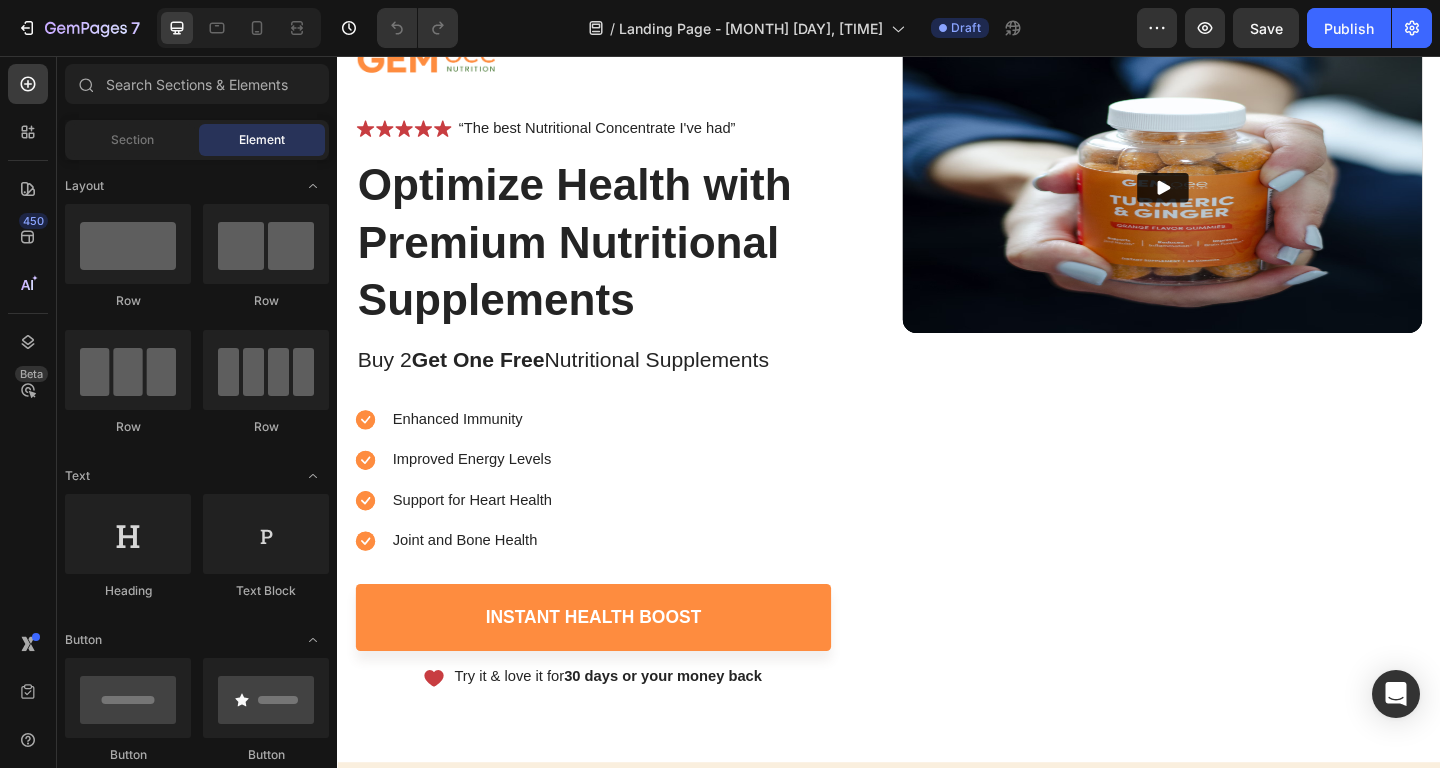 scroll, scrollTop: 255, scrollLeft: 0, axis: vertical 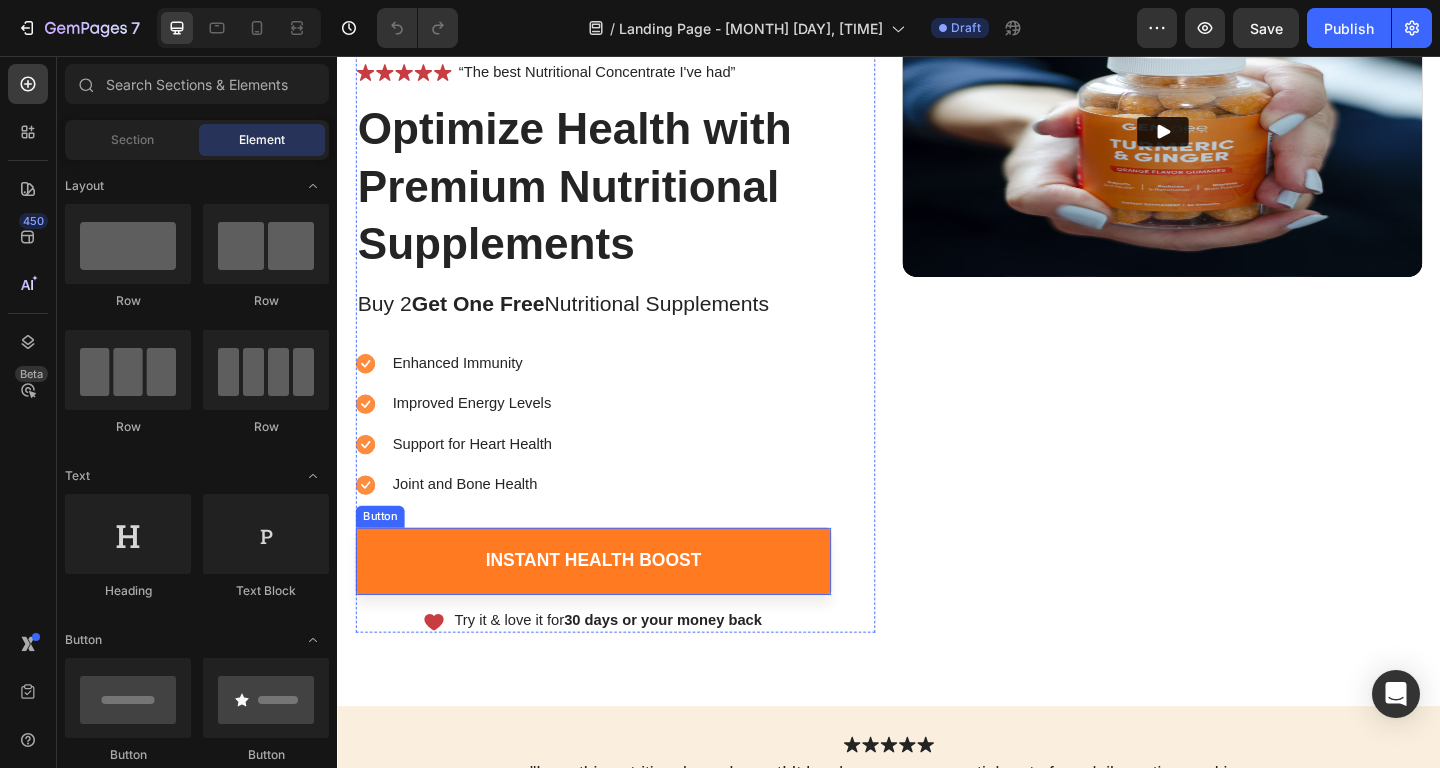 click on "Instant Health Boost" at bounding box center [615, 605] 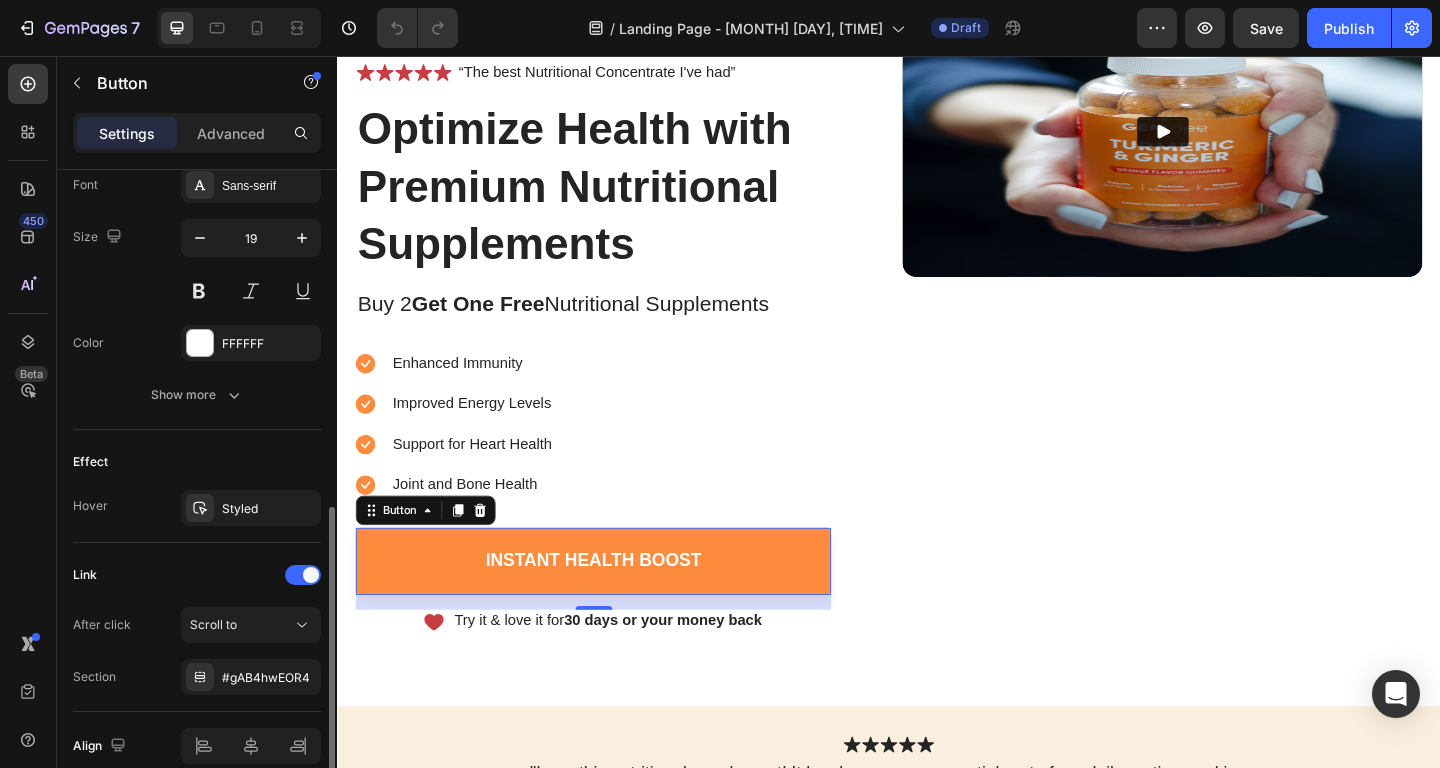 scroll, scrollTop: 883, scrollLeft: 0, axis: vertical 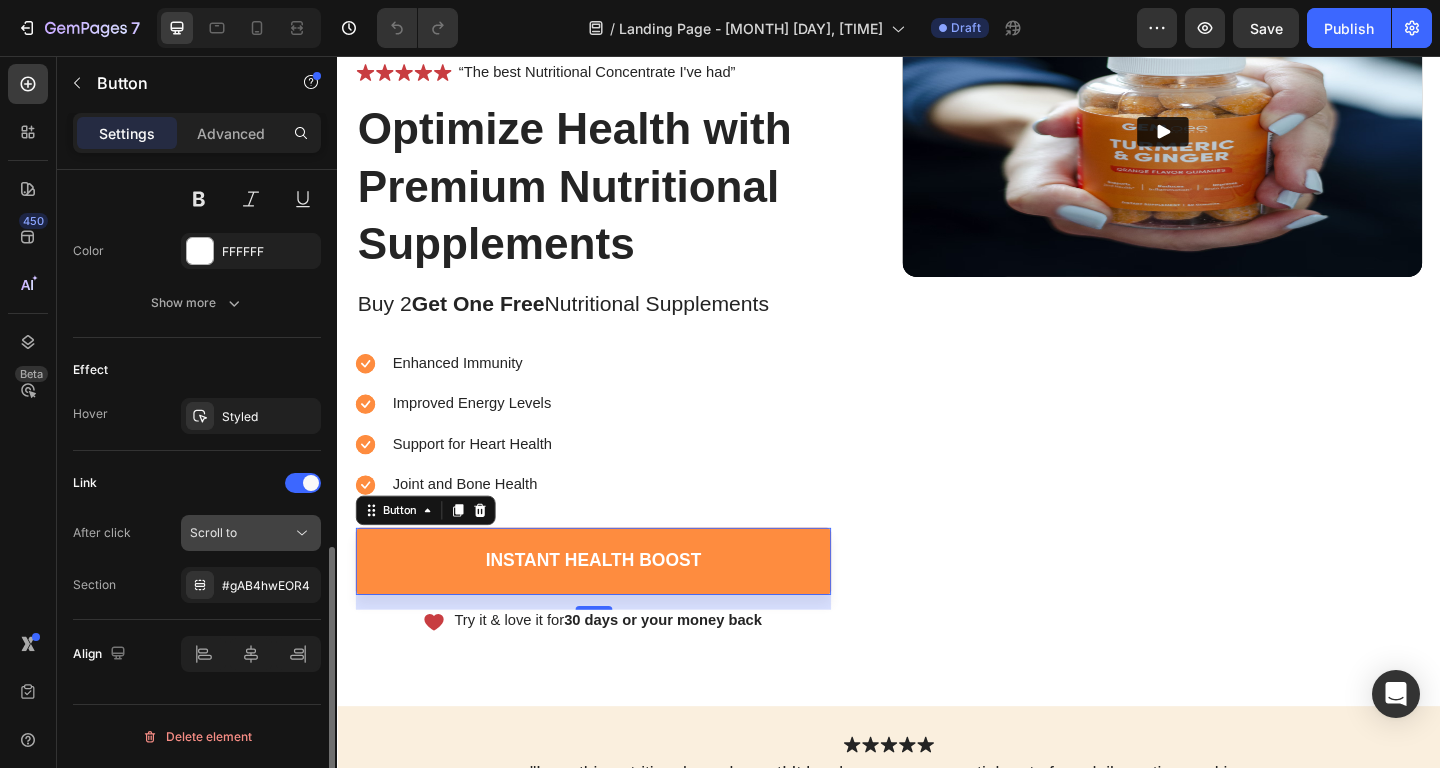 click on "Scroll to" at bounding box center (241, 533) 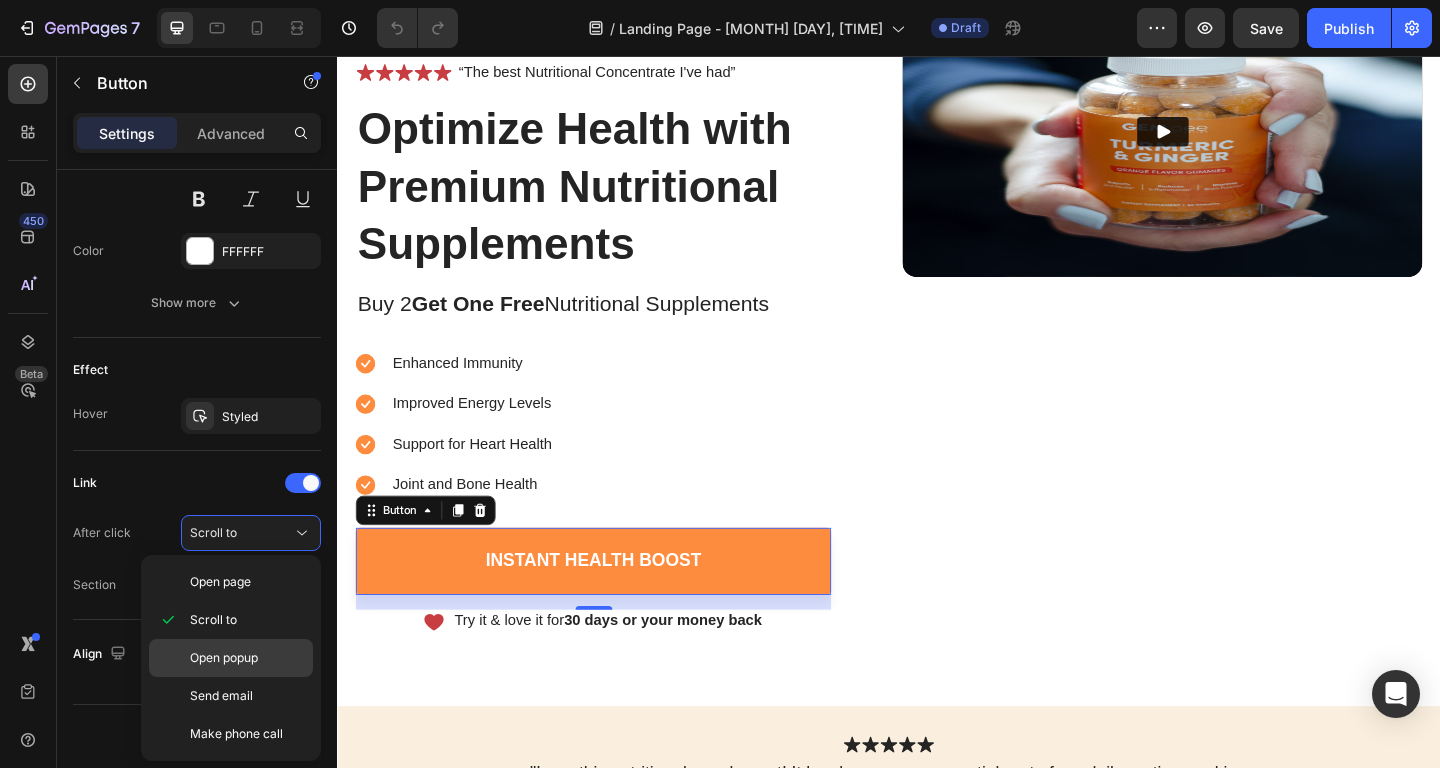 click on "Open popup" 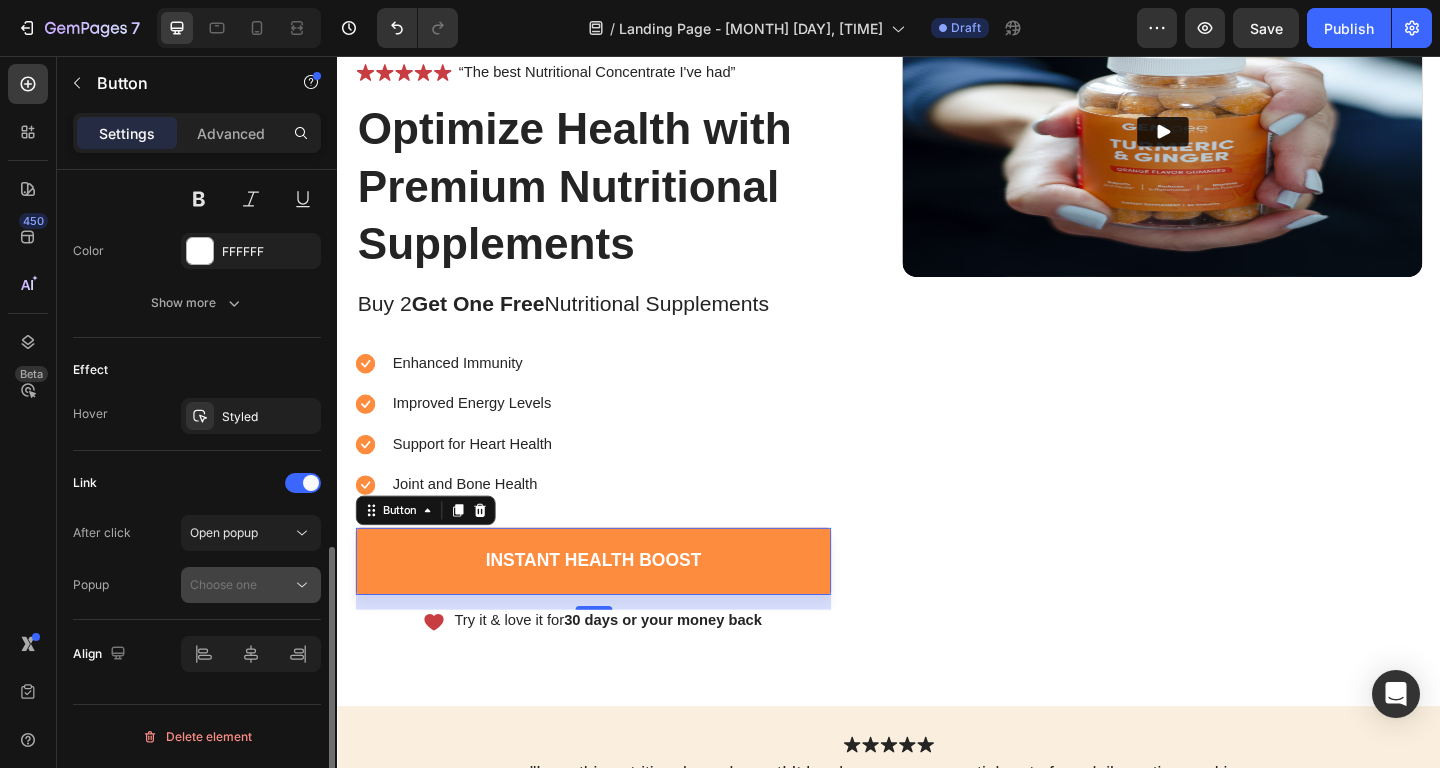 click on "Choose one" at bounding box center [223, 584] 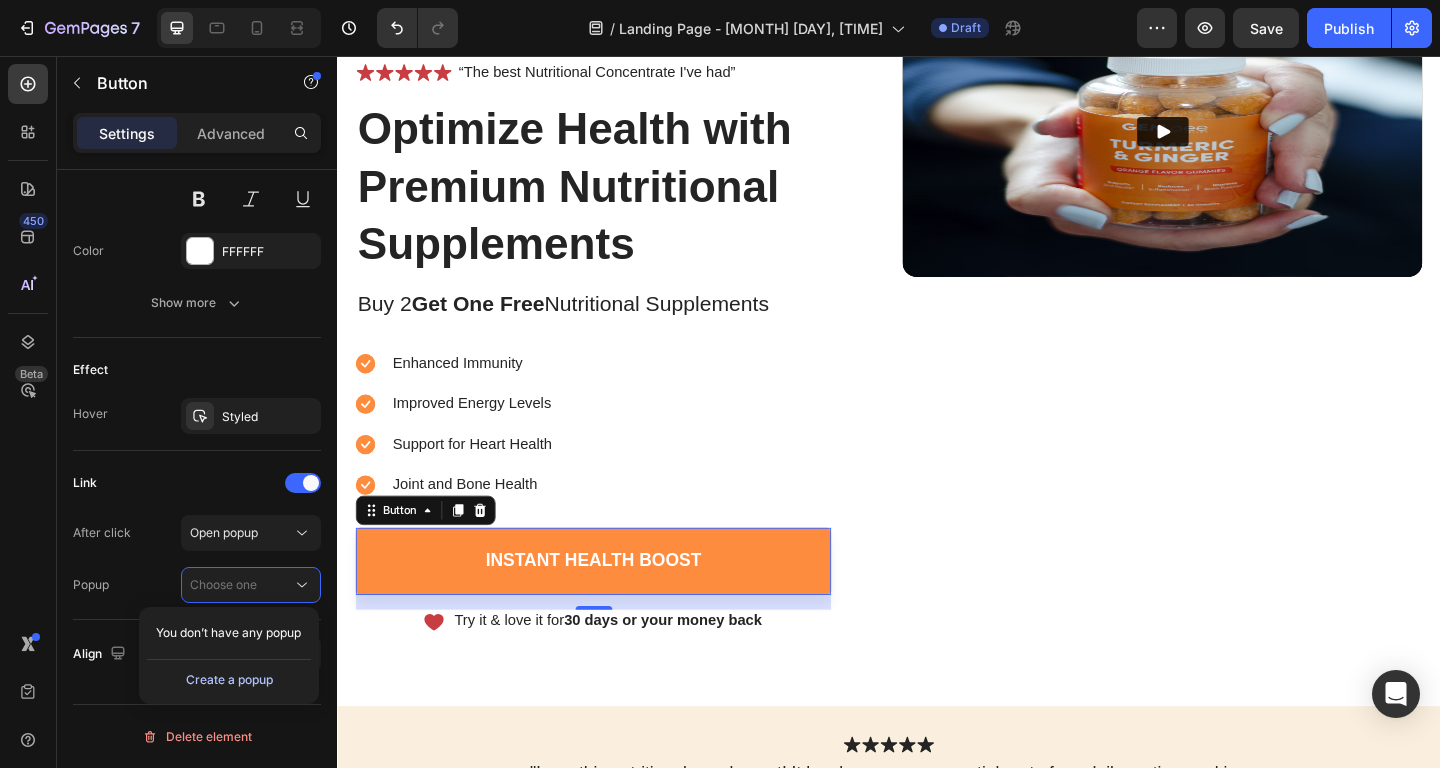 click on "Create a popup" at bounding box center (229, 680) 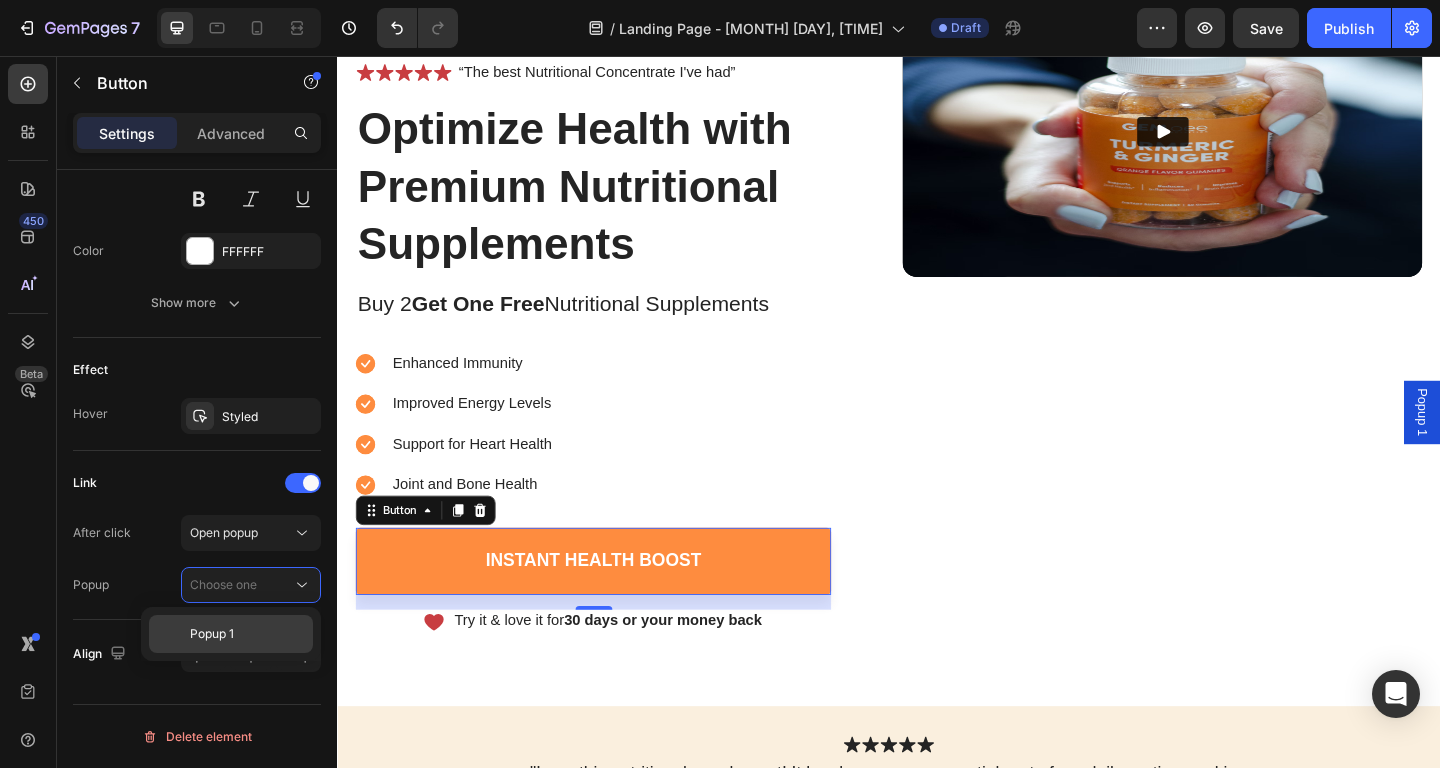 click on "Popup 1" at bounding box center (247, 634) 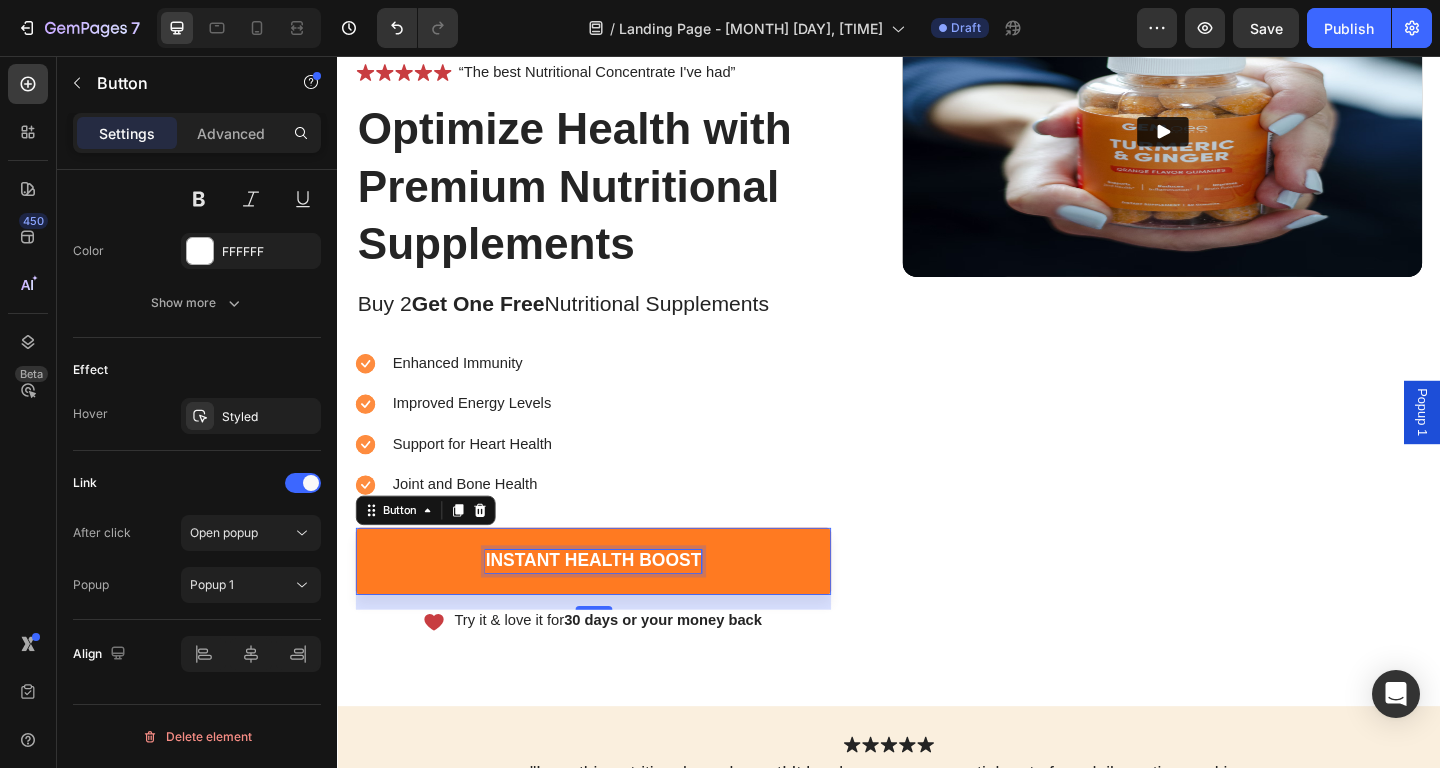 click on "Instant Health Boost" at bounding box center (615, 605) 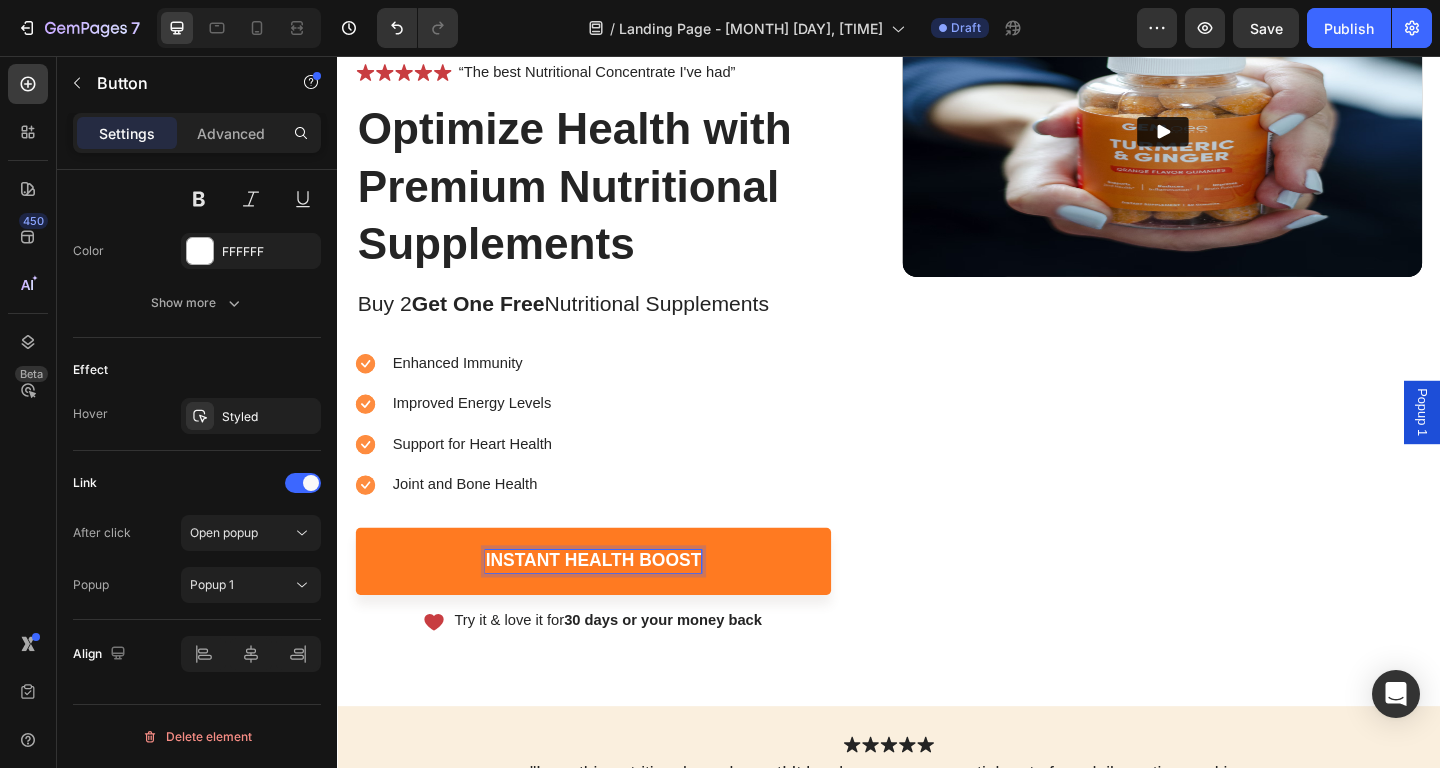 click on "Instant Health Boost" at bounding box center [615, 605] 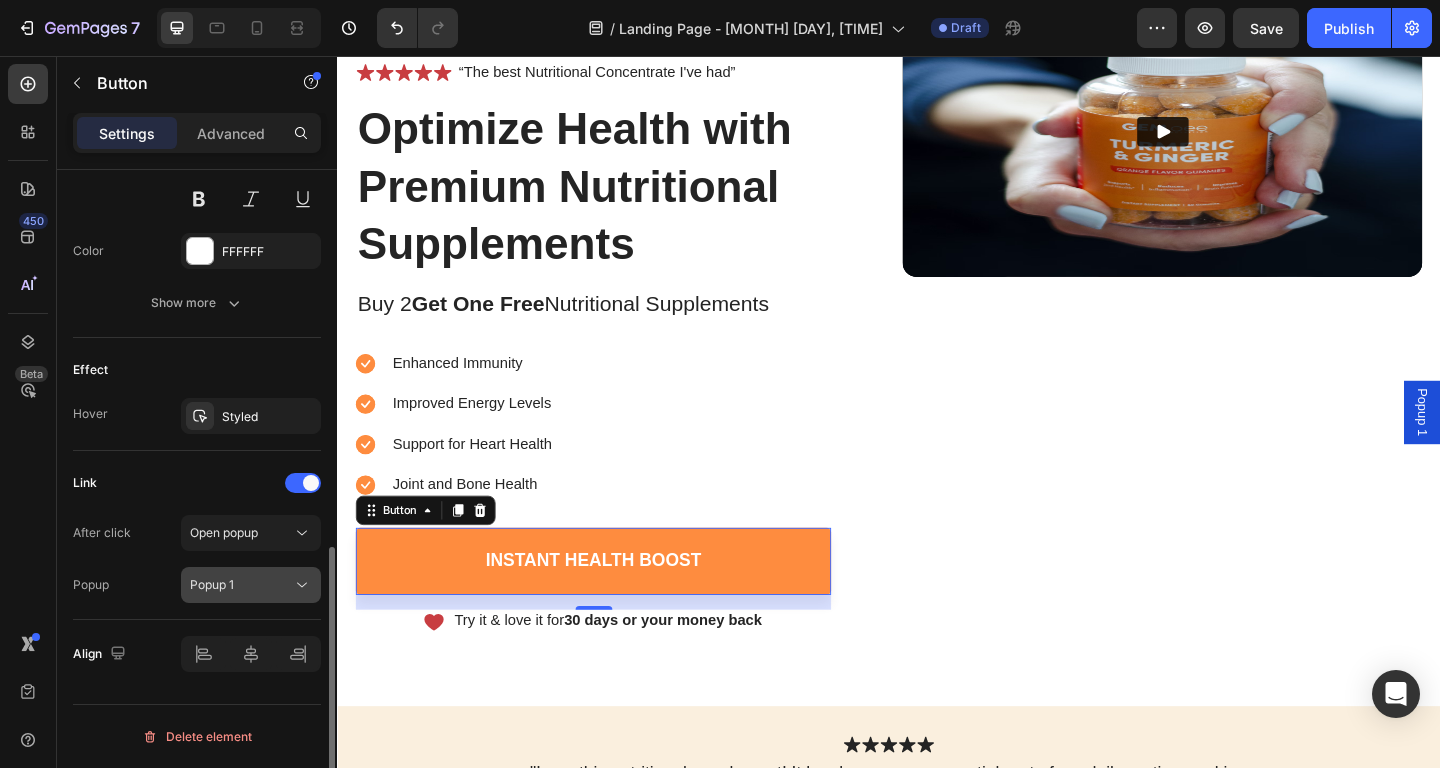 click on "Popup 1" at bounding box center (212, 584) 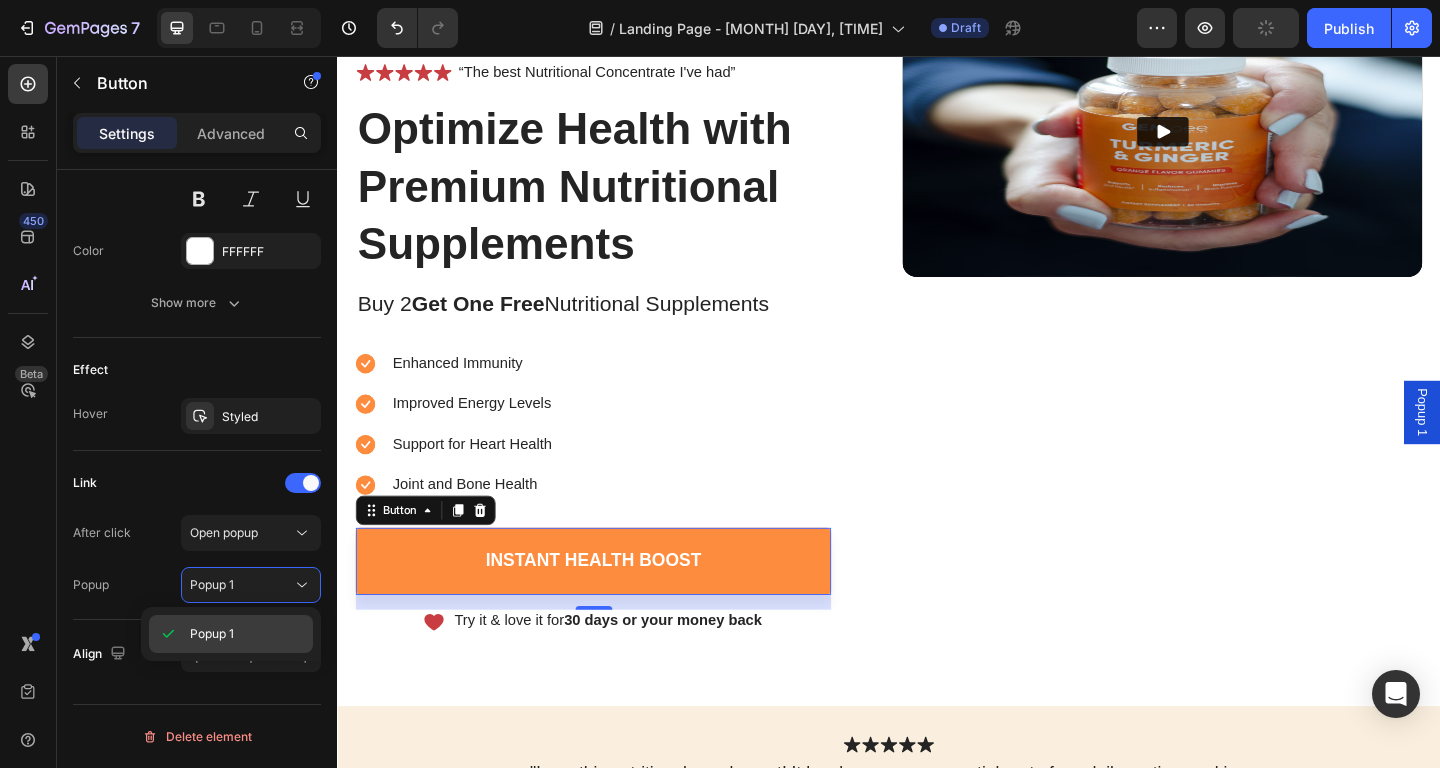click on "Popup 1" at bounding box center [212, 634] 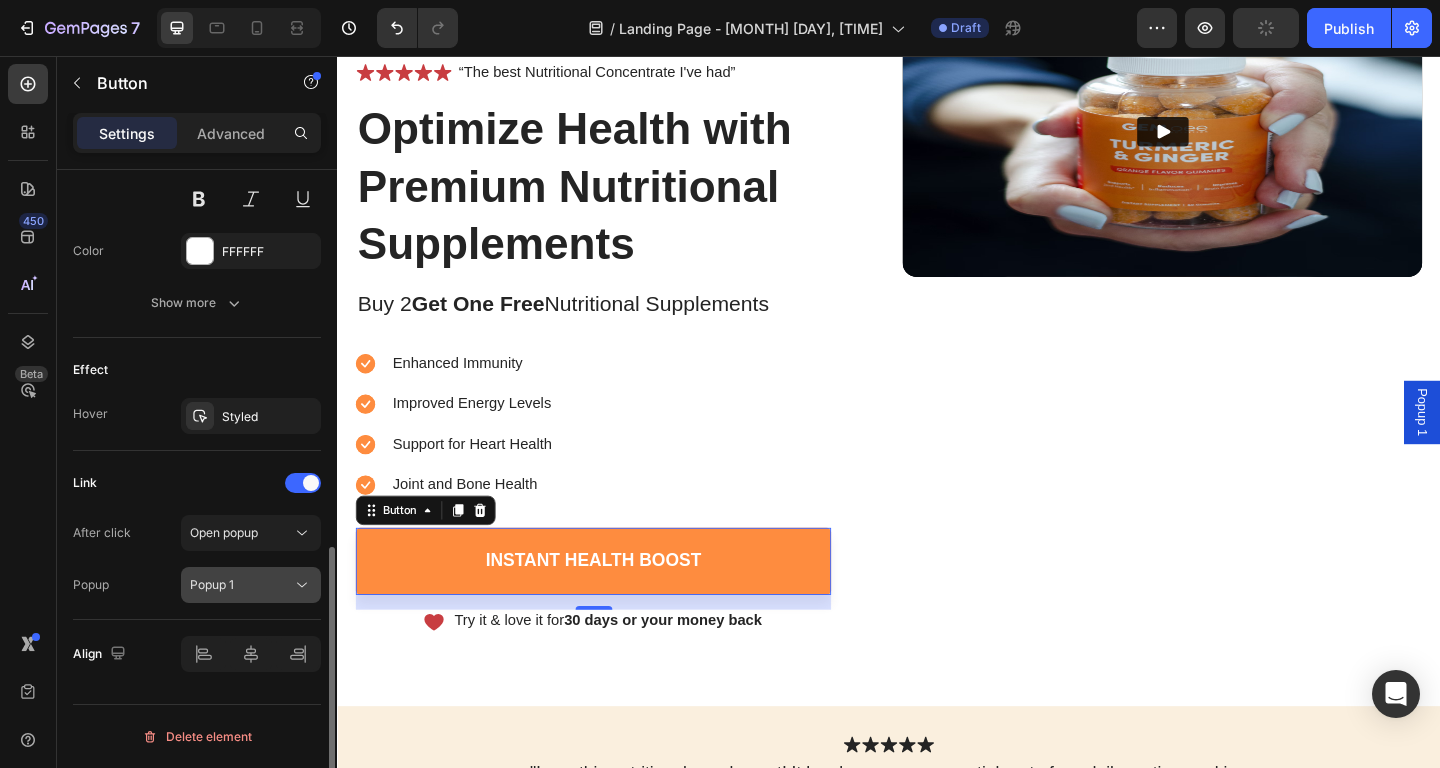 click 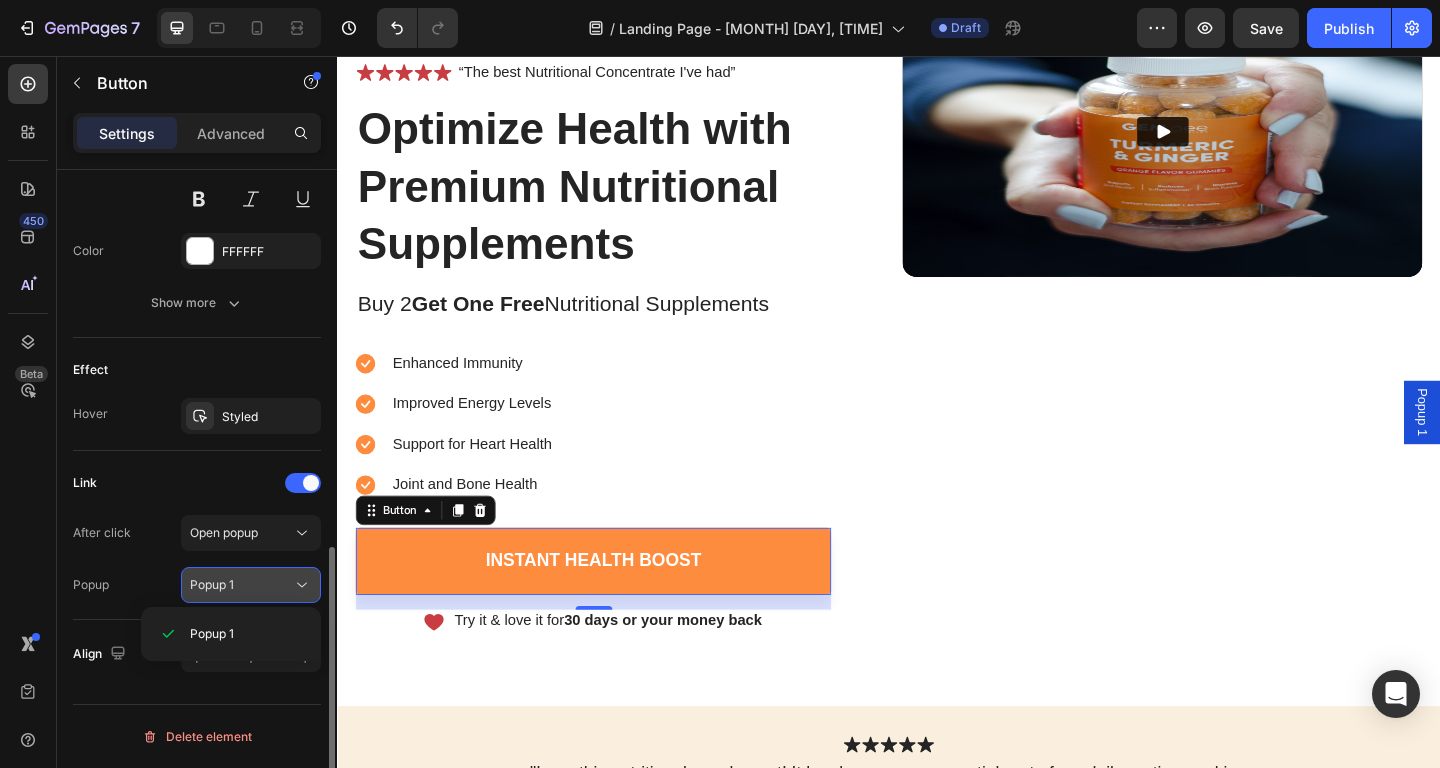 click on "Popup 1" at bounding box center [241, 585] 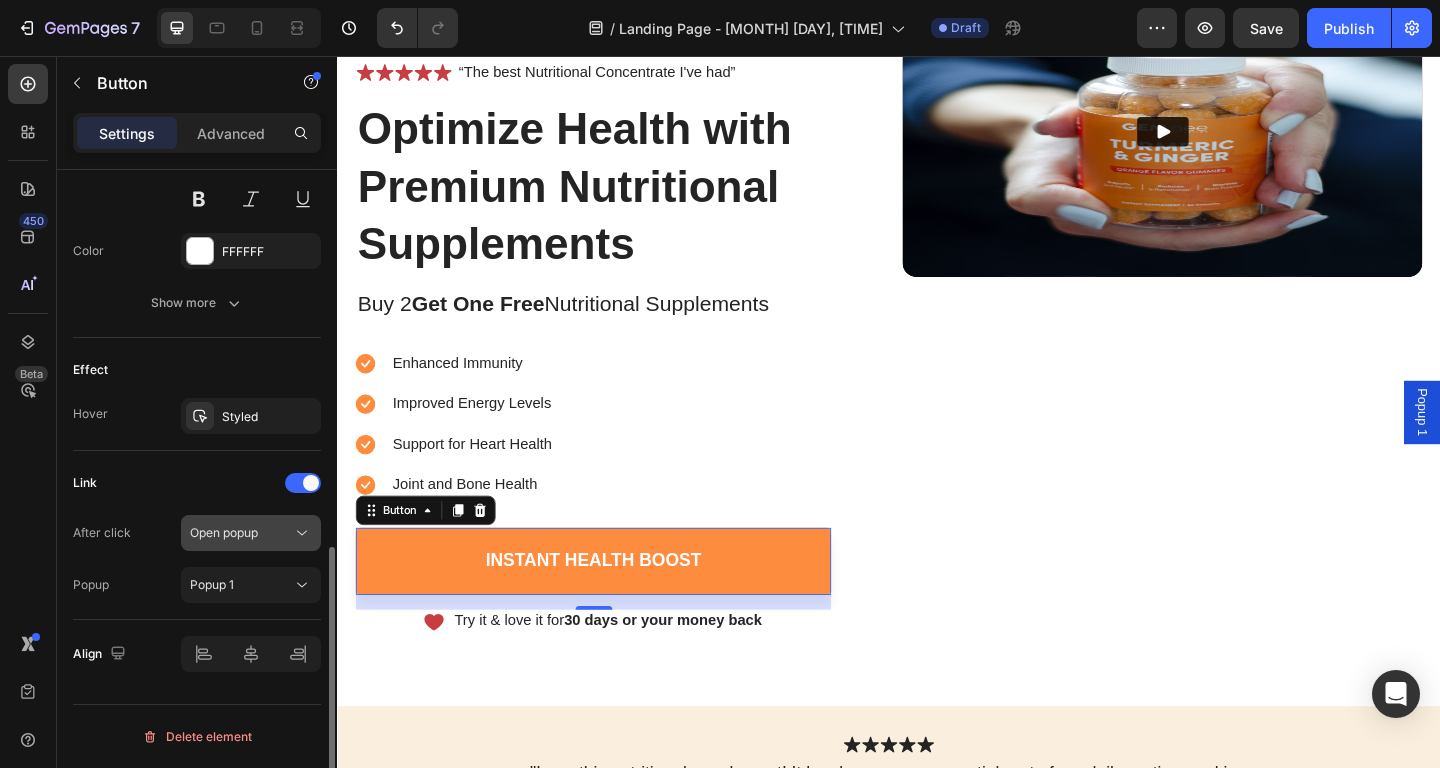 click on "Open popup" 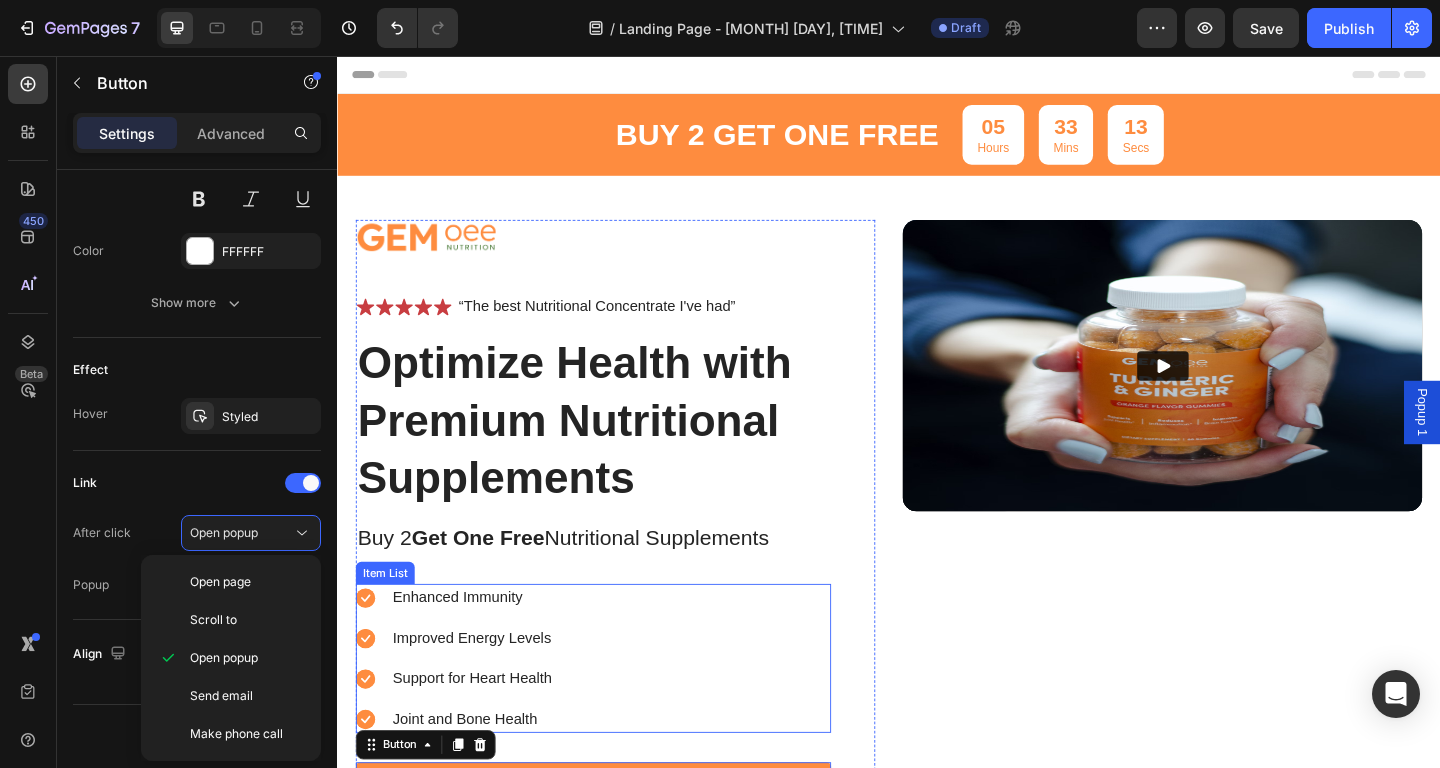 scroll, scrollTop: 24, scrollLeft: 0, axis: vertical 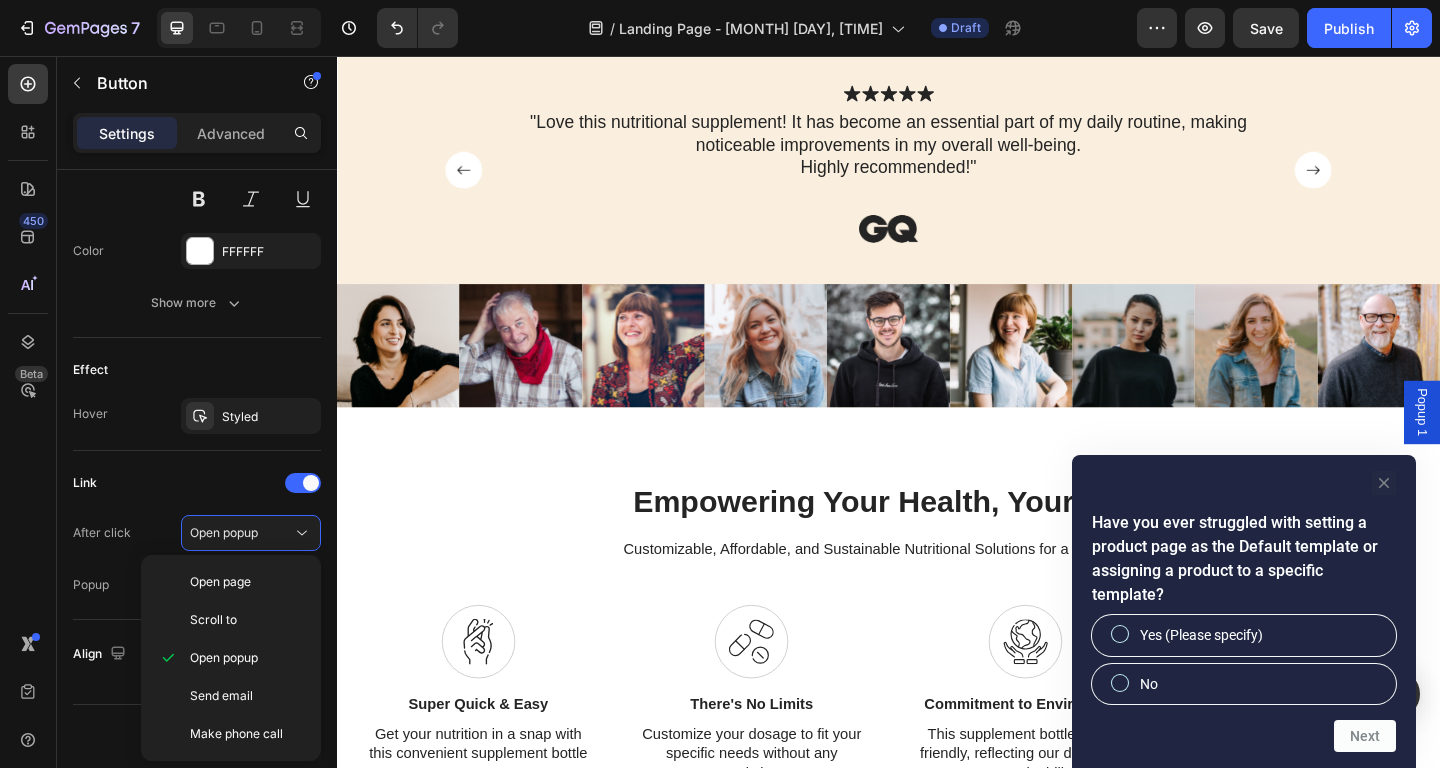 click 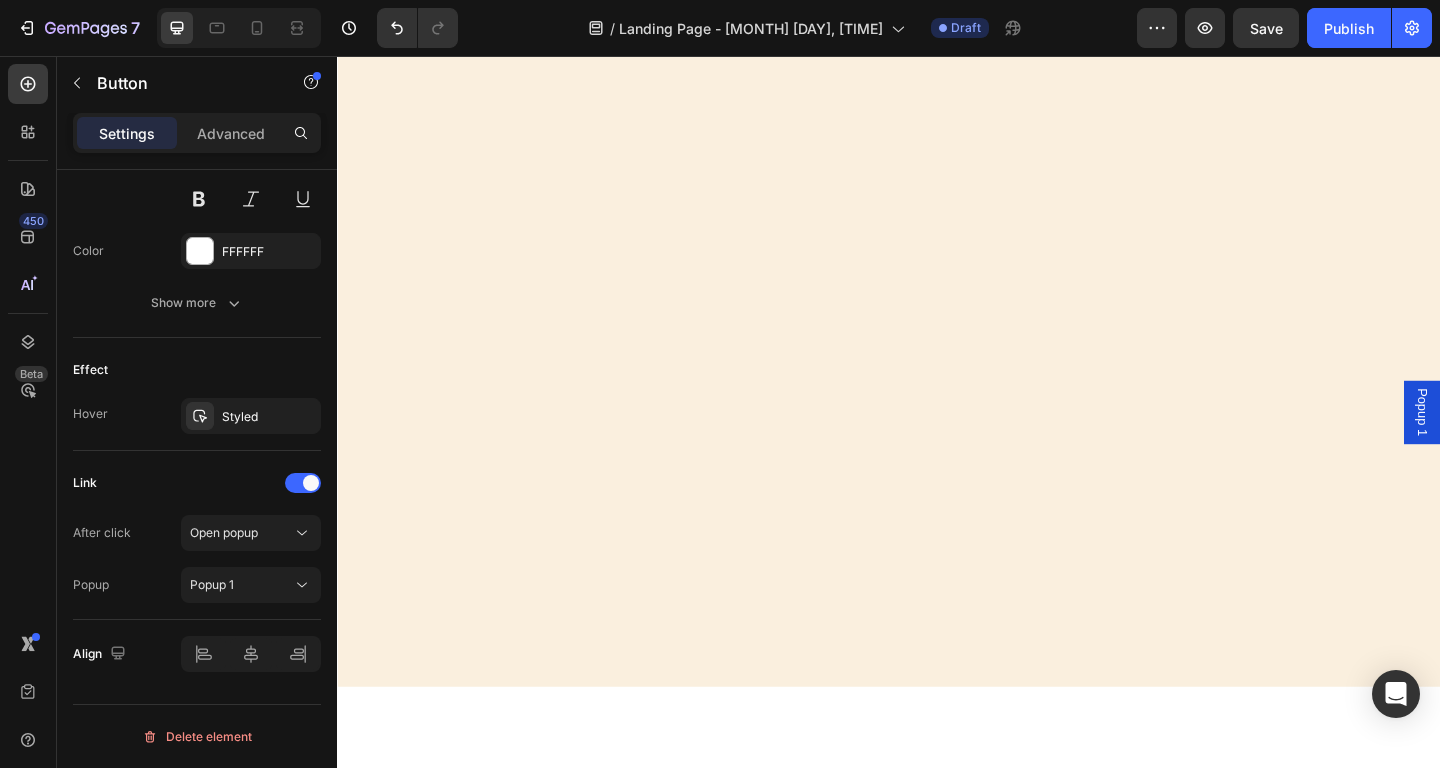 scroll, scrollTop: 0, scrollLeft: 0, axis: both 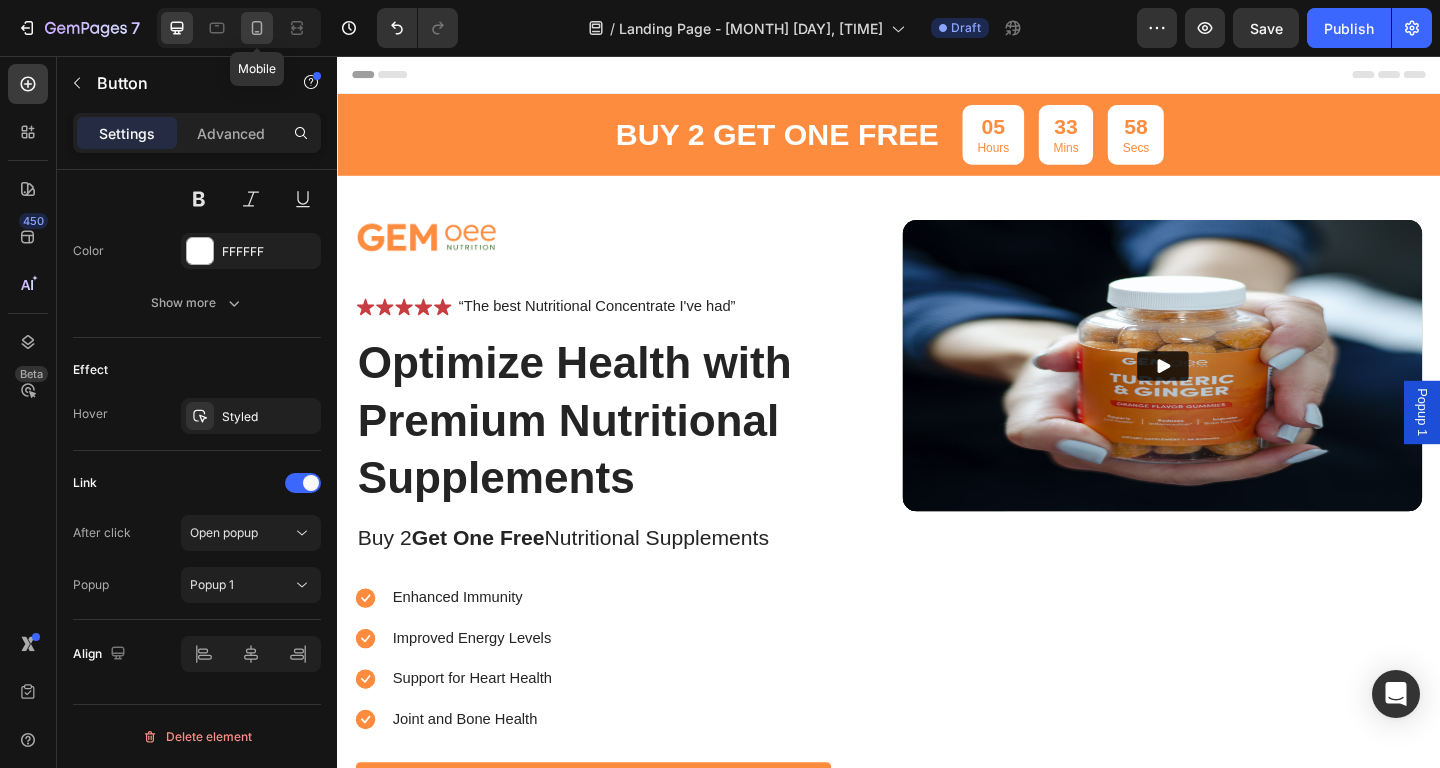 click 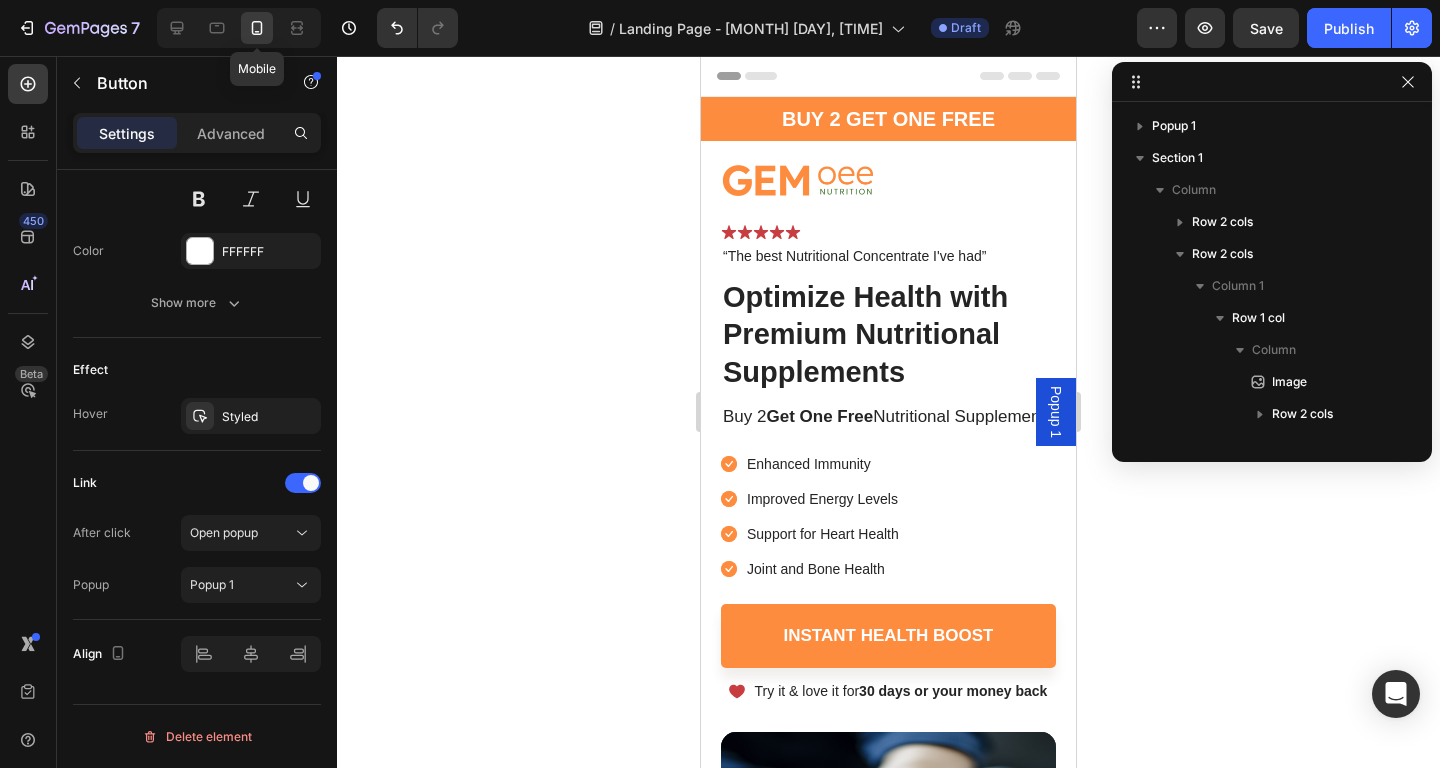 type on "64" 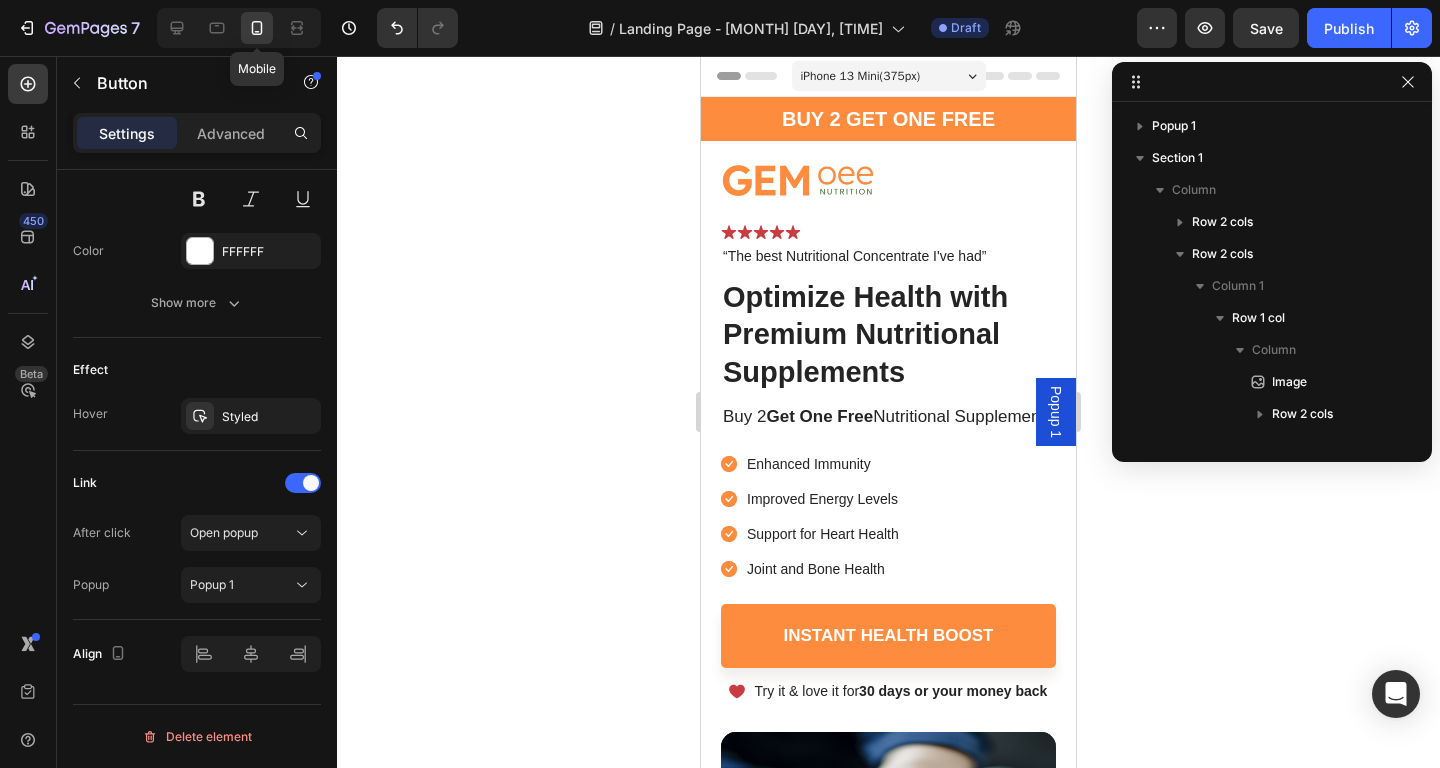 scroll, scrollTop: 282, scrollLeft: 0, axis: vertical 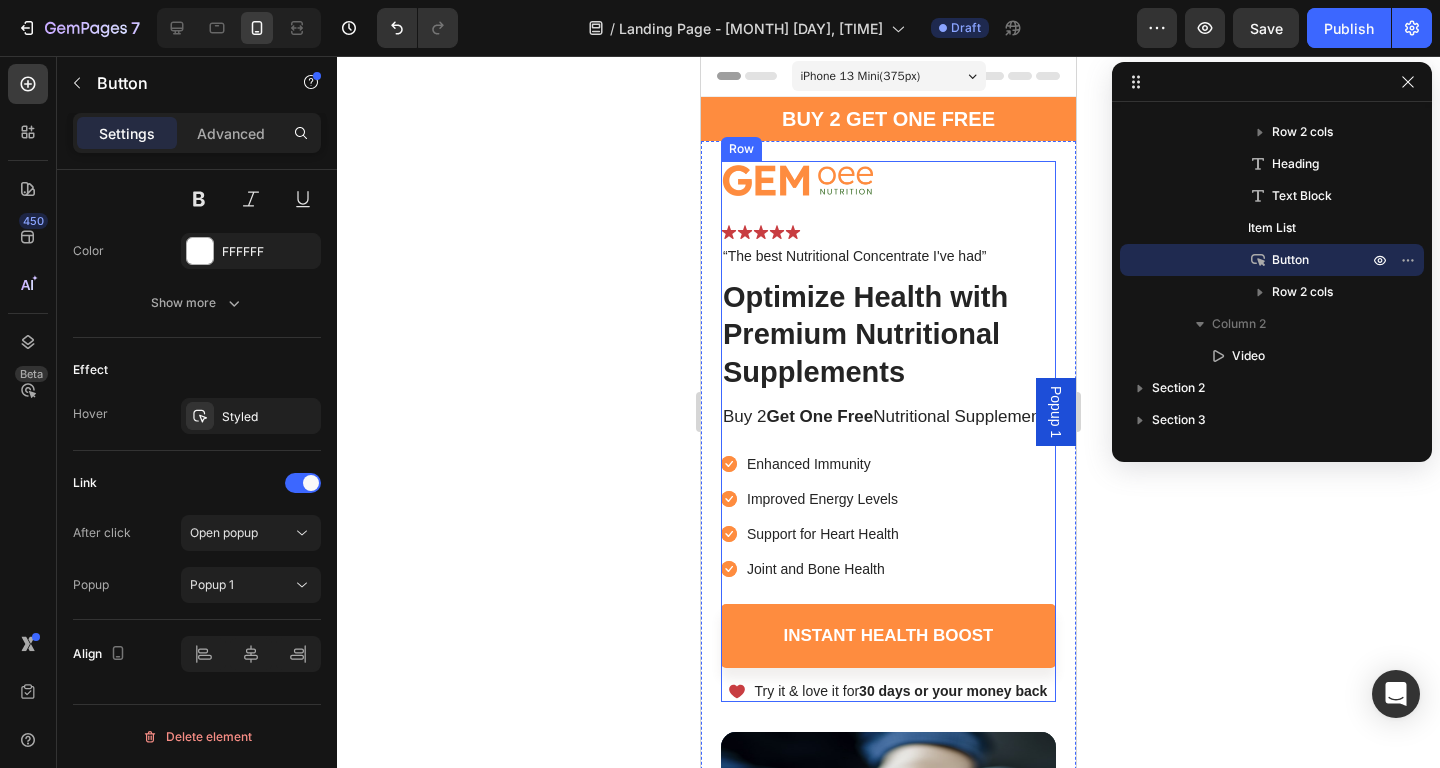 click at bounding box center (798, 178) 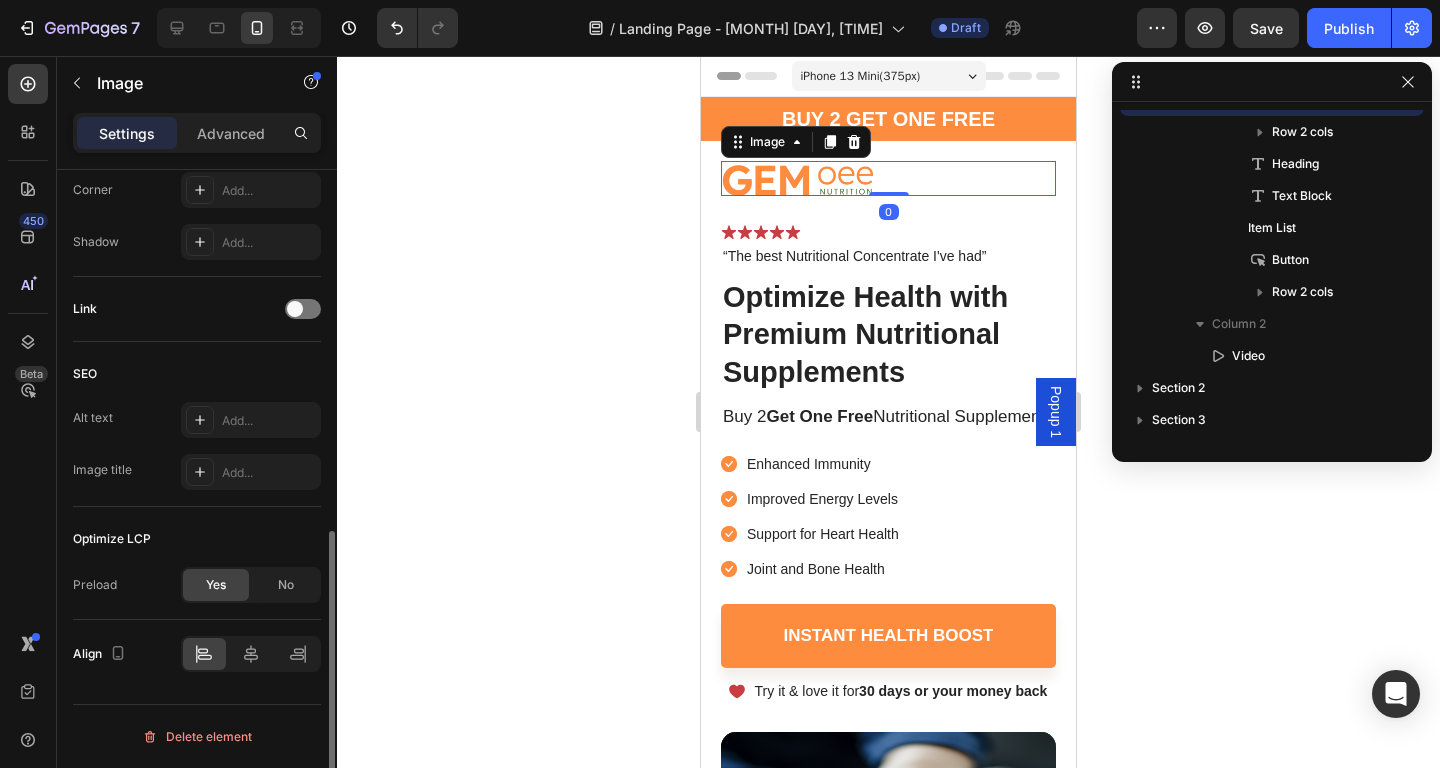 scroll, scrollTop: 122, scrollLeft: 0, axis: vertical 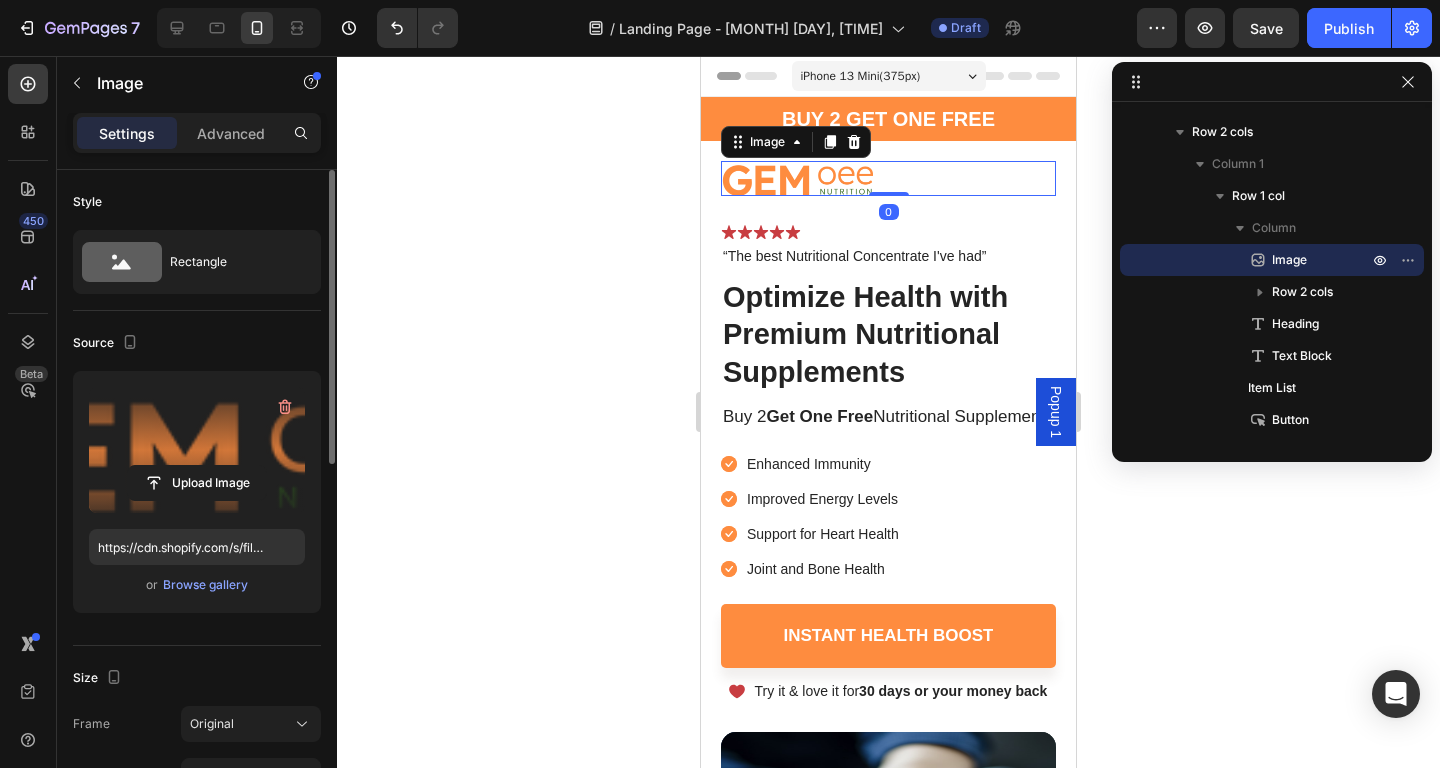 click at bounding box center [197, 450] 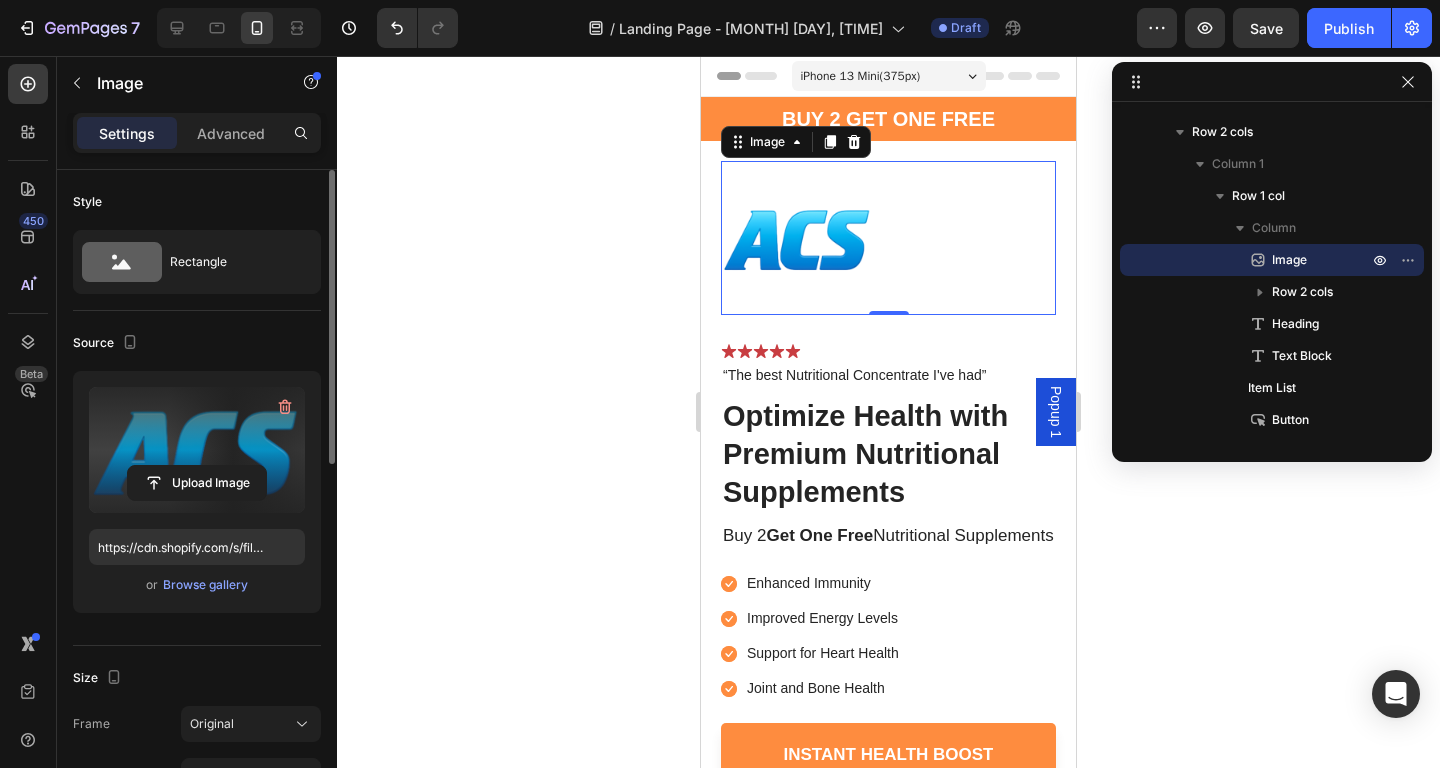 type on "https://cdn.shopify.com/s/files/1/0576/9586/2842/files/gempages_571741074129683680-4804b830-4393-43af-9a13-407cad935b9c.png" 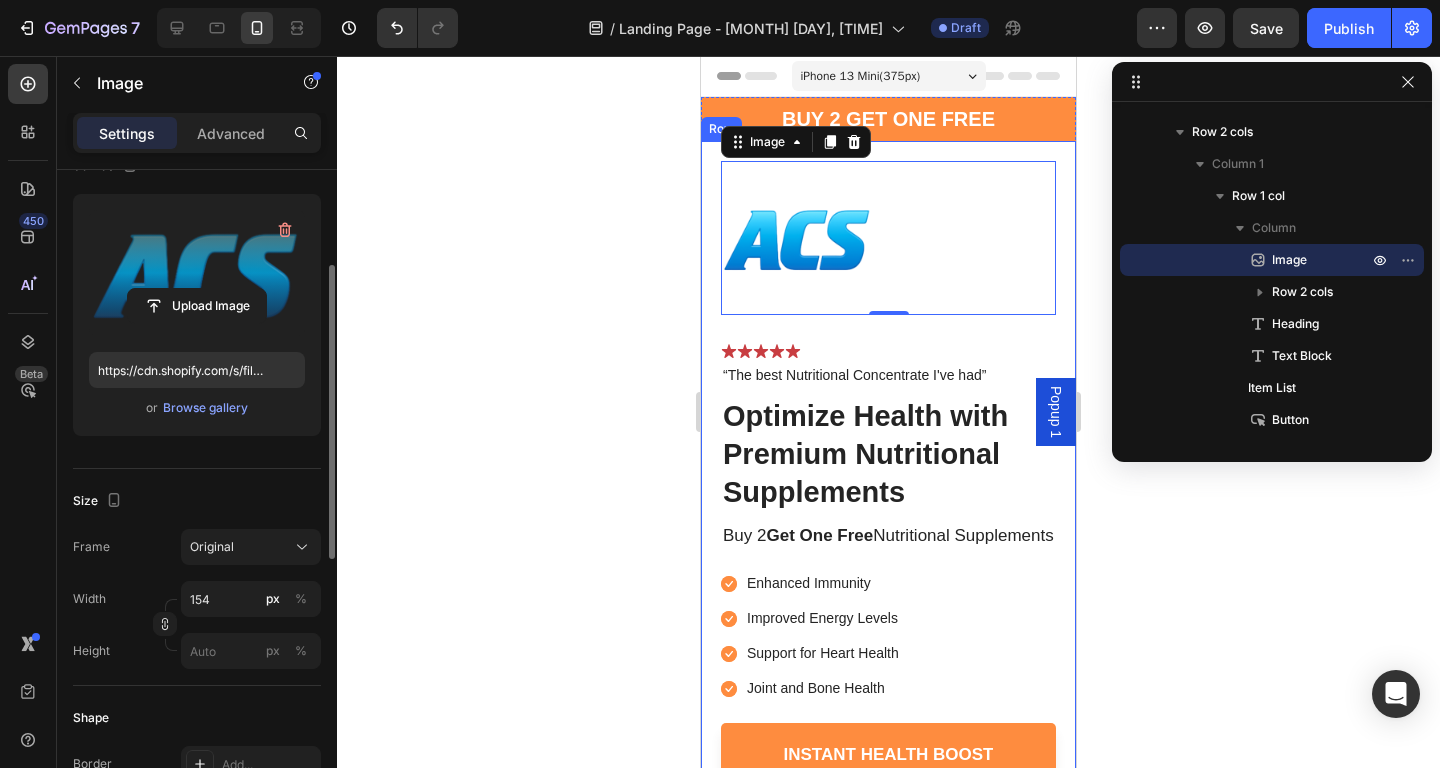 scroll, scrollTop: 187, scrollLeft: 0, axis: vertical 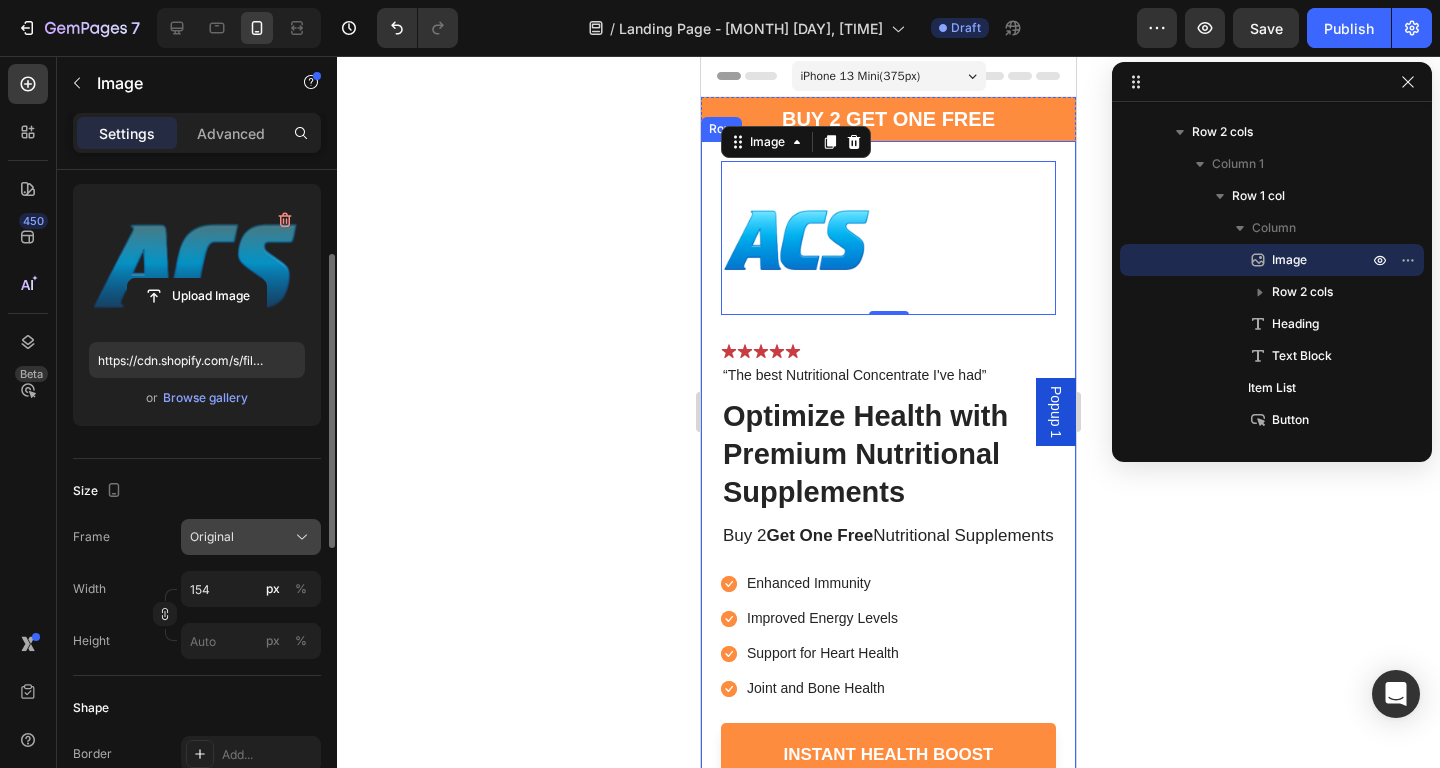click on "Original" 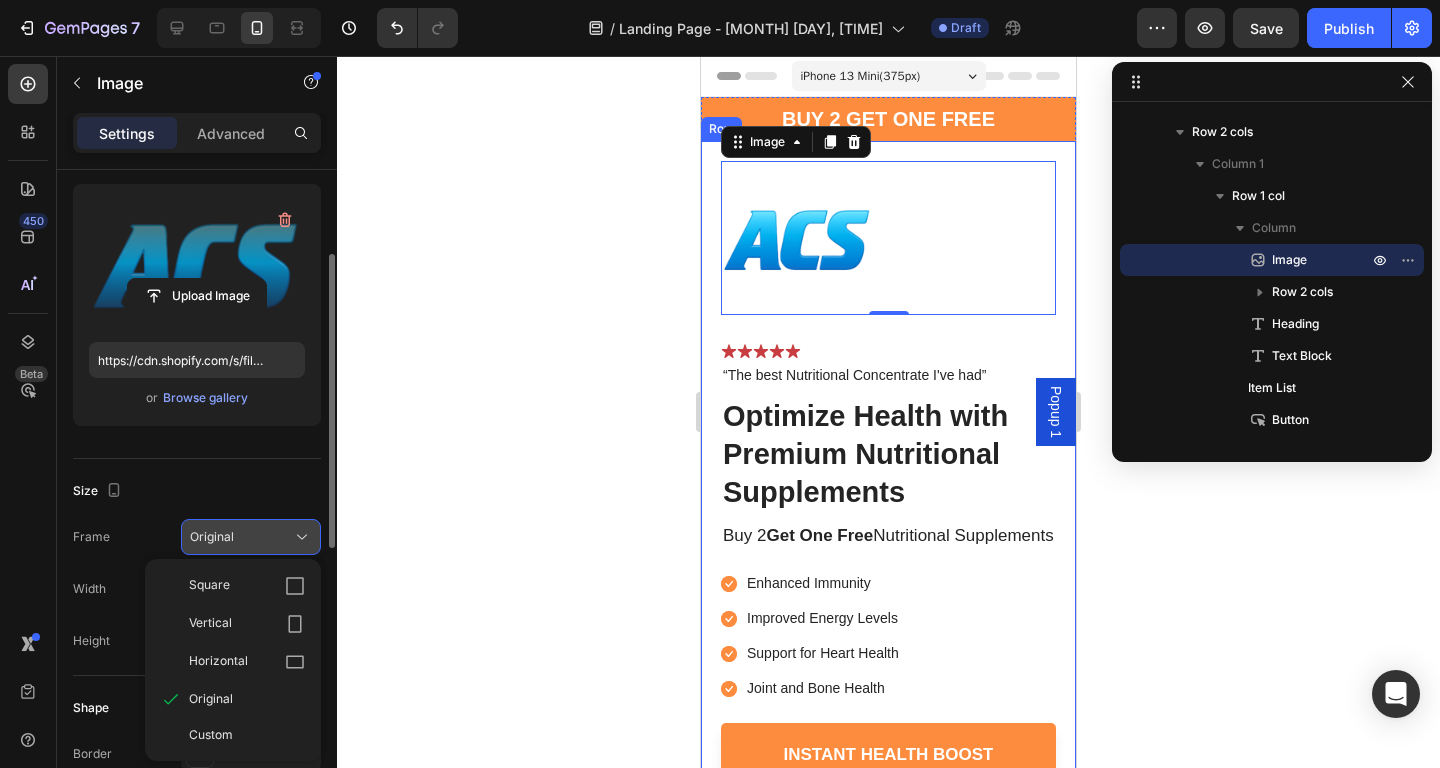click on "Original" 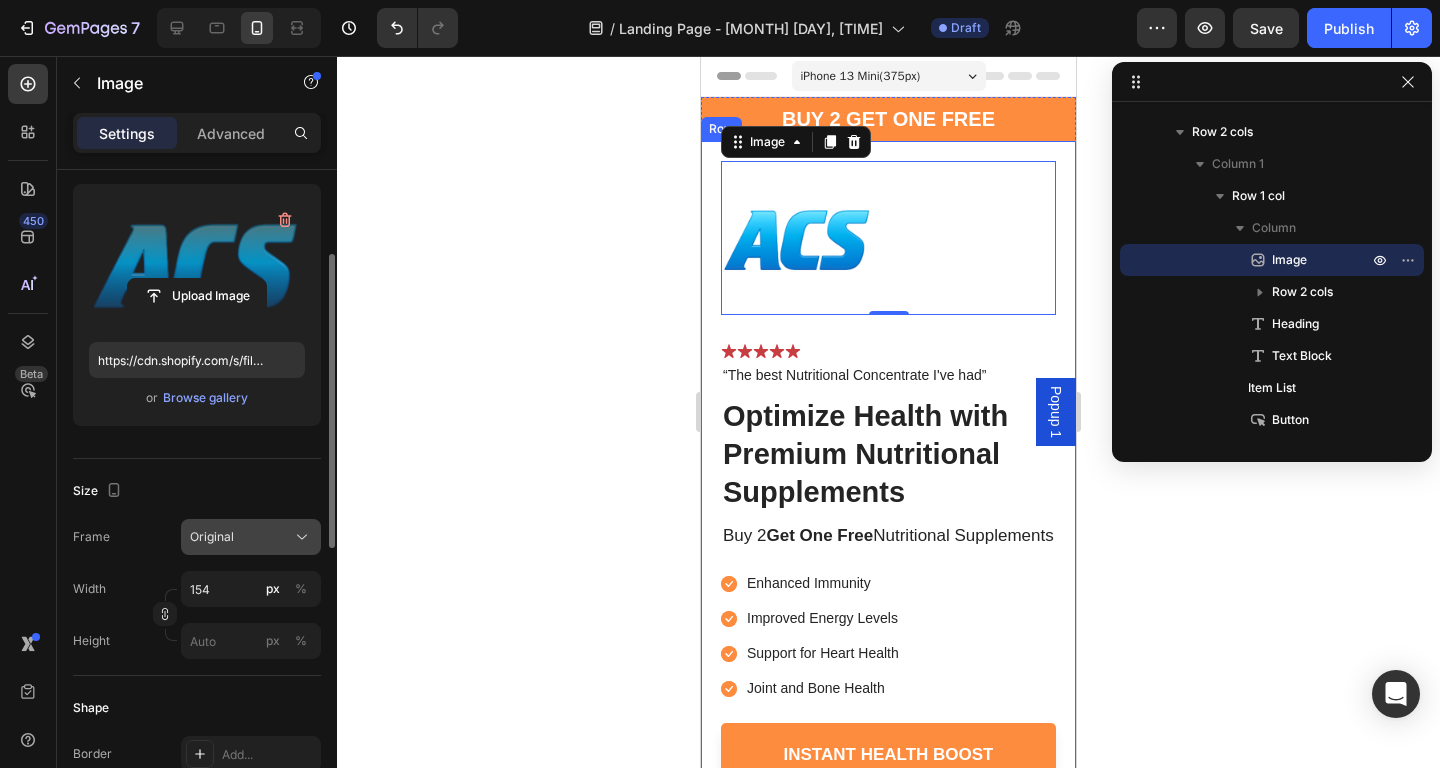 click on "Original" 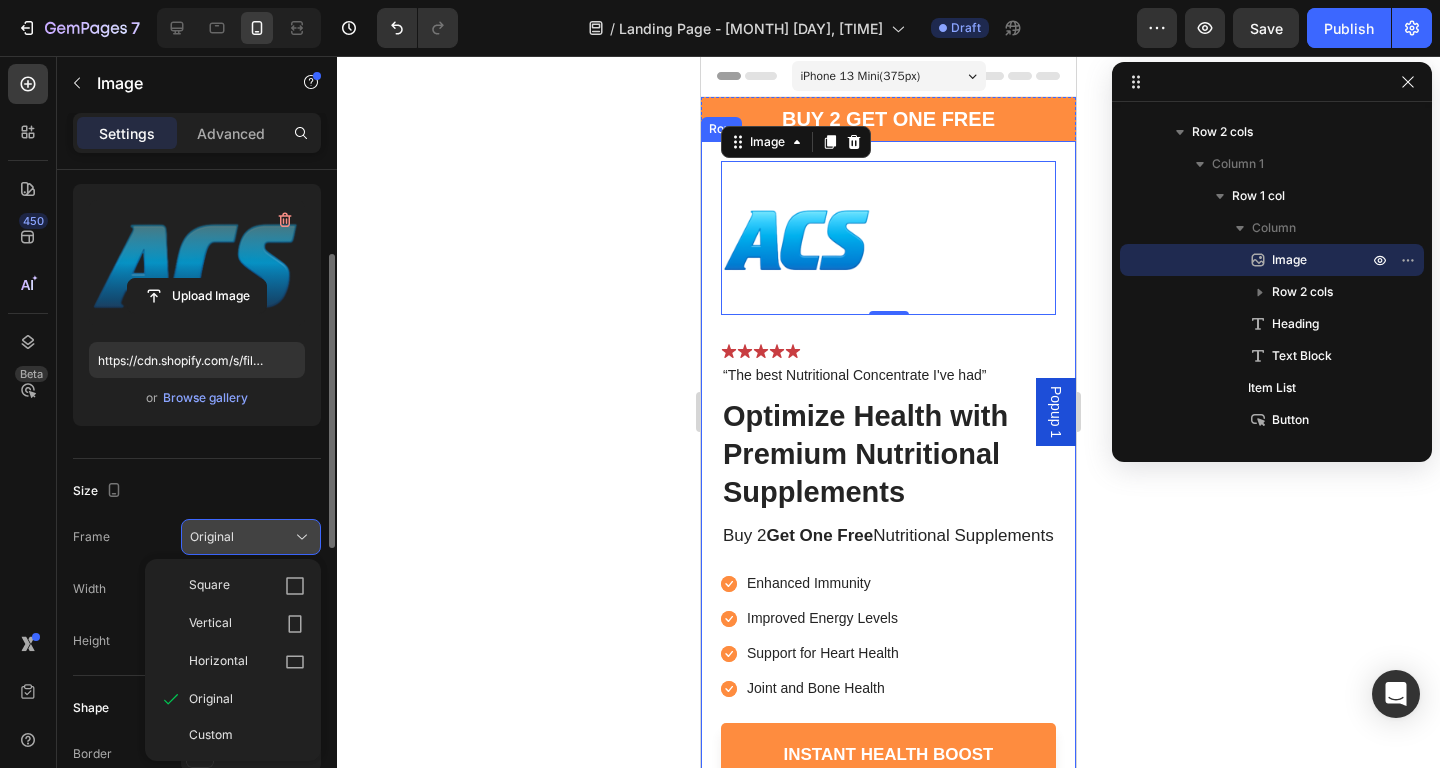 click on "Original" 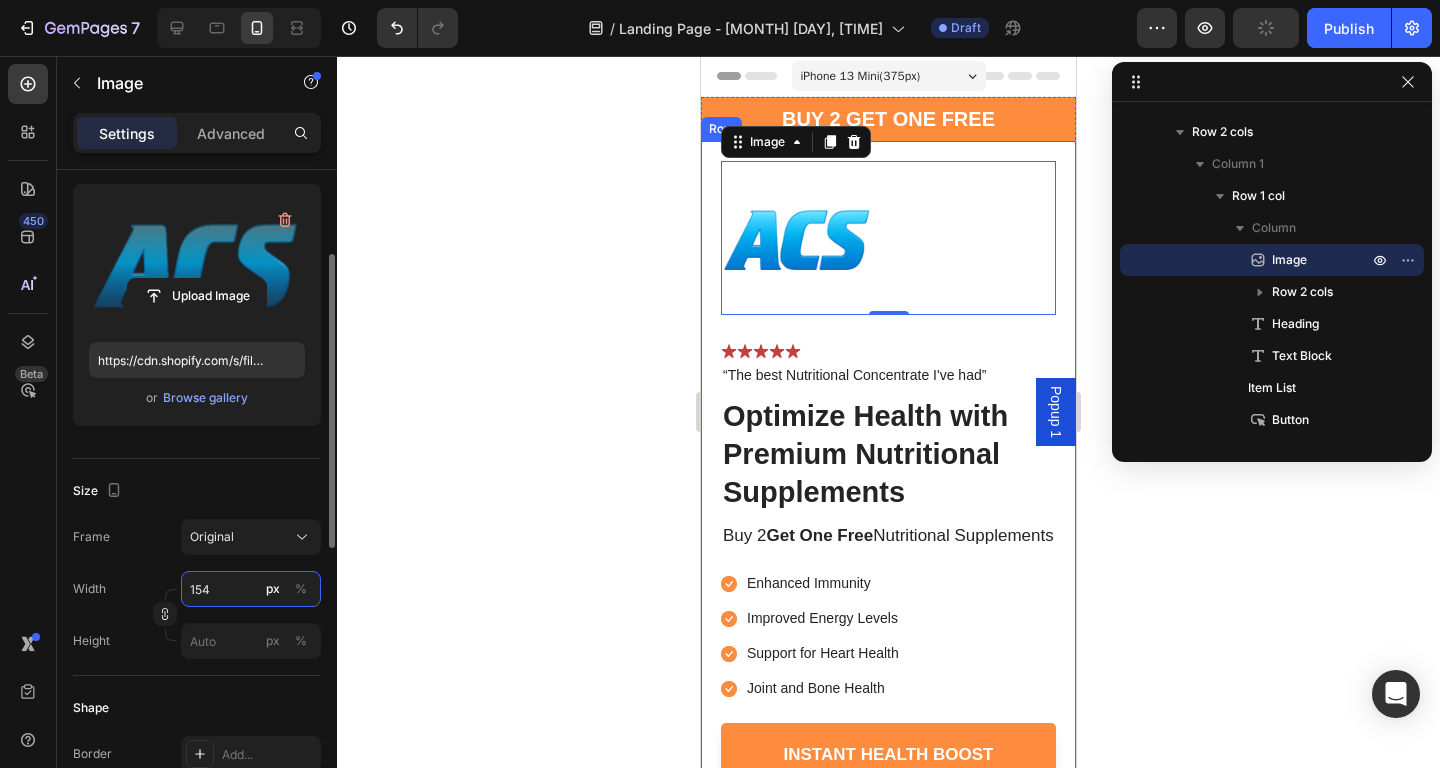 click on "154" at bounding box center [251, 589] 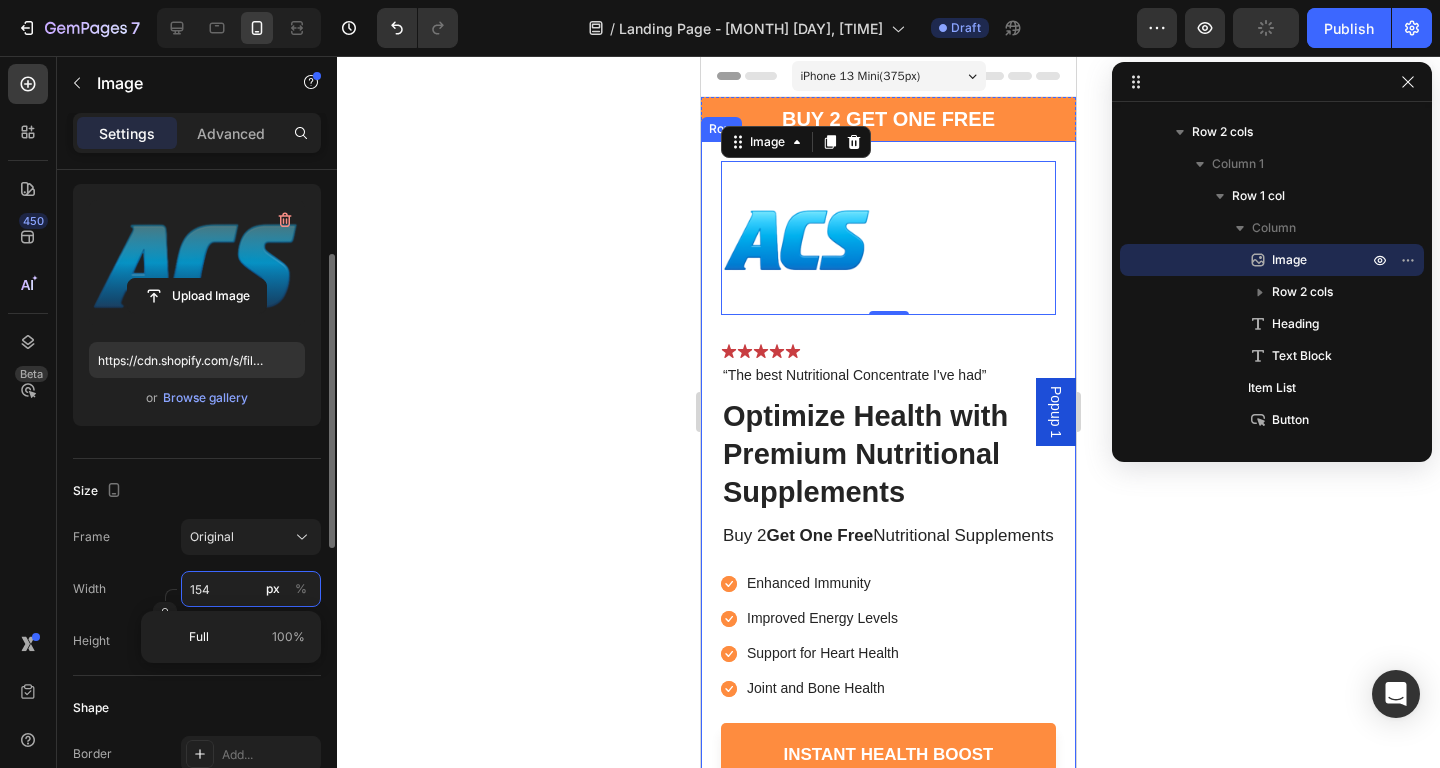 click on "154" at bounding box center (251, 589) 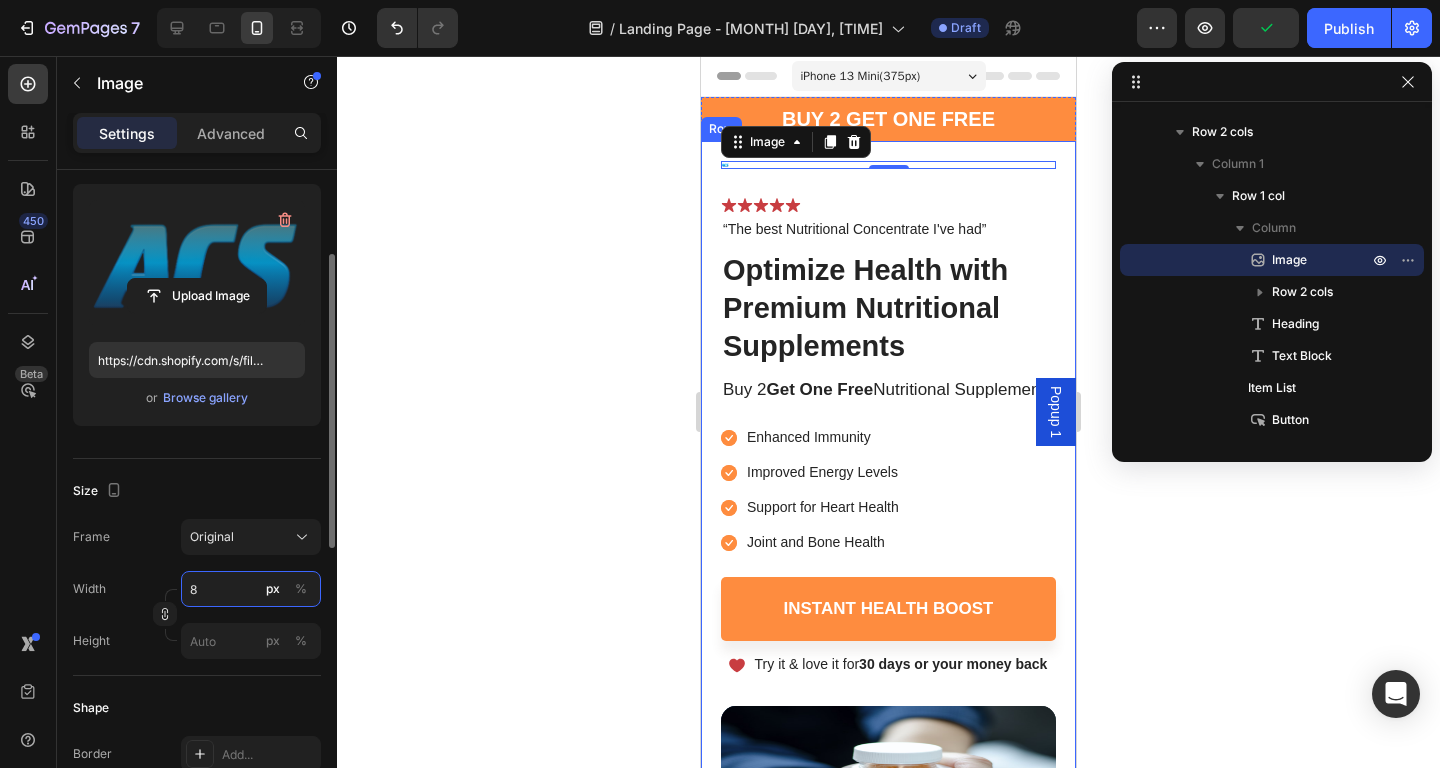 type on "80" 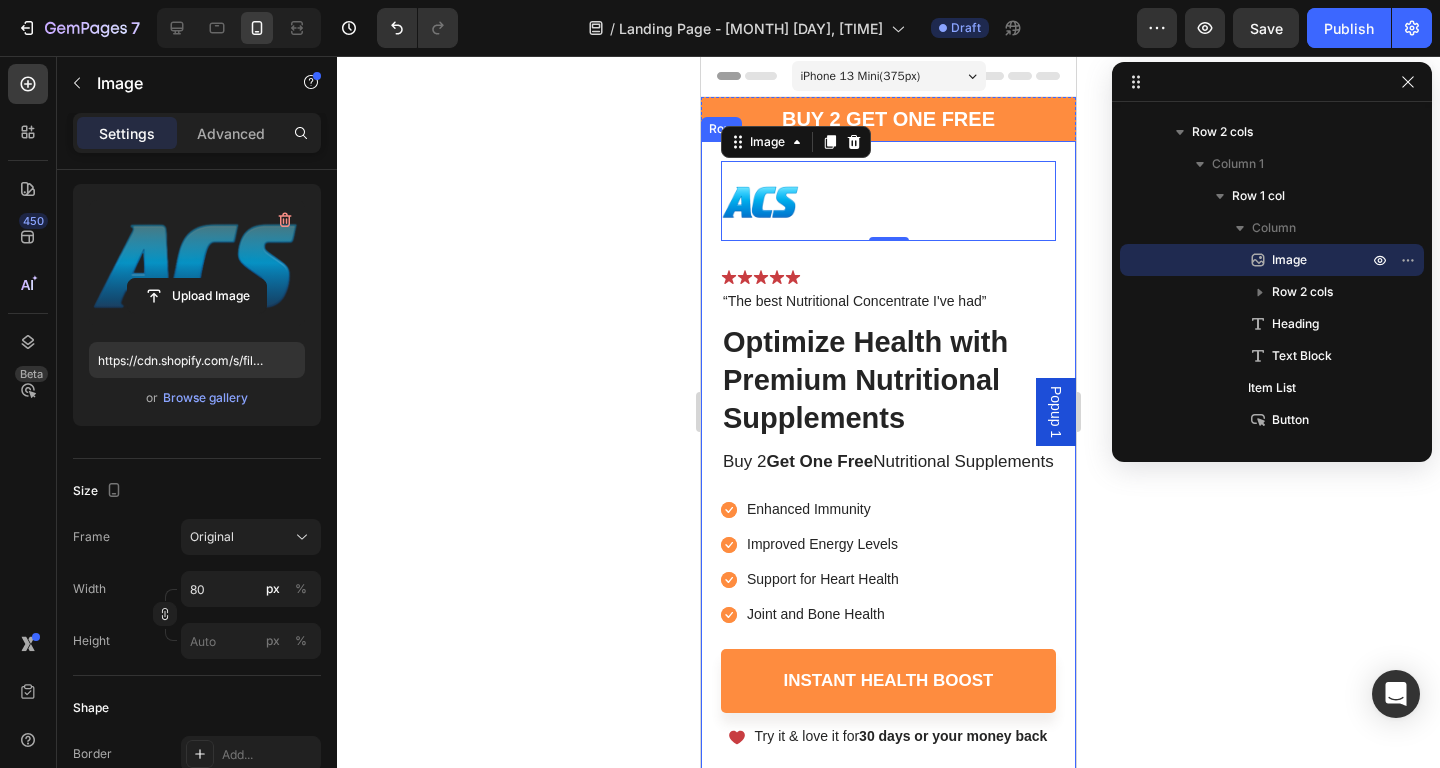 click 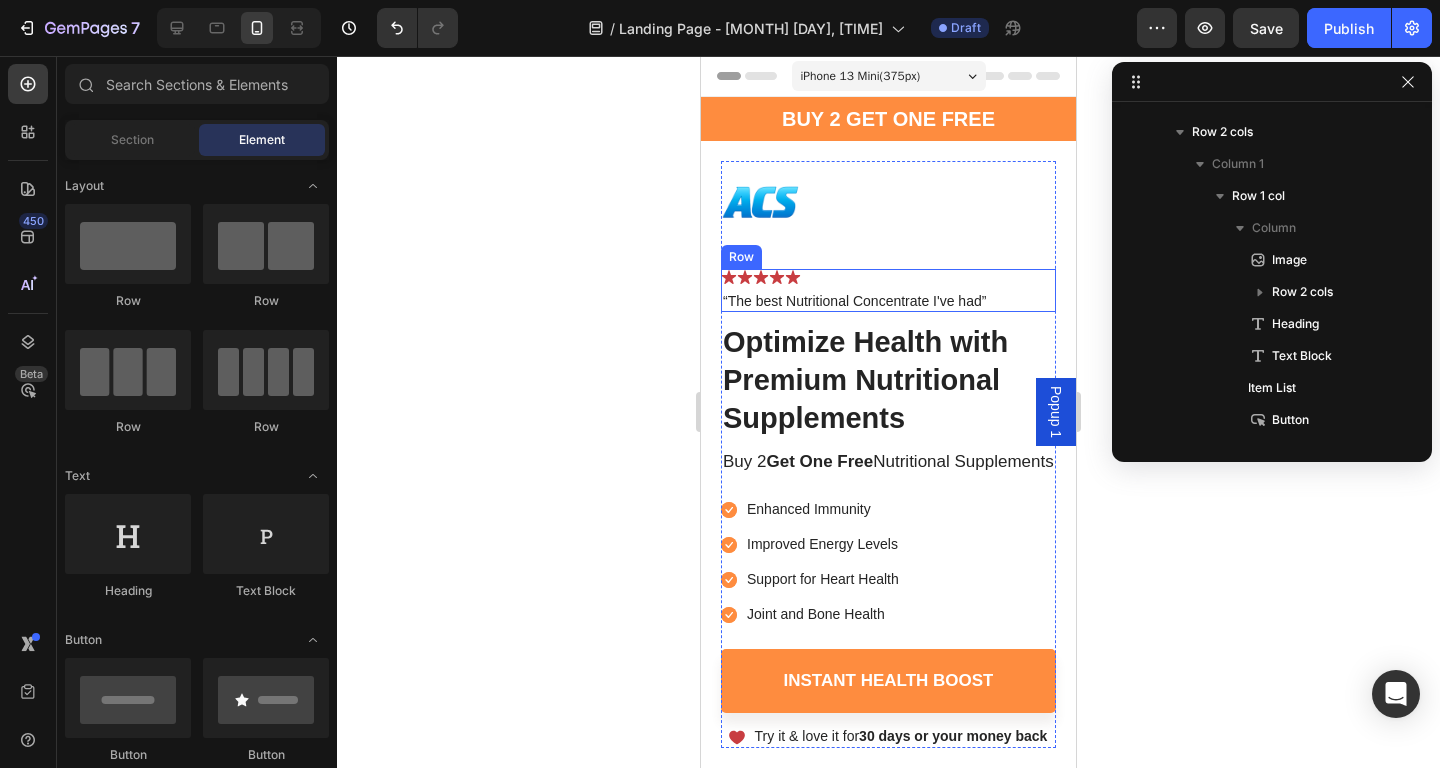 click on "Icon
Icon
Icon
Icon
Icon" at bounding box center [888, 277] 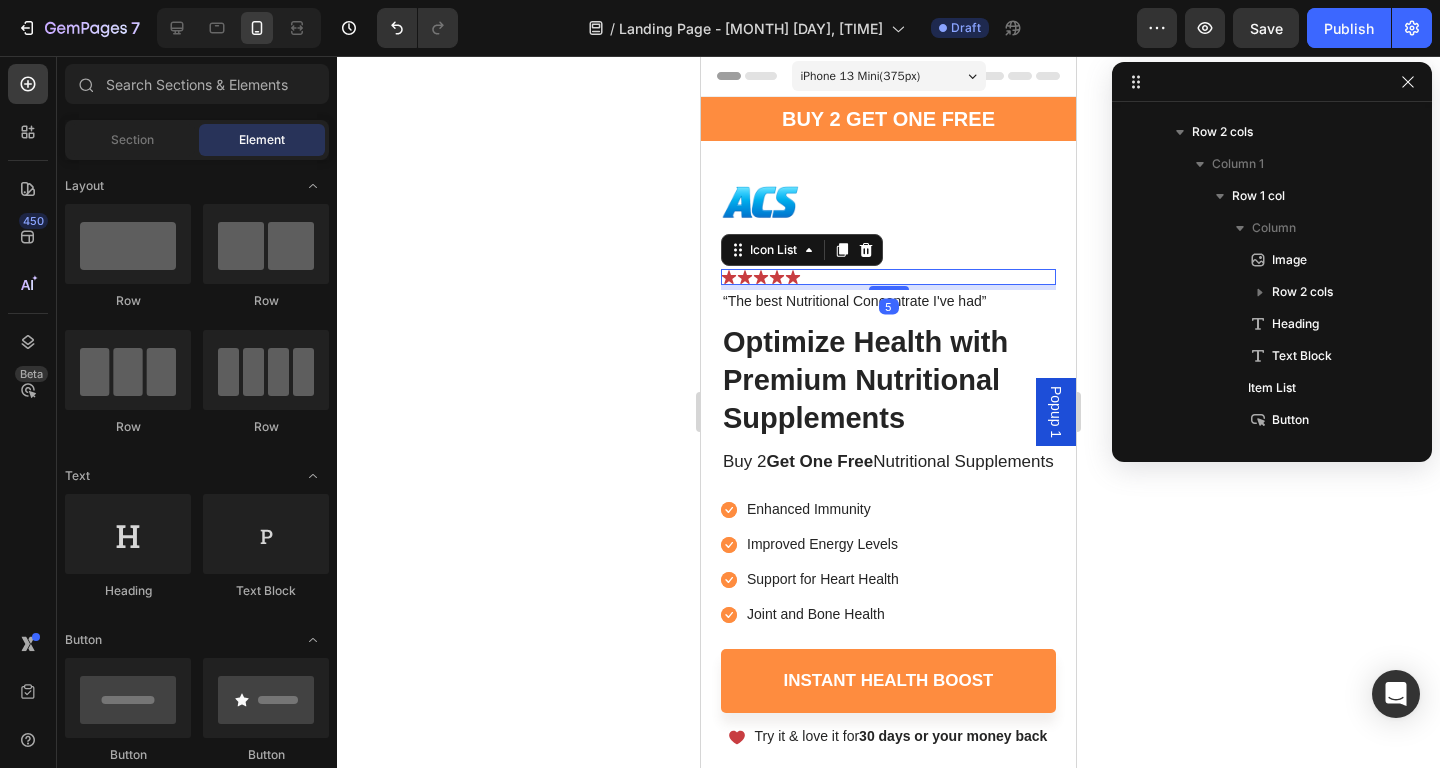 scroll, scrollTop: 346, scrollLeft: 0, axis: vertical 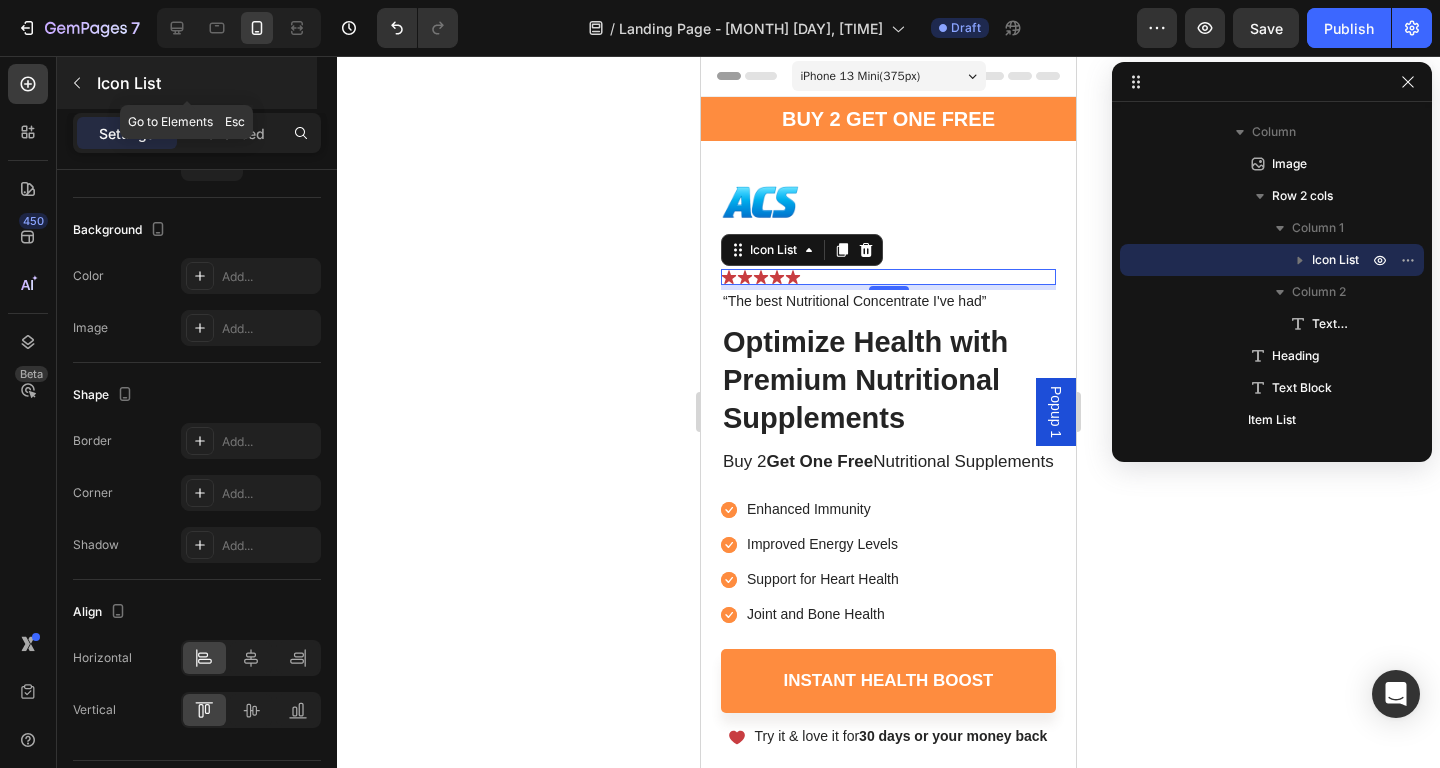 click 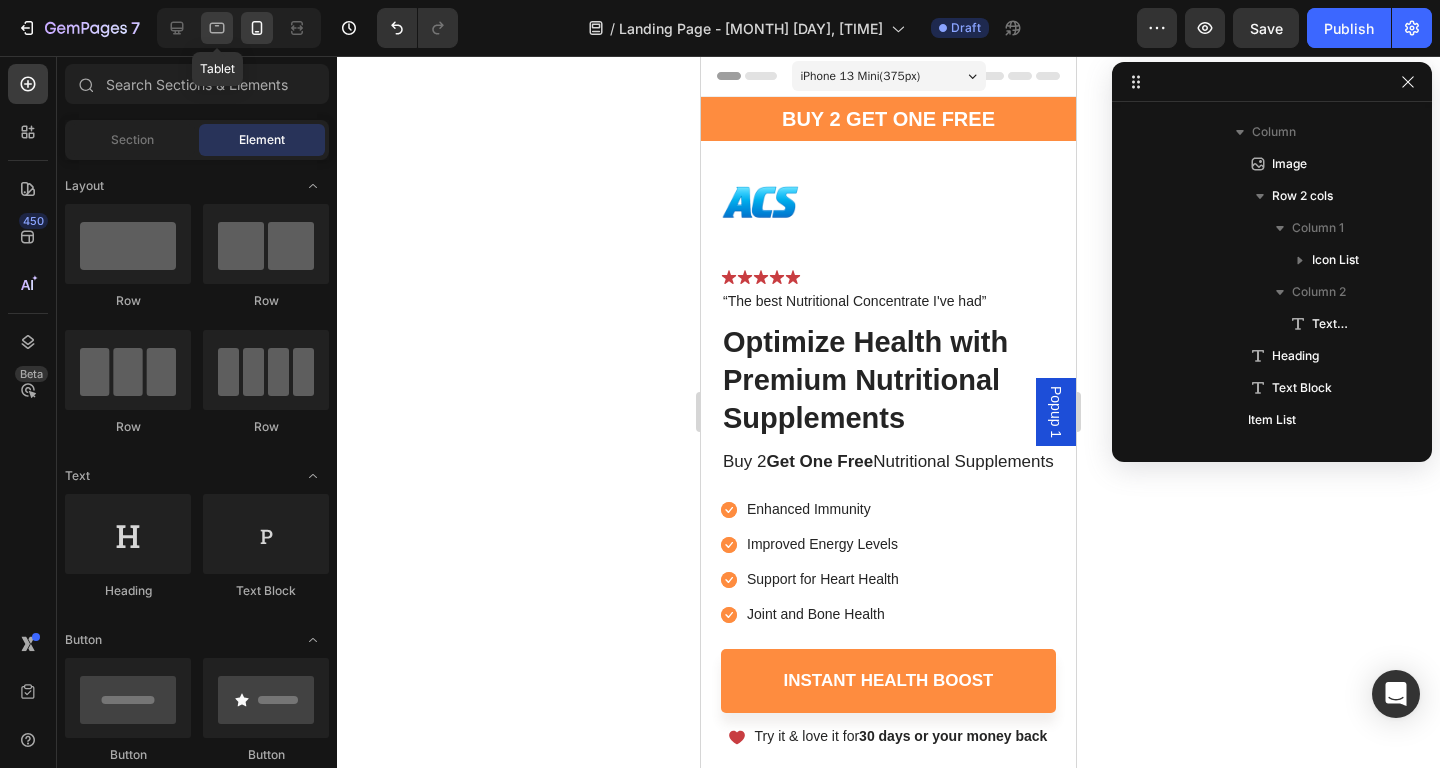 click 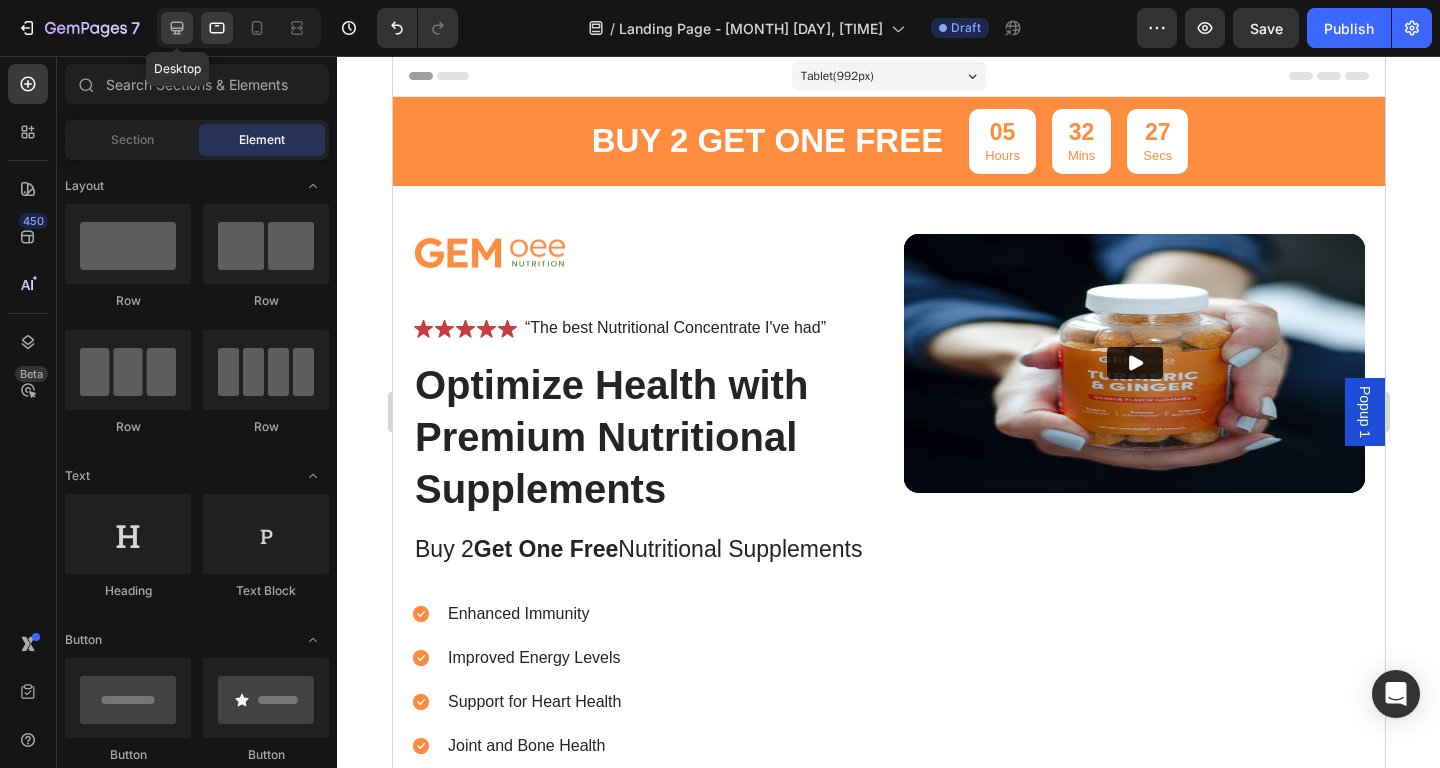 click 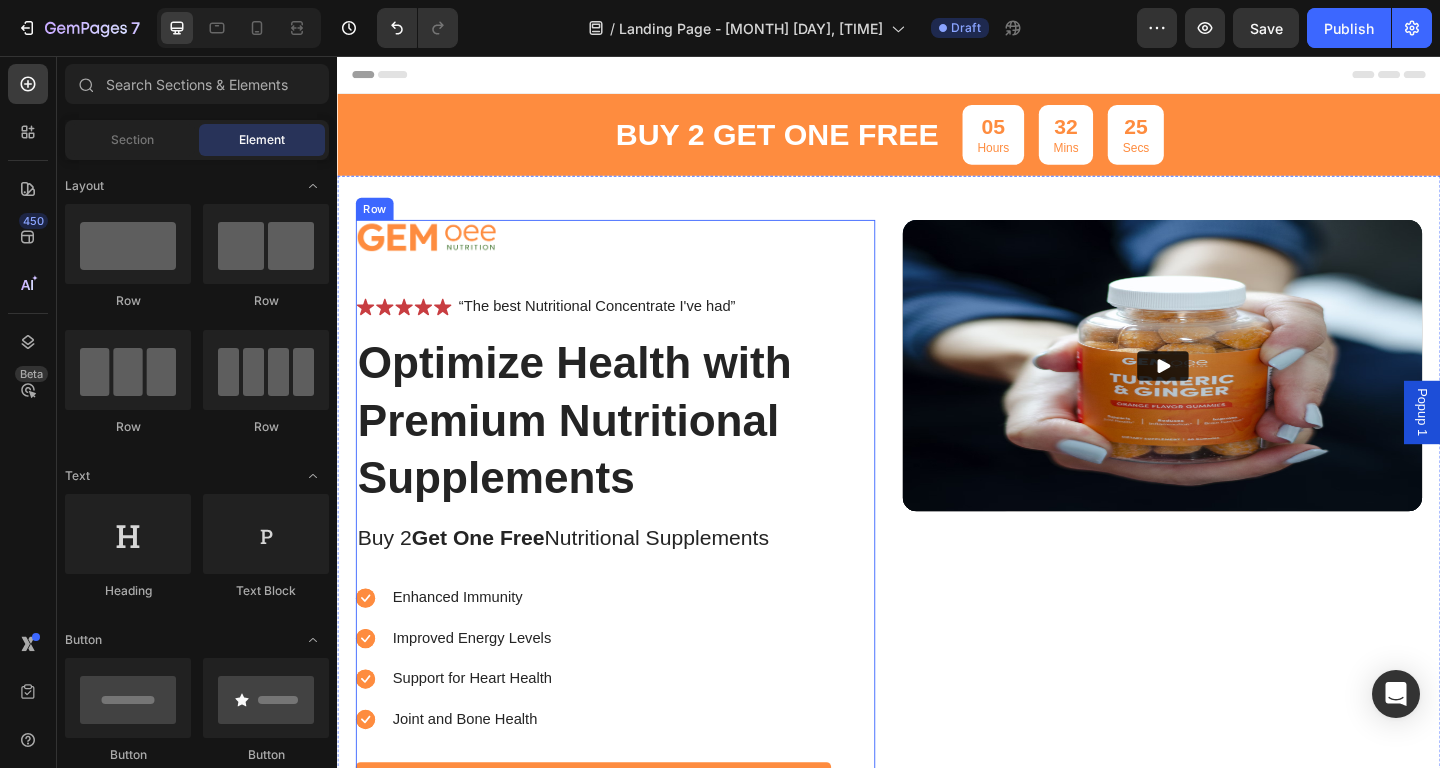 click on "Image
Icon
Icon
Icon
Icon
Icon Icon List “The best Nutritional Concentrate I've had” Text Block Row Optimize Health with Premium Nutritional Supplements Heading Buy 2  Get One Free  Nutritional Supplements Text Block
Enhanced Immunity
Improved Energy Levels
Support for Heart Health
Joint and Bone Health Item List Instant Health Boost Button
Icon Try it & love it for  30 days or your money back Text Block Row" at bounding box center (615, 586) 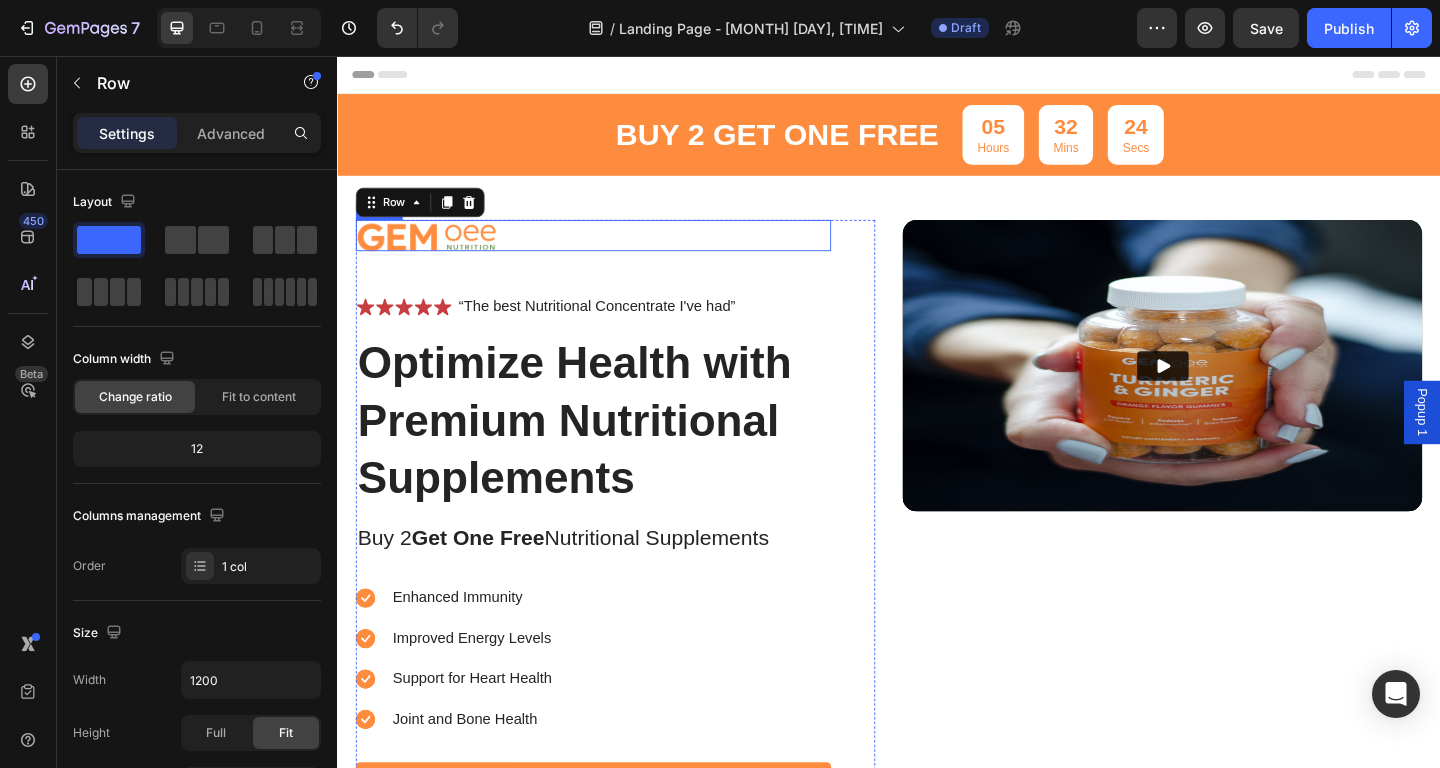 click at bounding box center [434, 251] 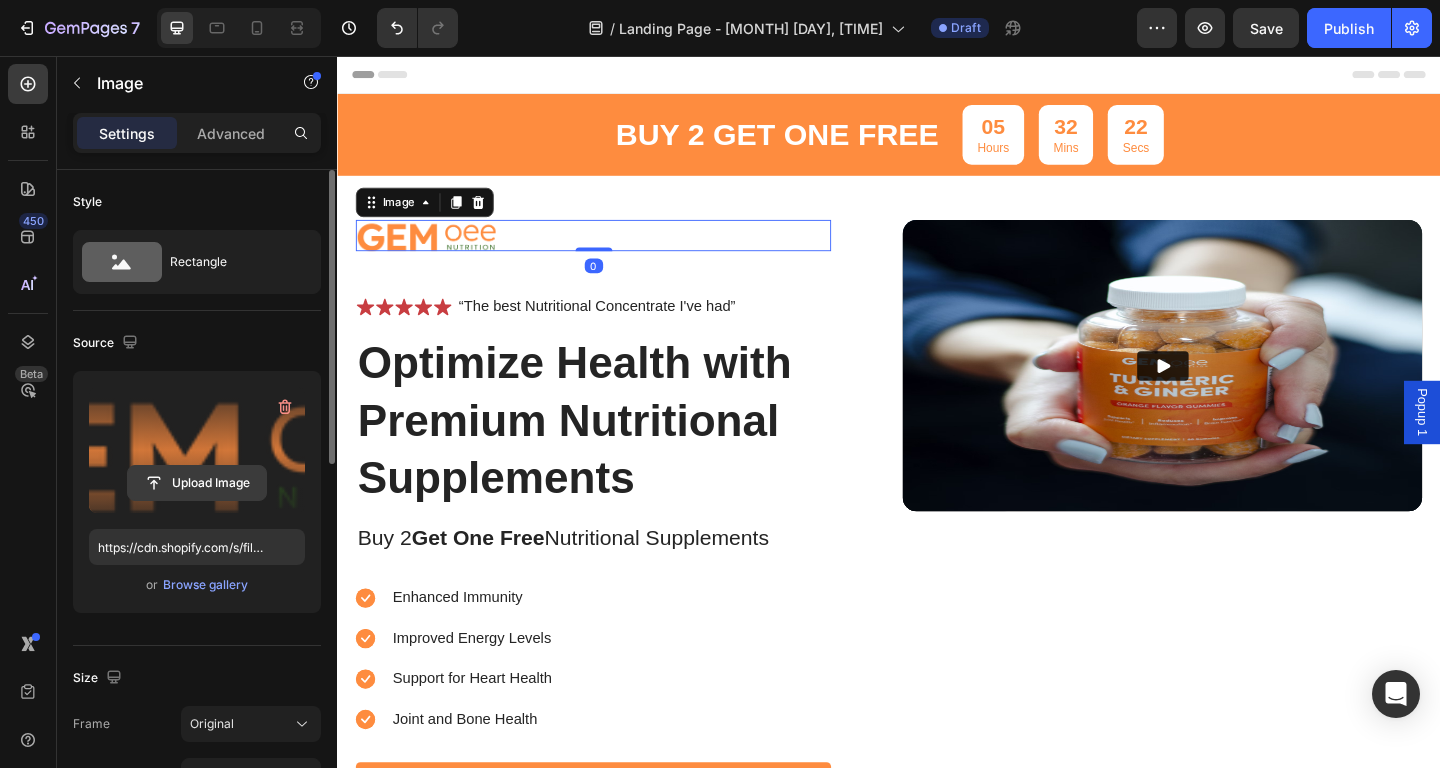 click 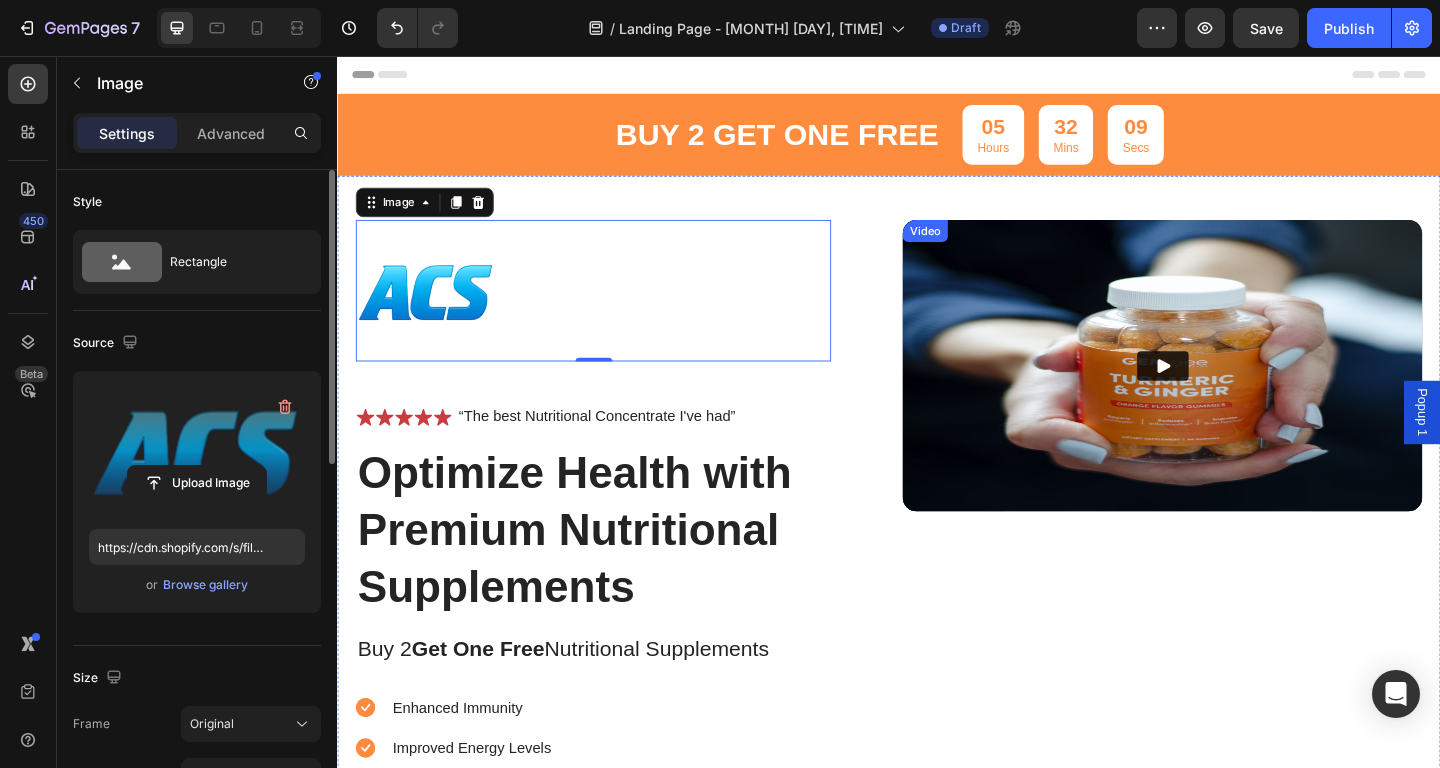 type on "https://cdn.shopify.com/s/files/1/0576/9586/2842/files/gempages_571741074129683680-4804b830-4393-43af-9a13-407cad935b9c.png" 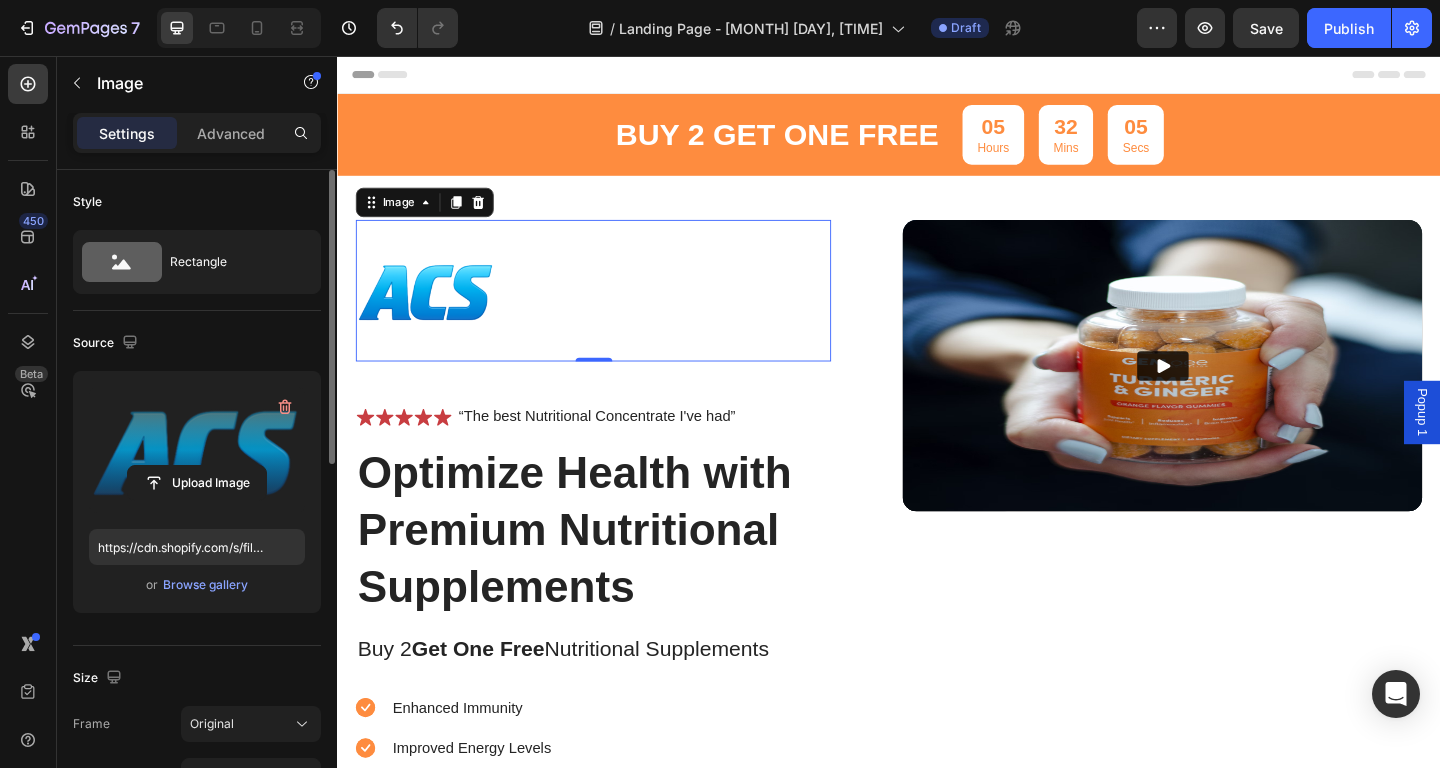 scroll, scrollTop: 324, scrollLeft: 0, axis: vertical 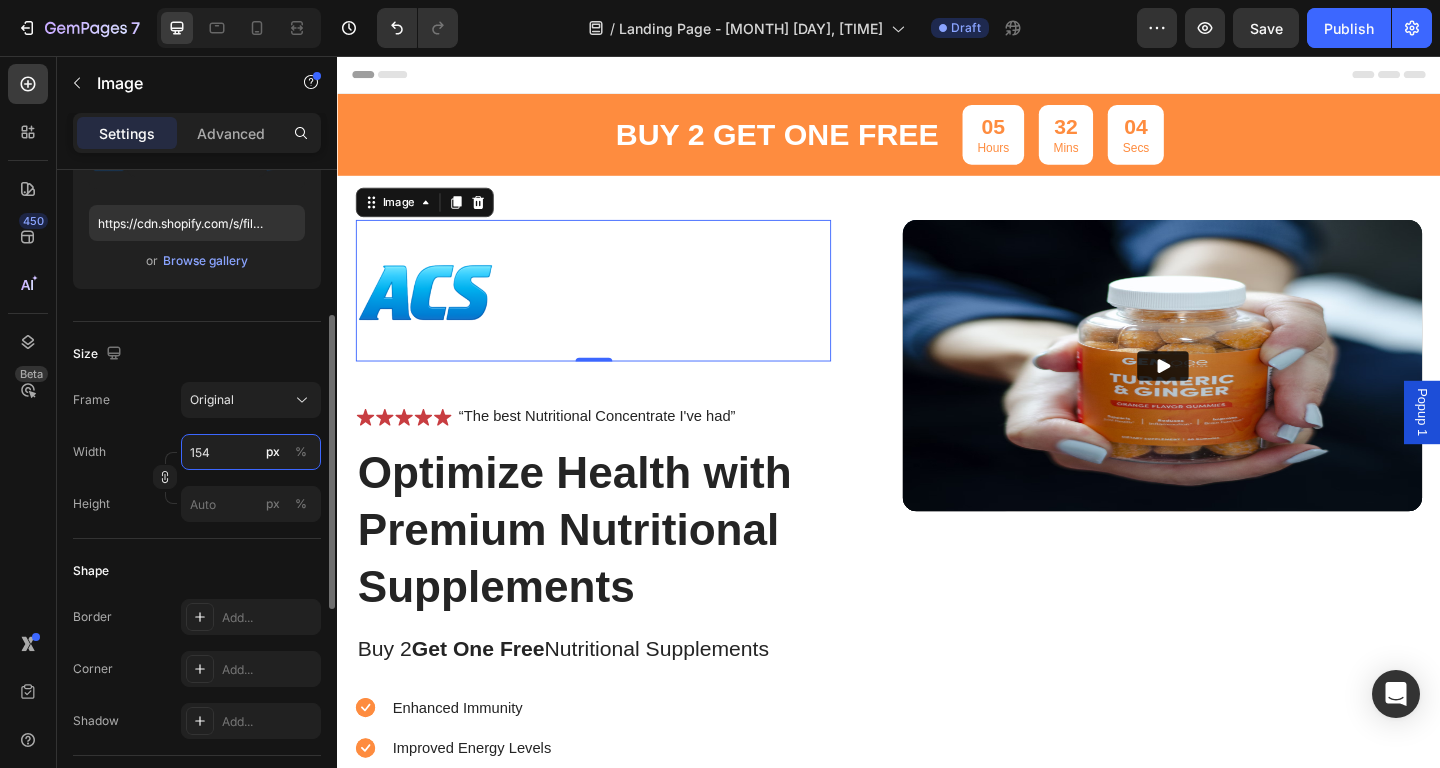 click on "154" at bounding box center [251, 452] 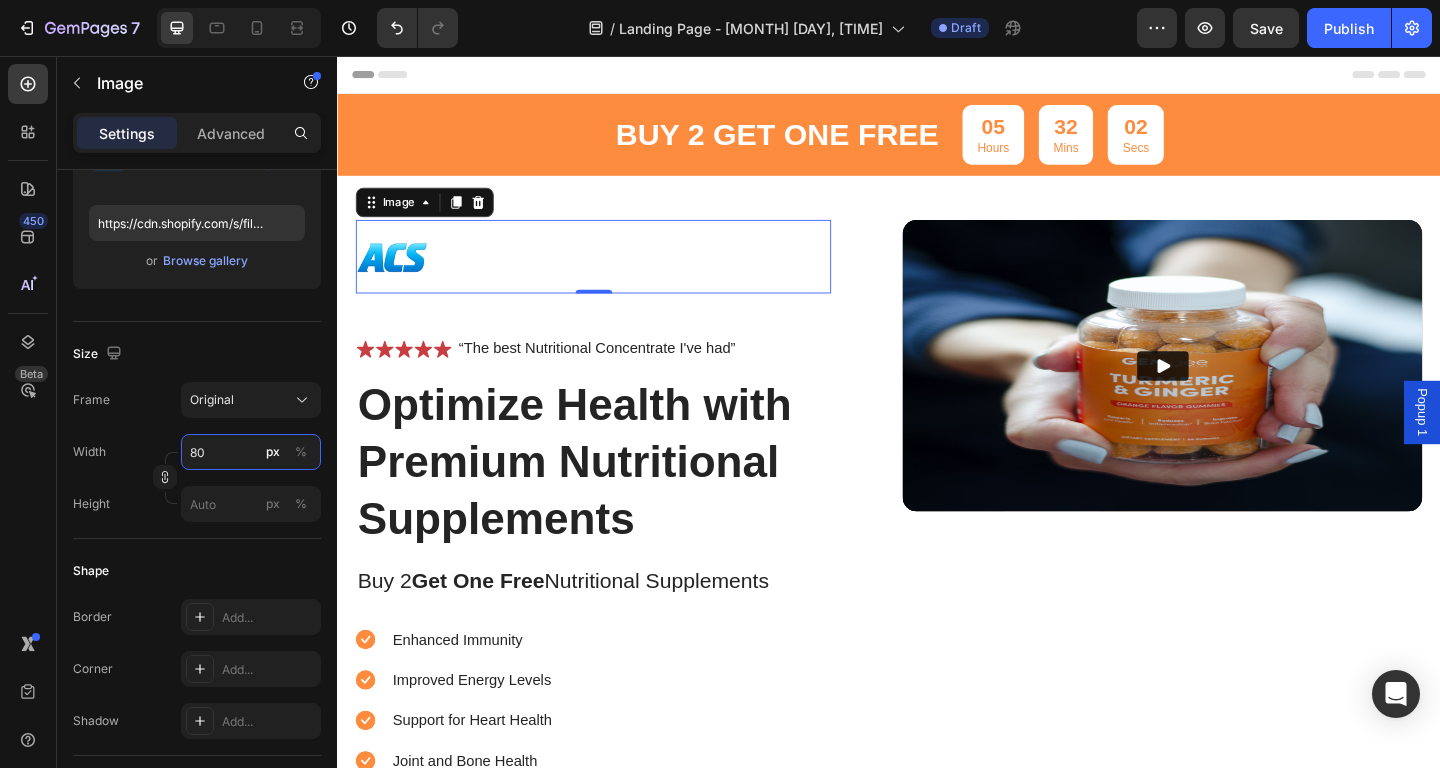 type on "80" 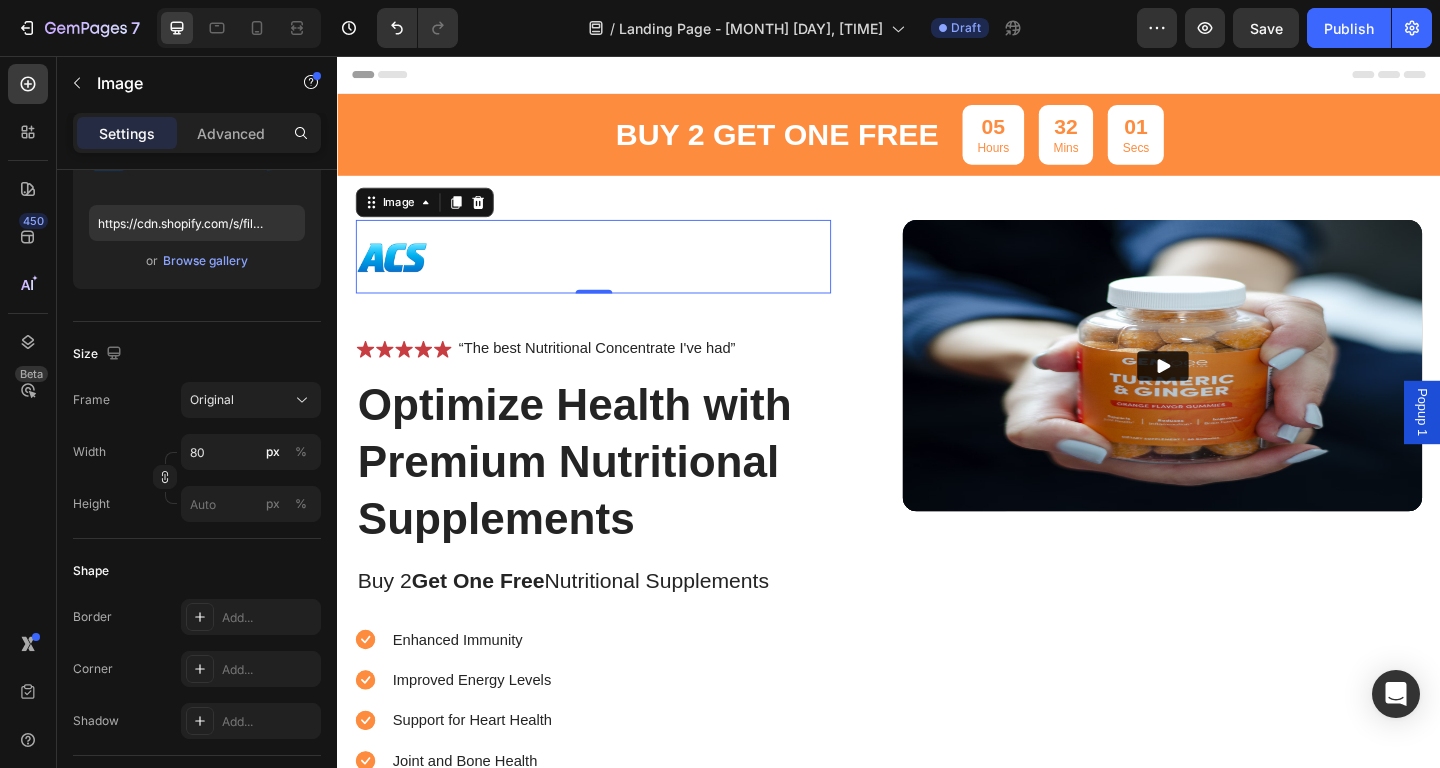 click on "450 Beta" at bounding box center (28, 412) 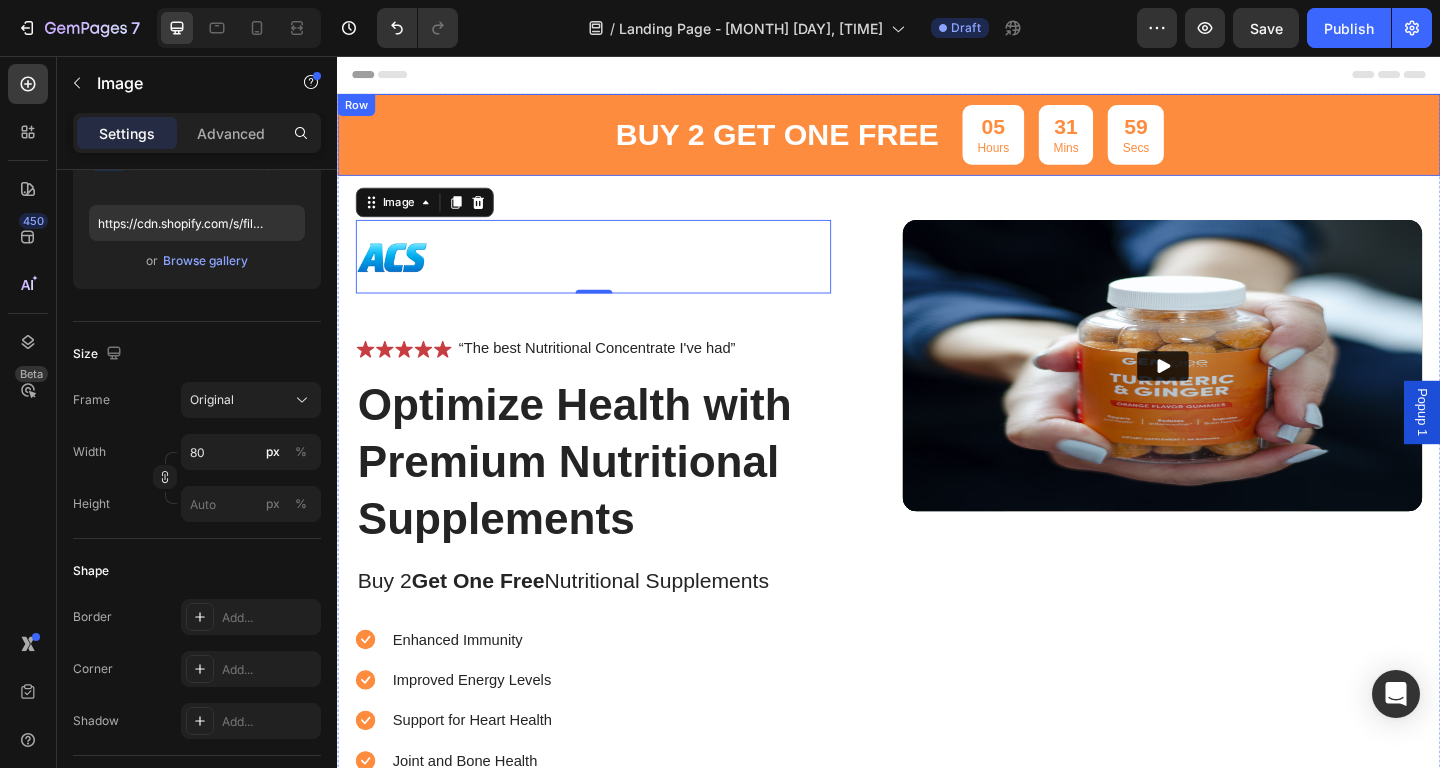 click on "buy 2 get one free Text Block [NUMBER] Hours [NUMBER] Mins [NUMBER] Secs Countdown Timer Row" at bounding box center (937, 141) 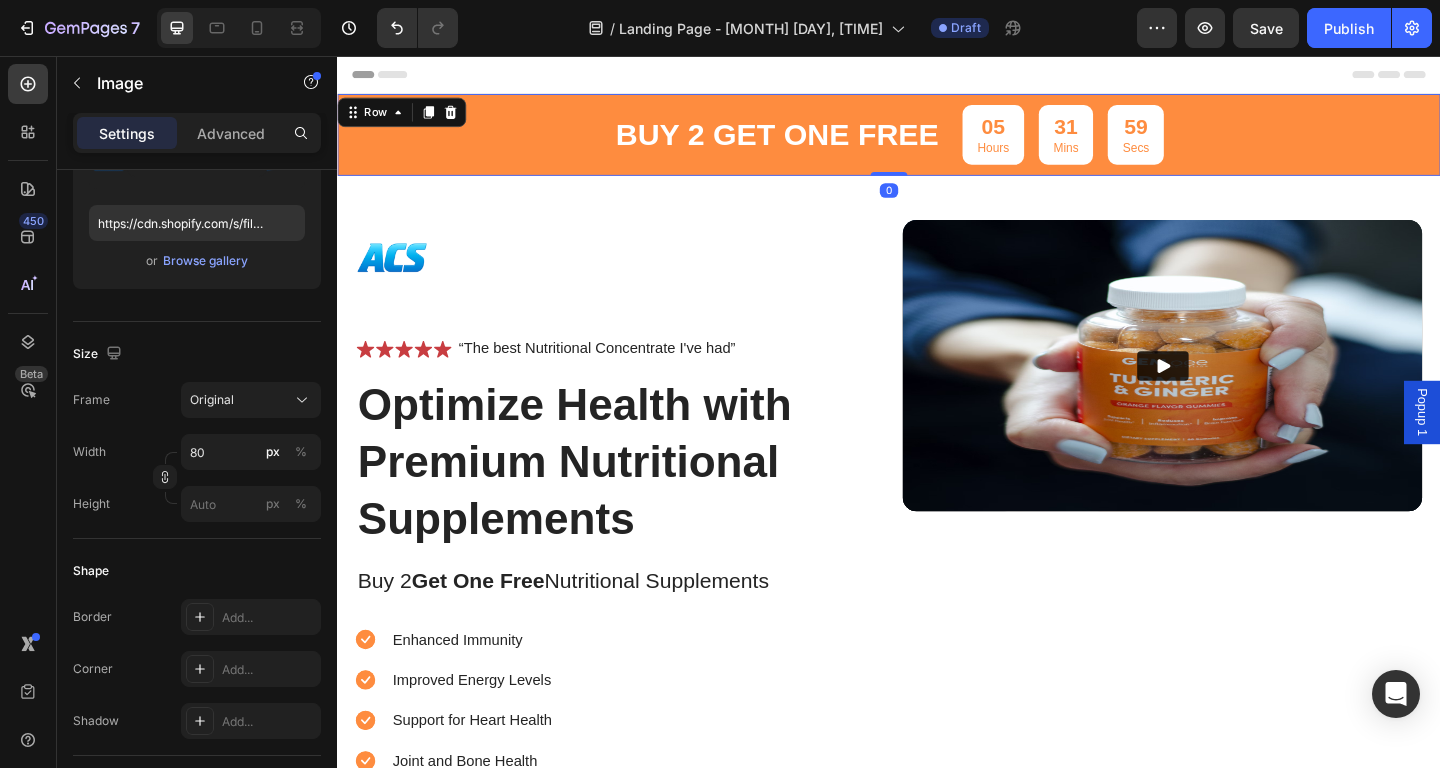scroll, scrollTop: 0, scrollLeft: 0, axis: both 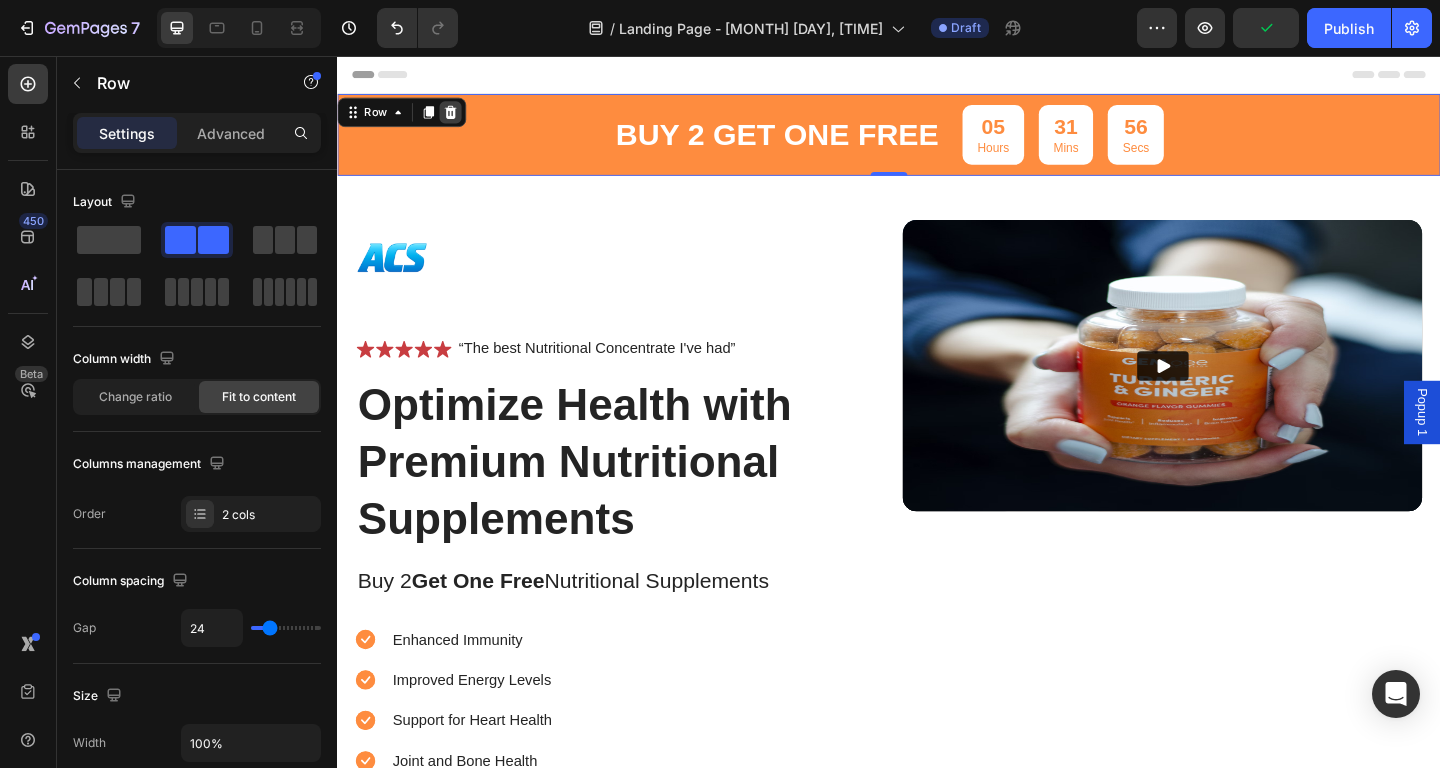 click 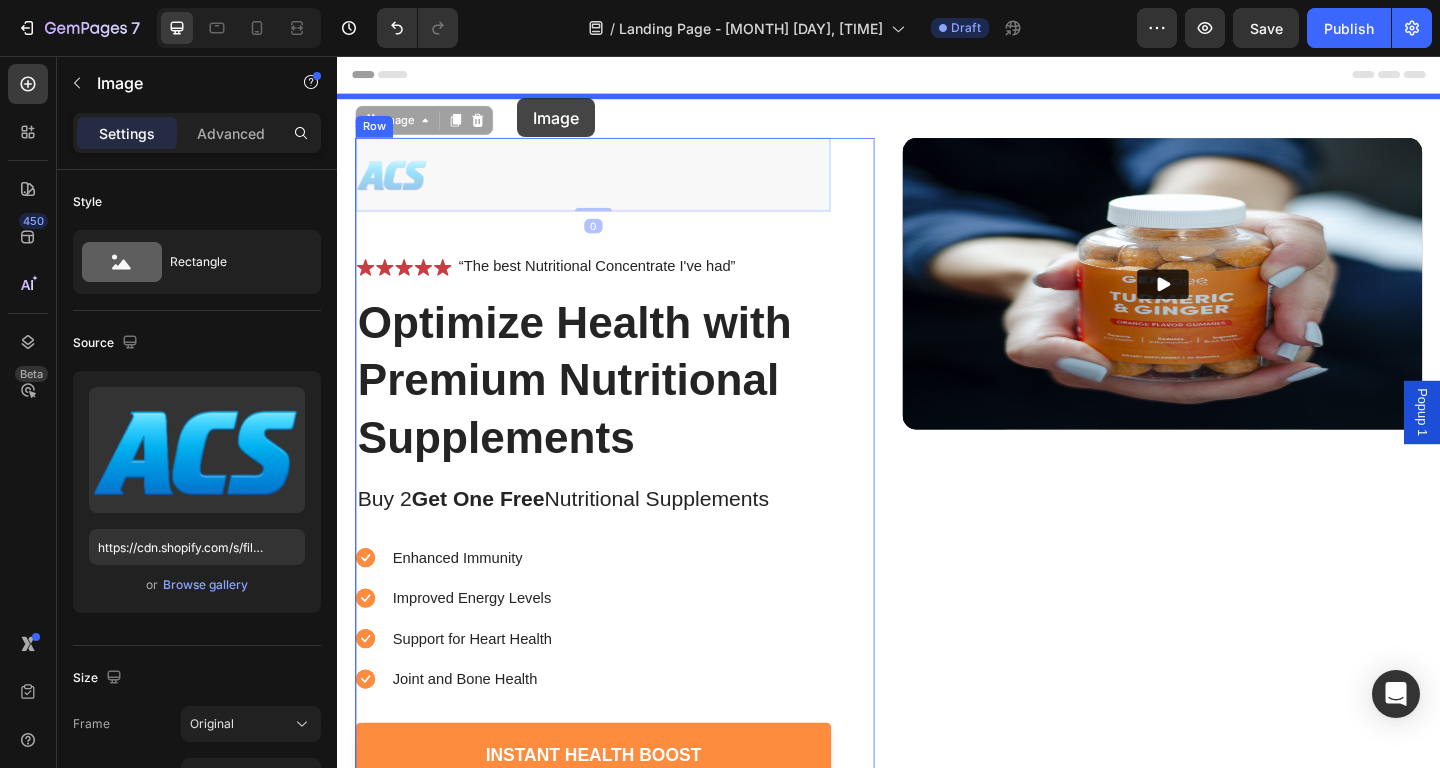 drag, startPoint x: 402, startPoint y: 183, endPoint x: 517, endPoint y: 98, distance: 143.0035 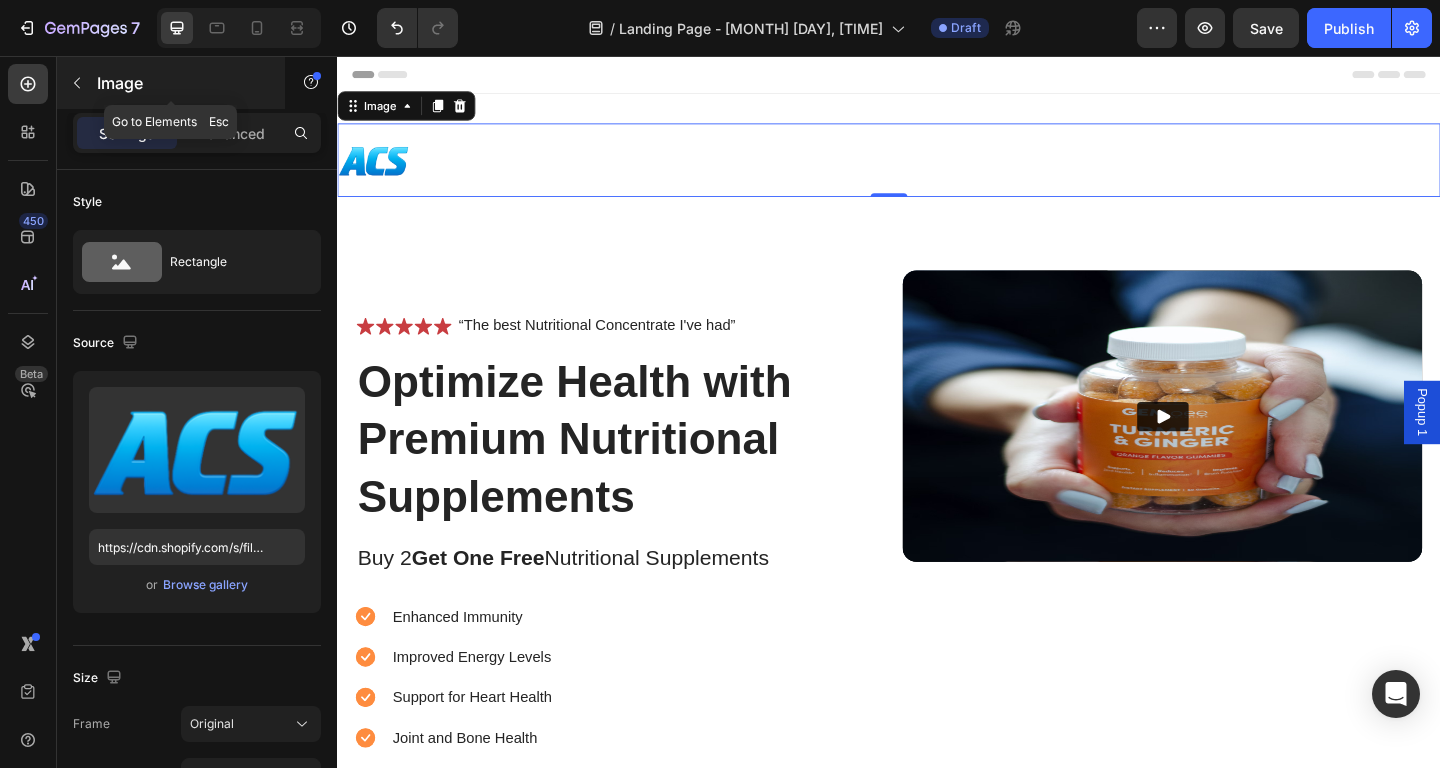 click 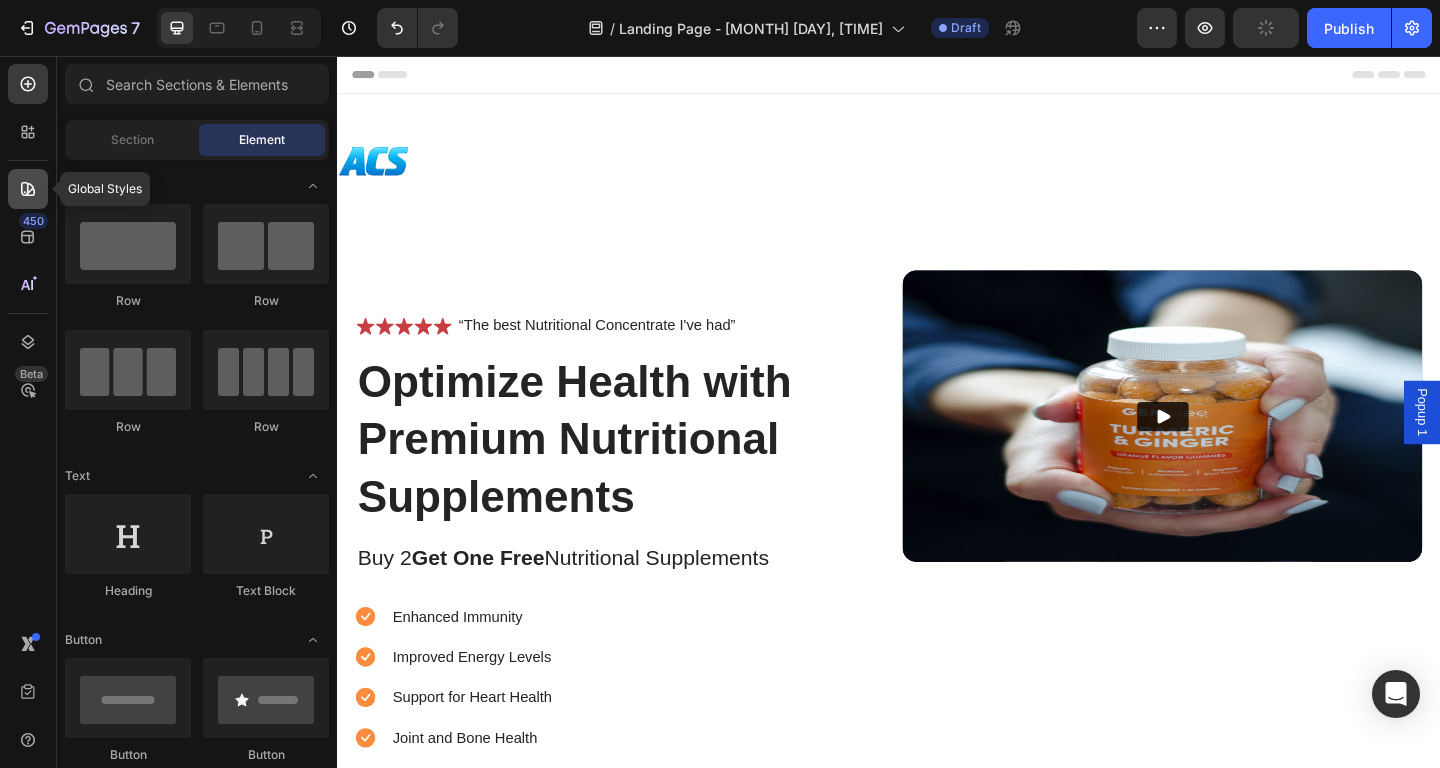 click 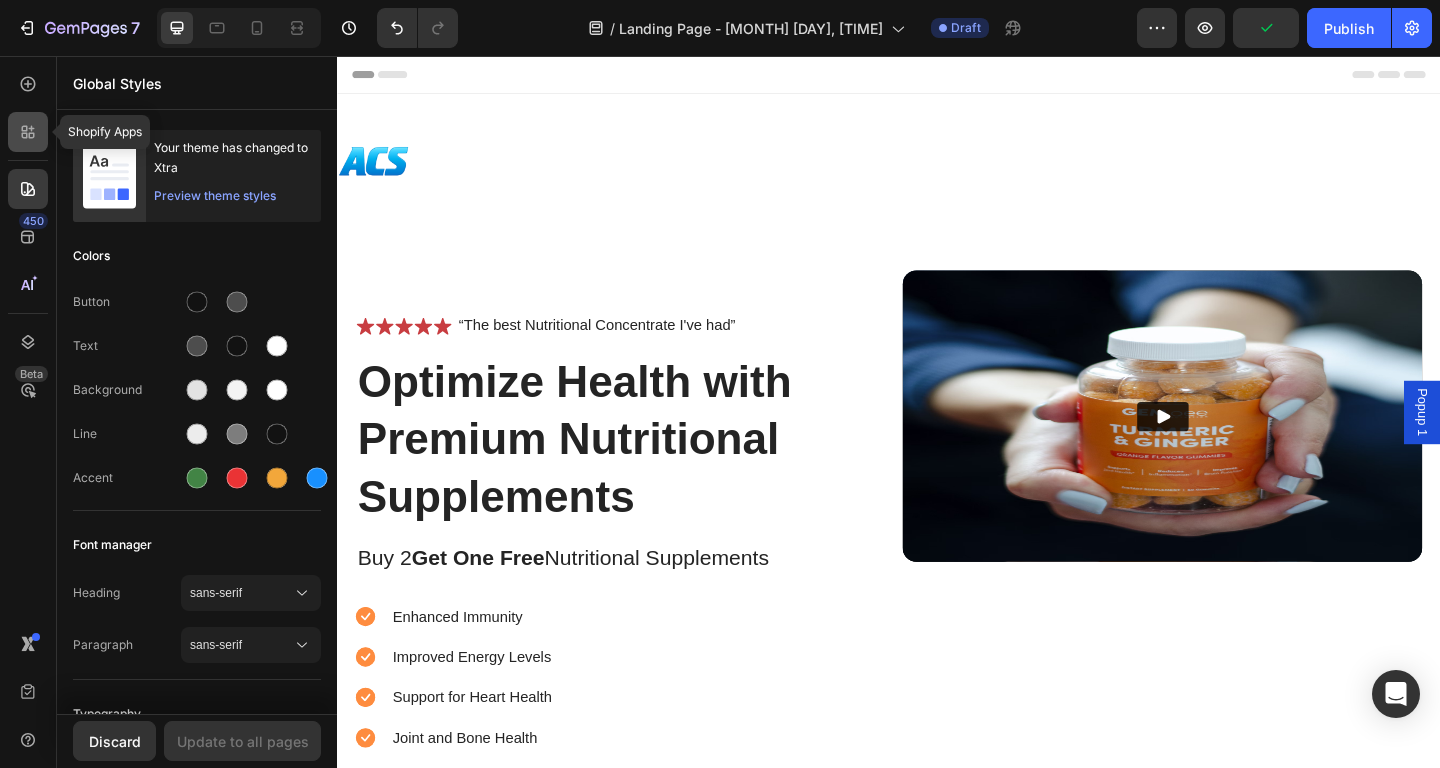 click 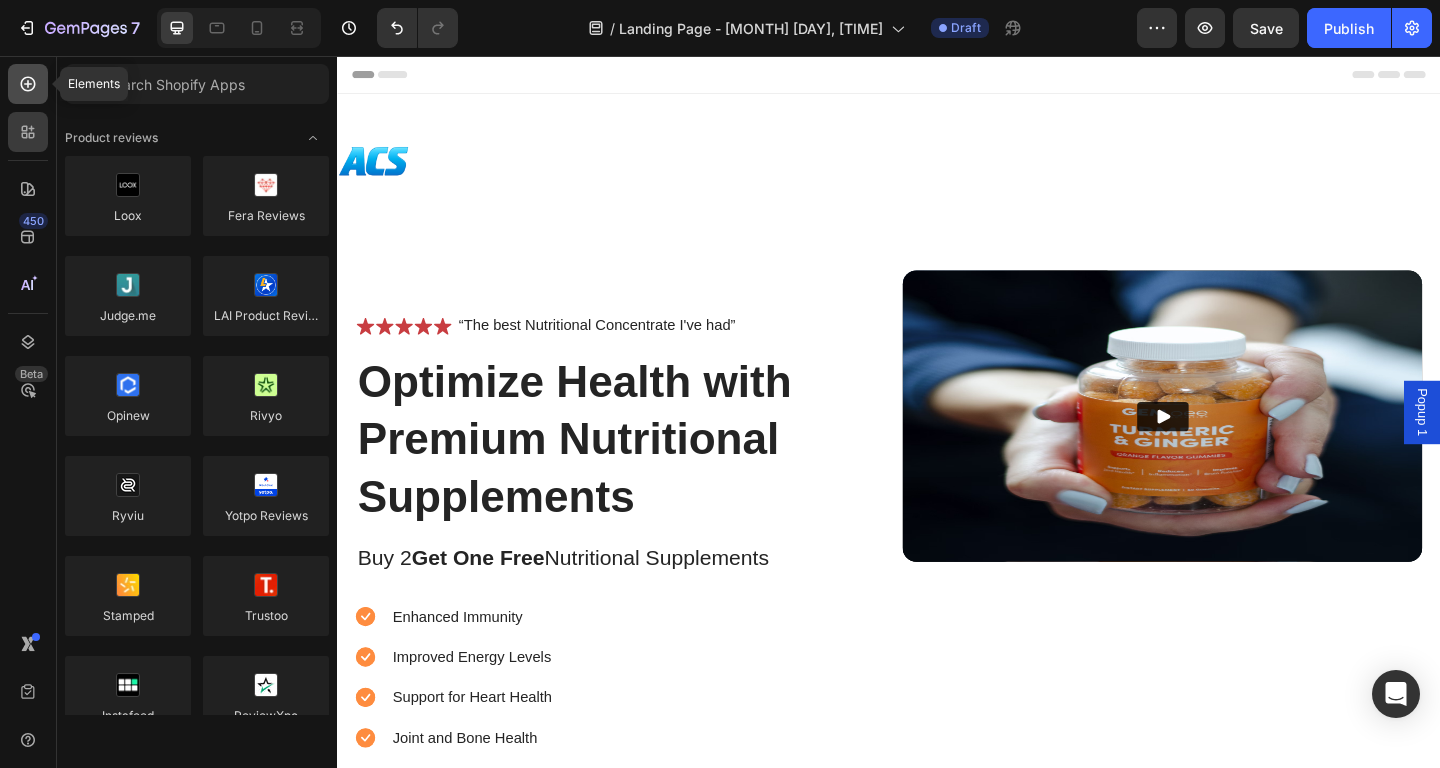 click 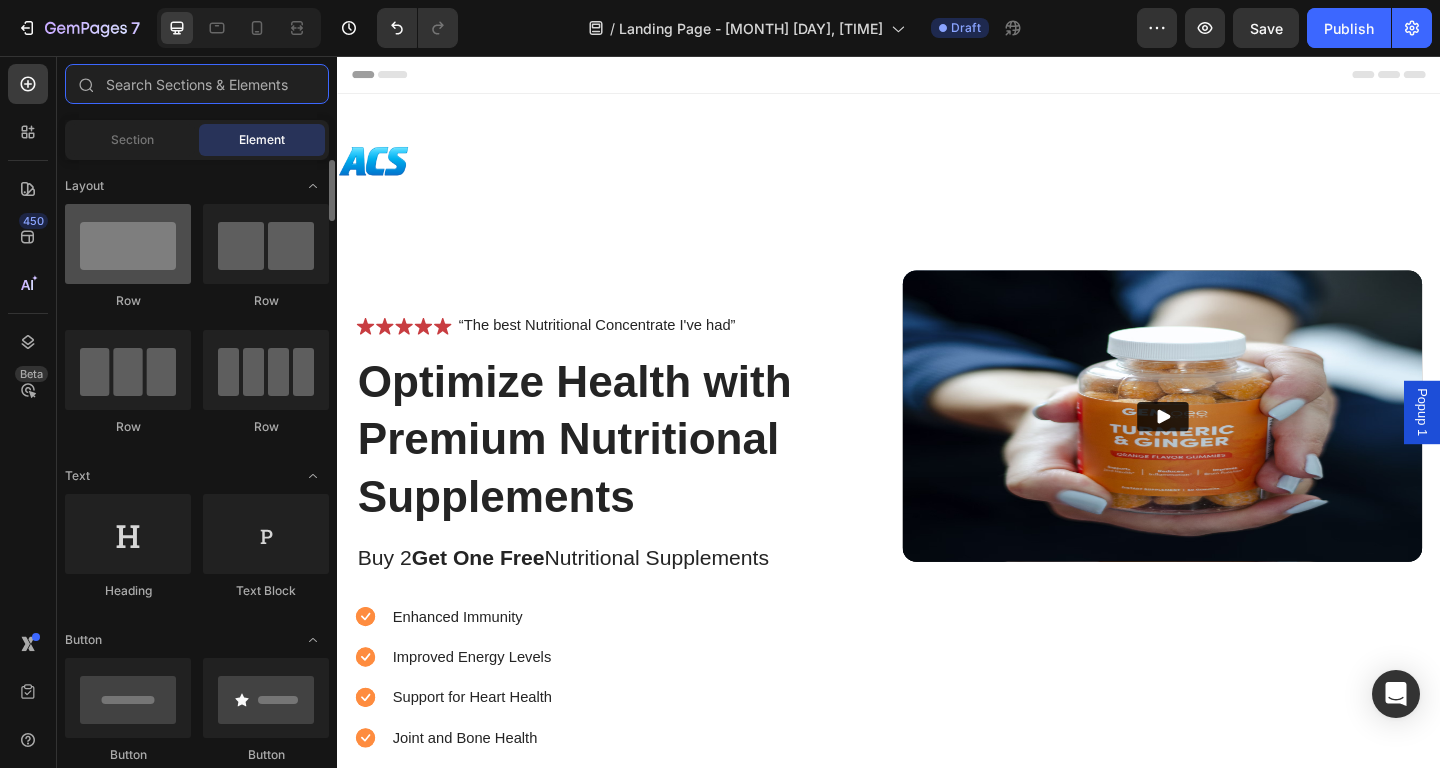 scroll, scrollTop: 241, scrollLeft: 0, axis: vertical 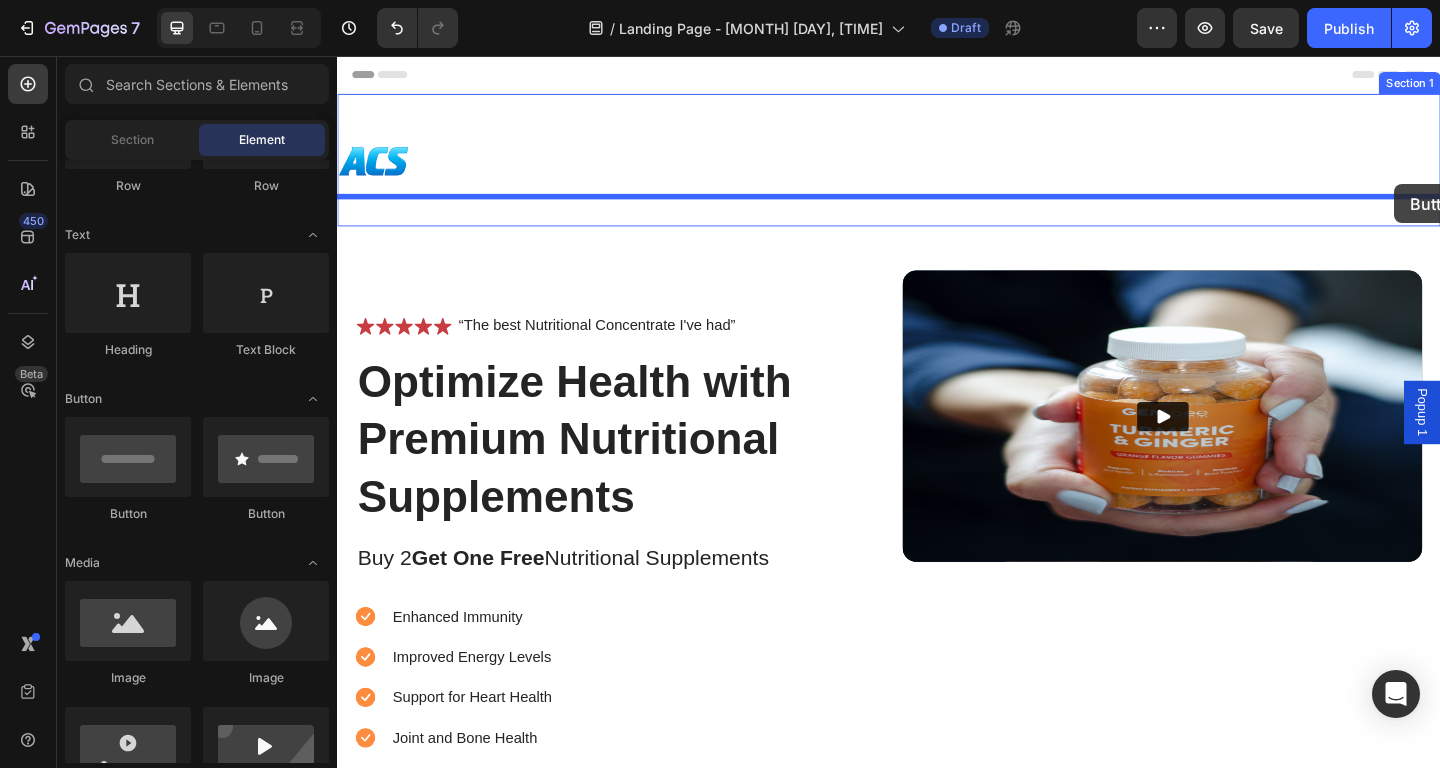 drag, startPoint x: 507, startPoint y: 521, endPoint x: 1394, endPoint y: 184, distance: 948.86145 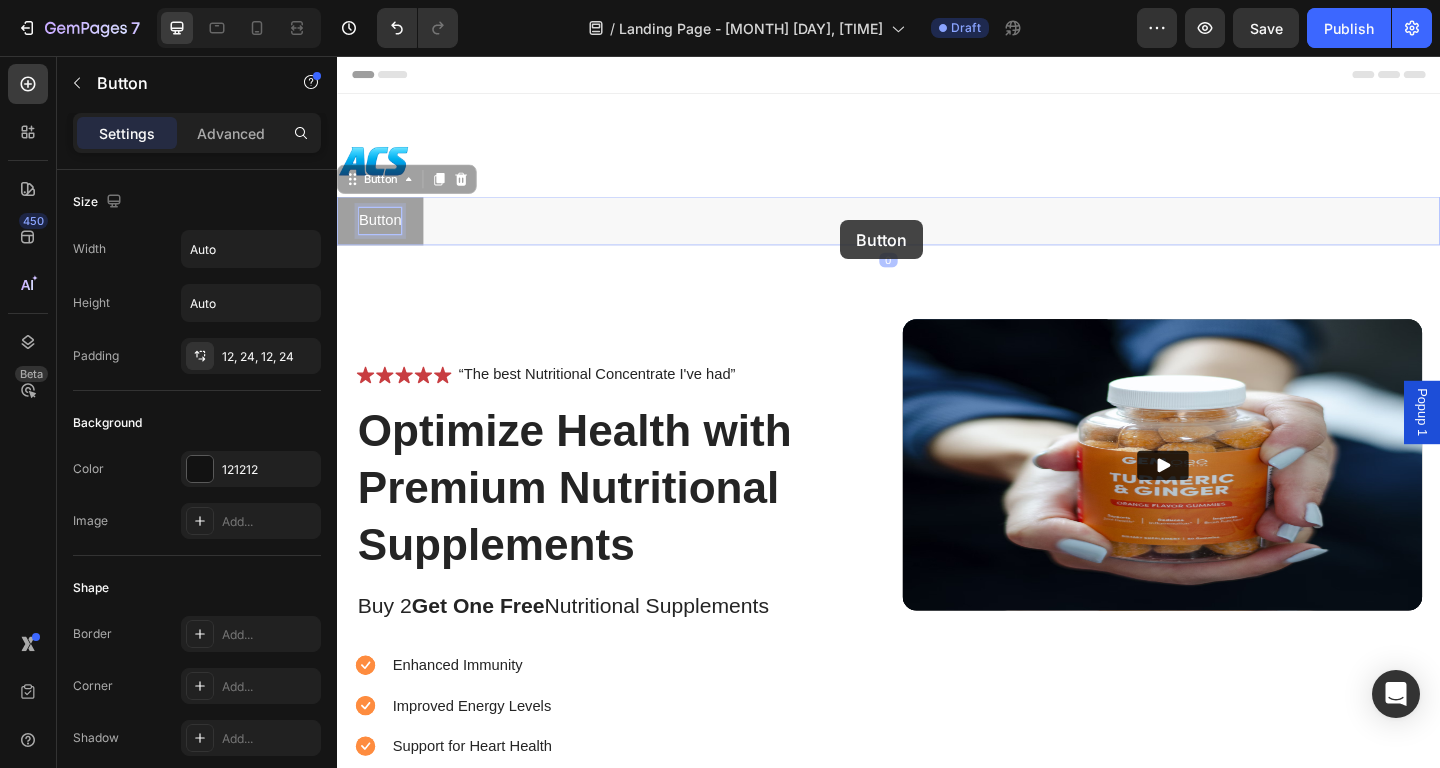 click on "Icon Icon List “The best Nutritional Concentrate I've had” Text Block Row Optimize Health with Premium Nutritional Supplements Heading Buy 2  Get One Free  Nutritional Supplements Text Block
Enhanced Immunity
Improved Energy Levels
Support for Heart Health
Joint and Bone Health Item List Instant Health Boost Button
Icon Try it & love it for  30 days or your money back Text Block Row Row Video Row Section 2 Root Start with Sections from sidebar Add sections Add elements Start with Generating from URL or image Add section Choose templates inspired by CRO experts Generate layout from URL or image Add blank section then drag & drop elements Footer" at bounding box center (937, 5164) 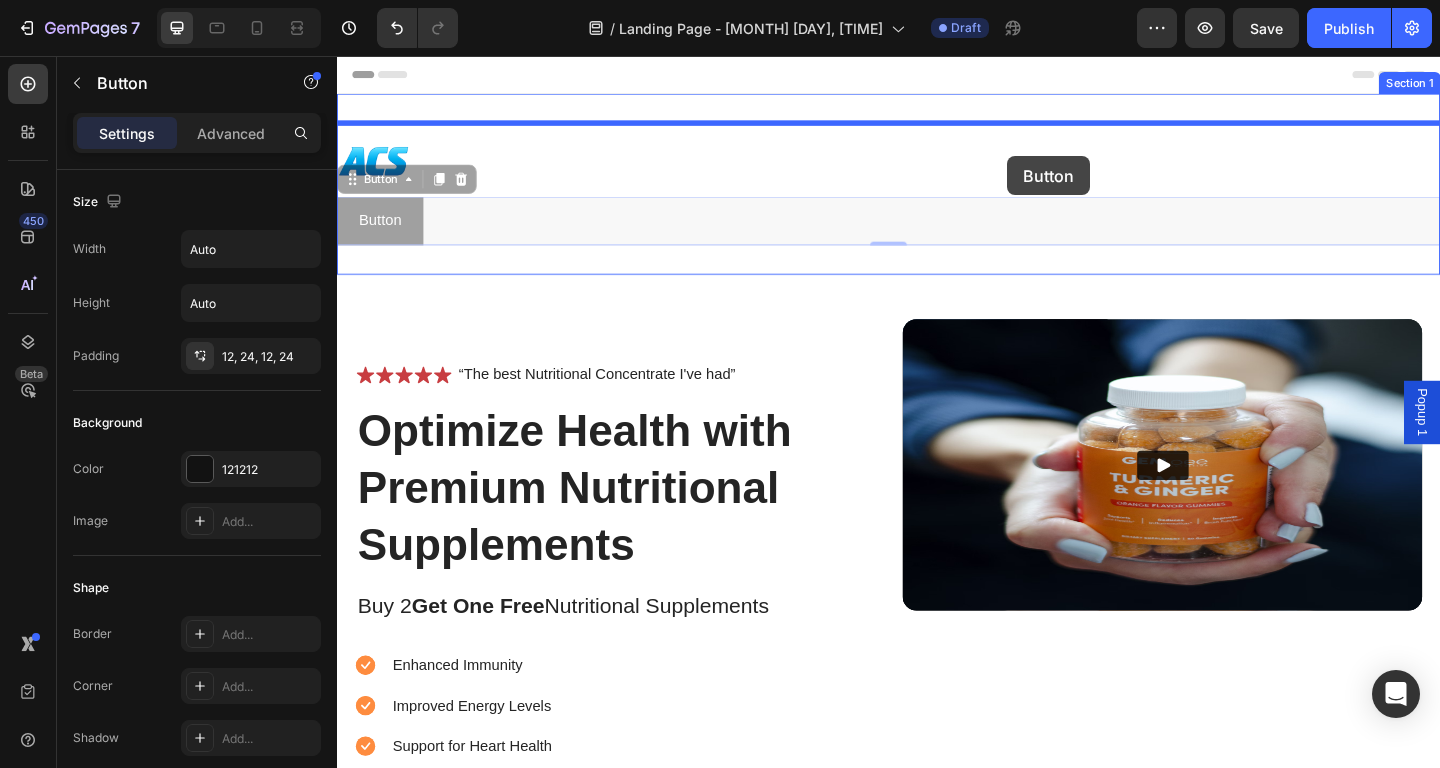 drag, startPoint x: 606, startPoint y: 238, endPoint x: 1008, endPoint y: 156, distance: 410.27795 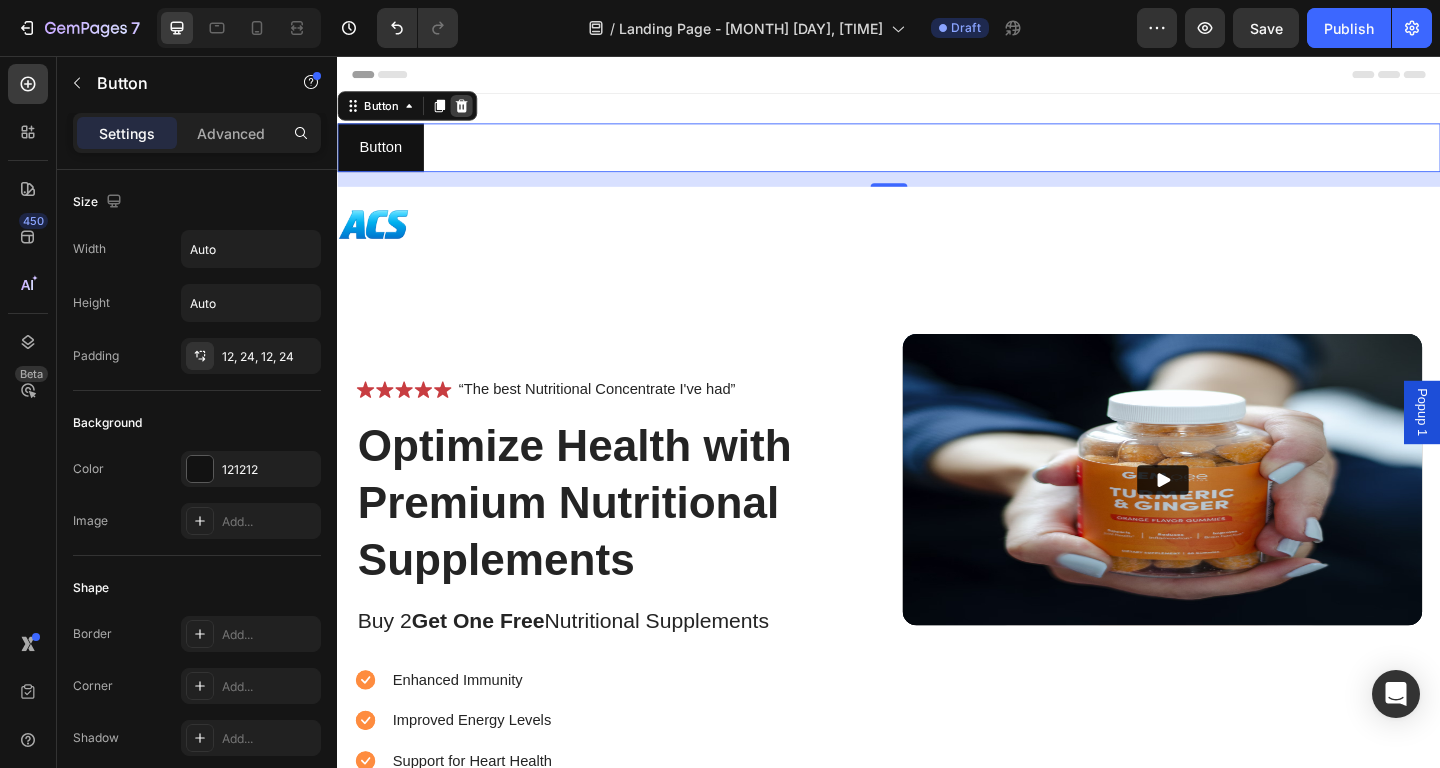 click 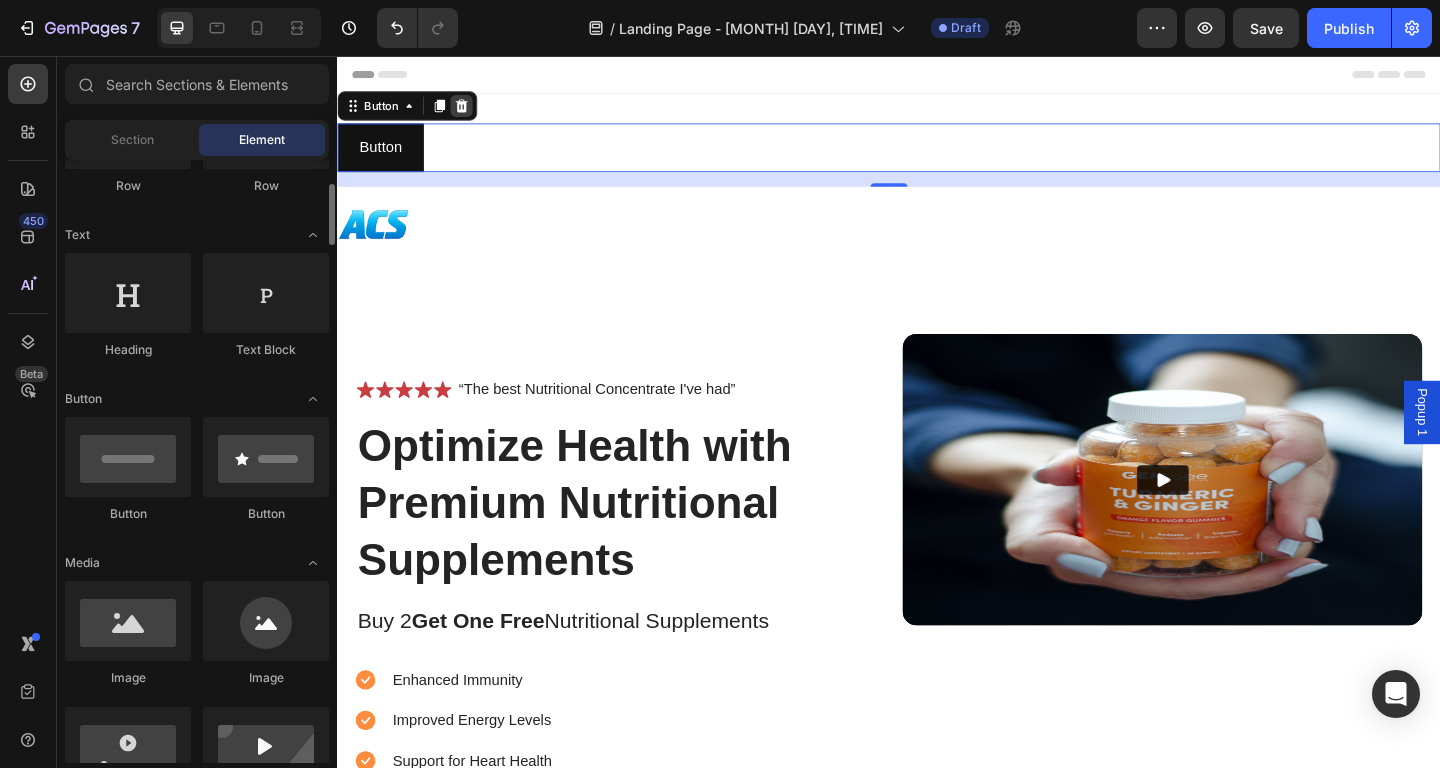 scroll, scrollTop: 241, scrollLeft: 0, axis: vertical 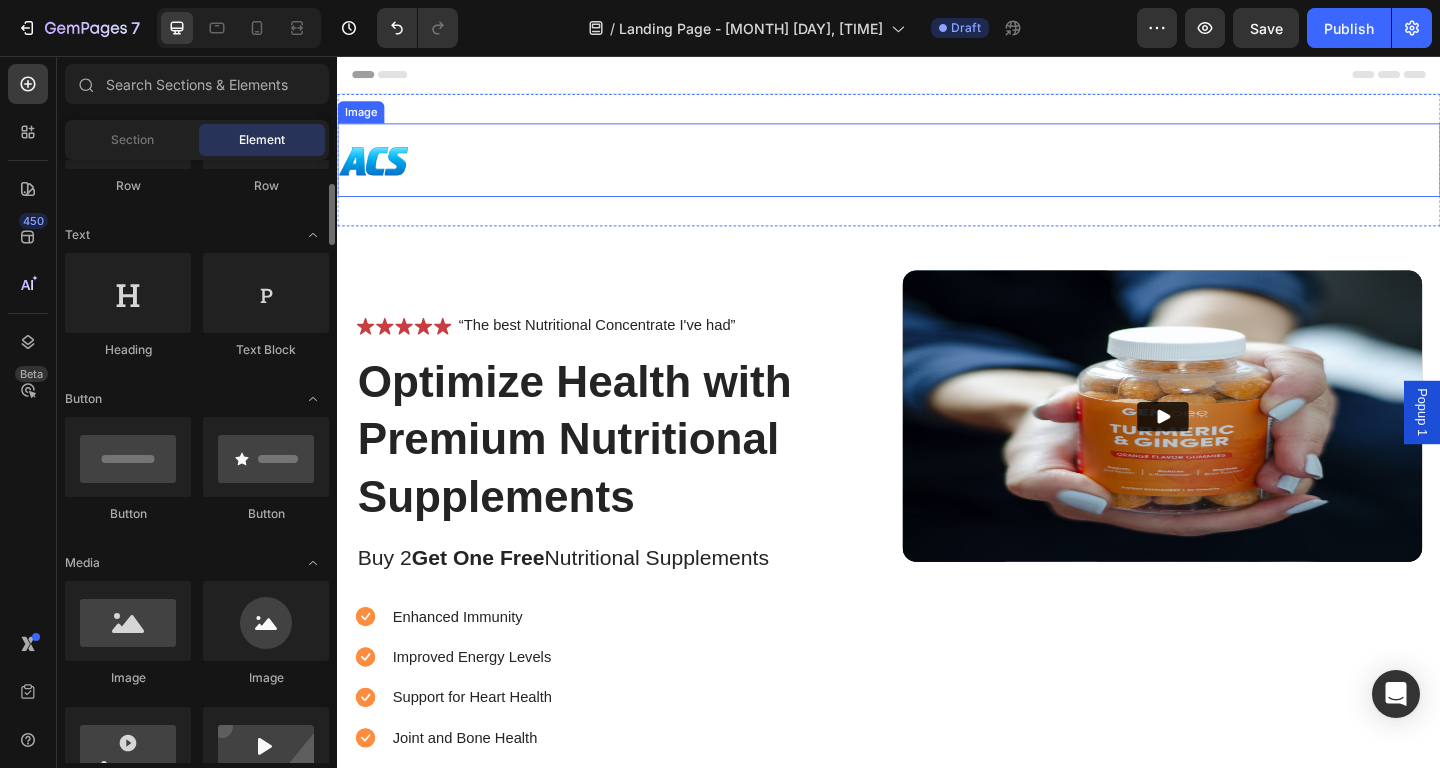 click at bounding box center (937, 169) 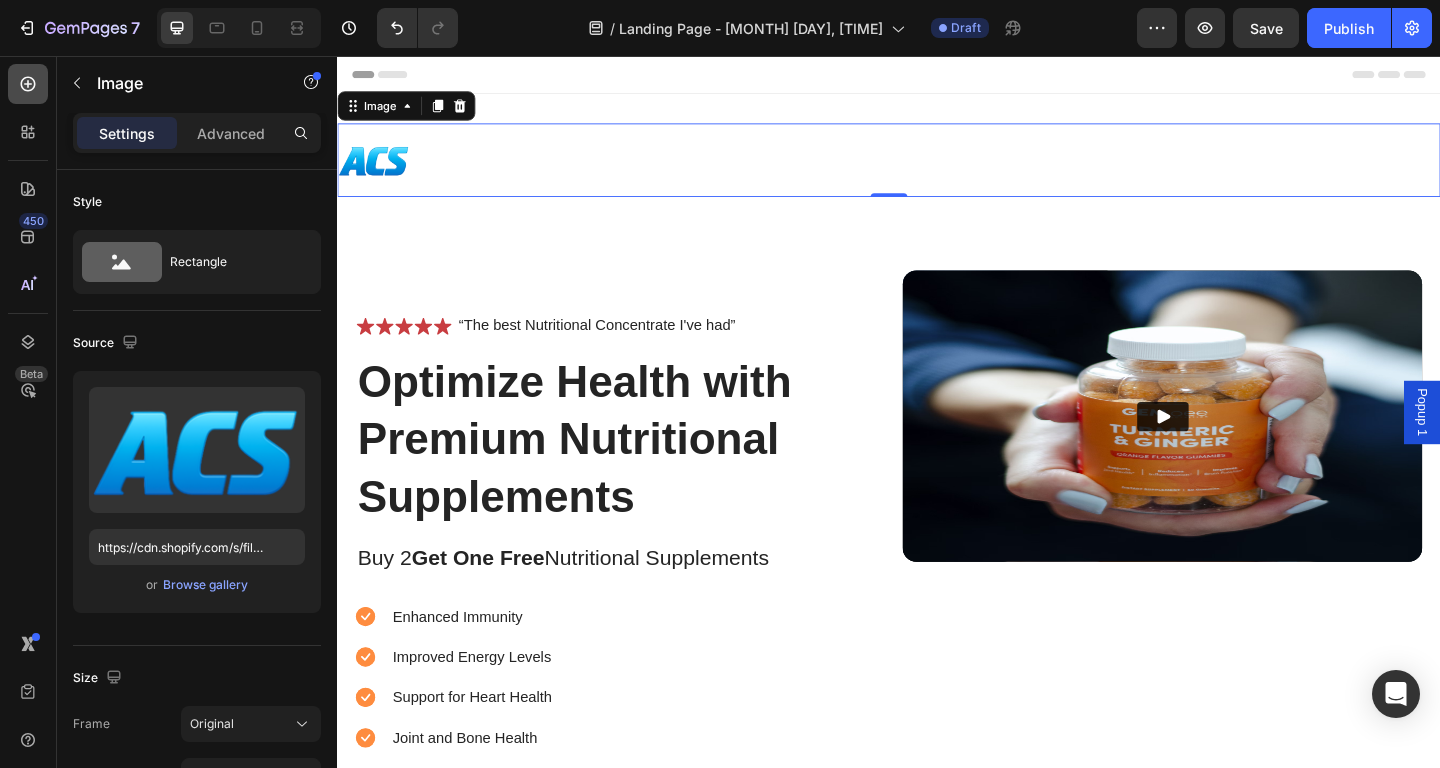 click 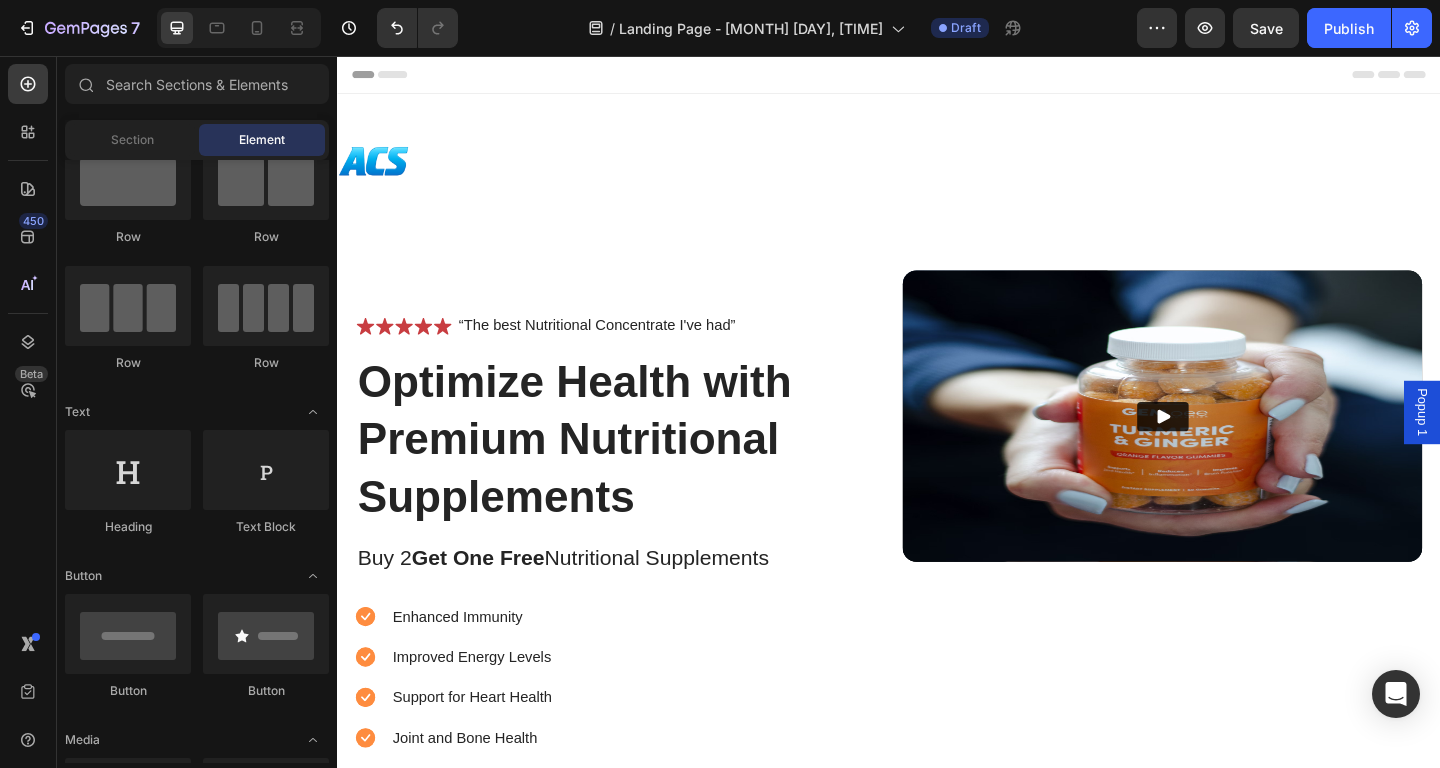 scroll, scrollTop: 0, scrollLeft: 0, axis: both 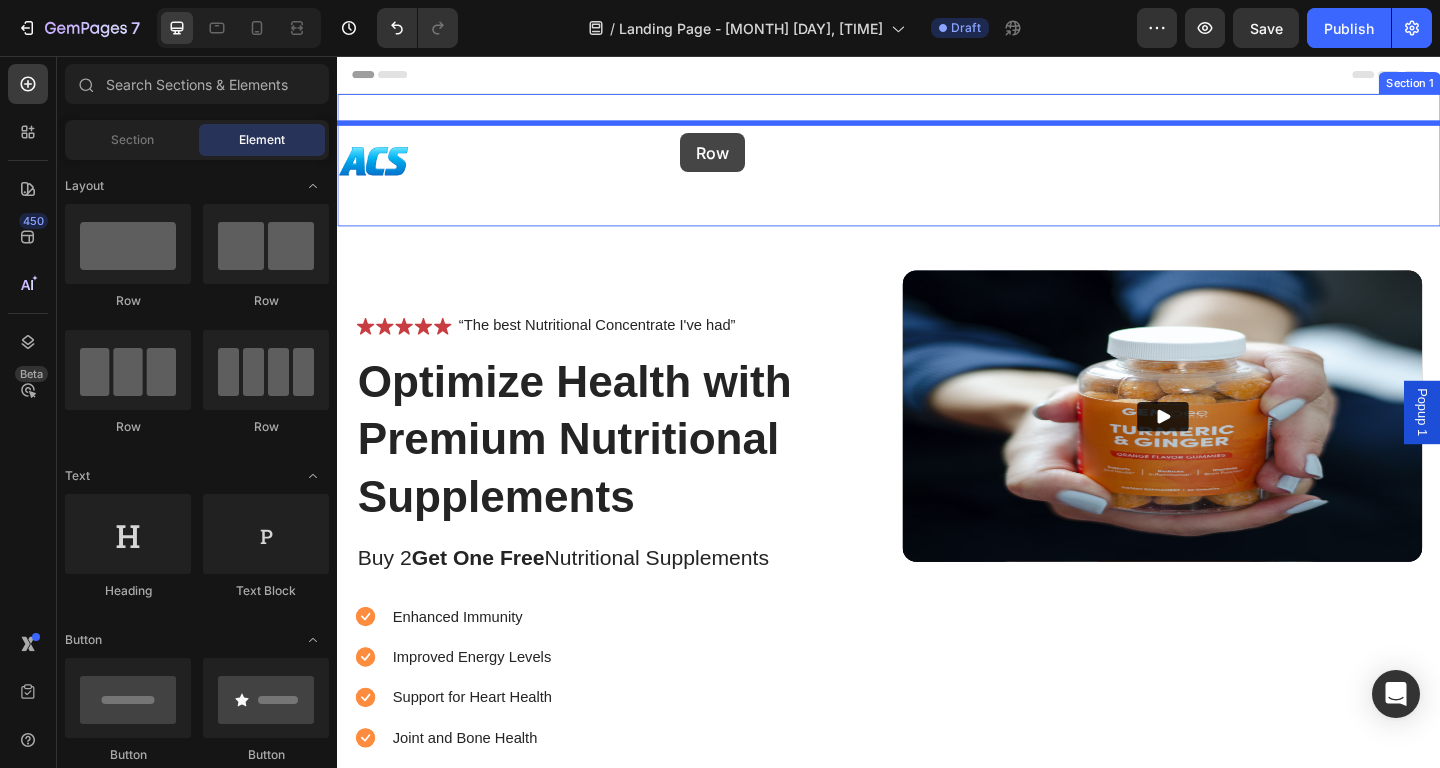 drag, startPoint x: 613, startPoint y: 309, endPoint x: 680, endPoint y: 133, distance: 188.32153 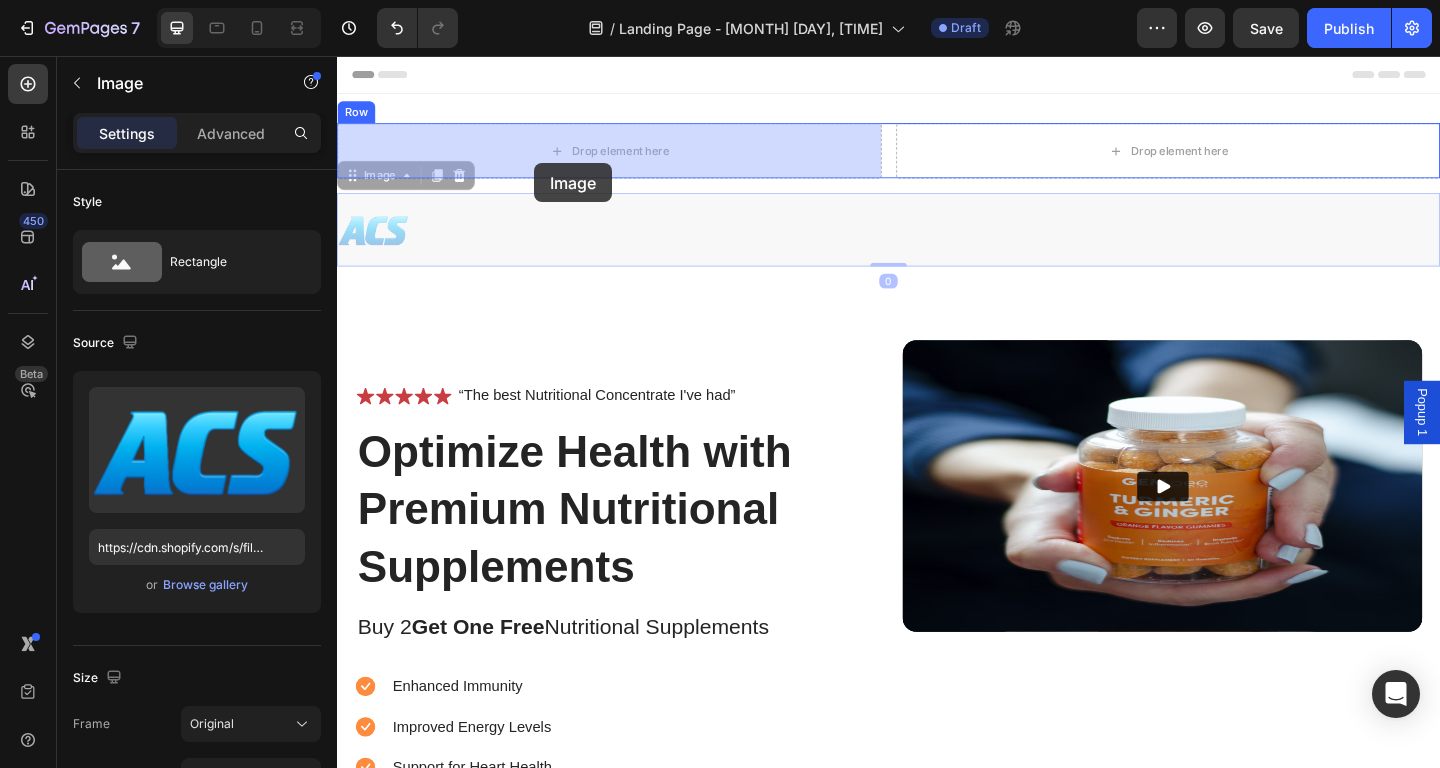 drag, startPoint x: 371, startPoint y: 247, endPoint x: 534, endPoint y: 163, distance: 183.37122 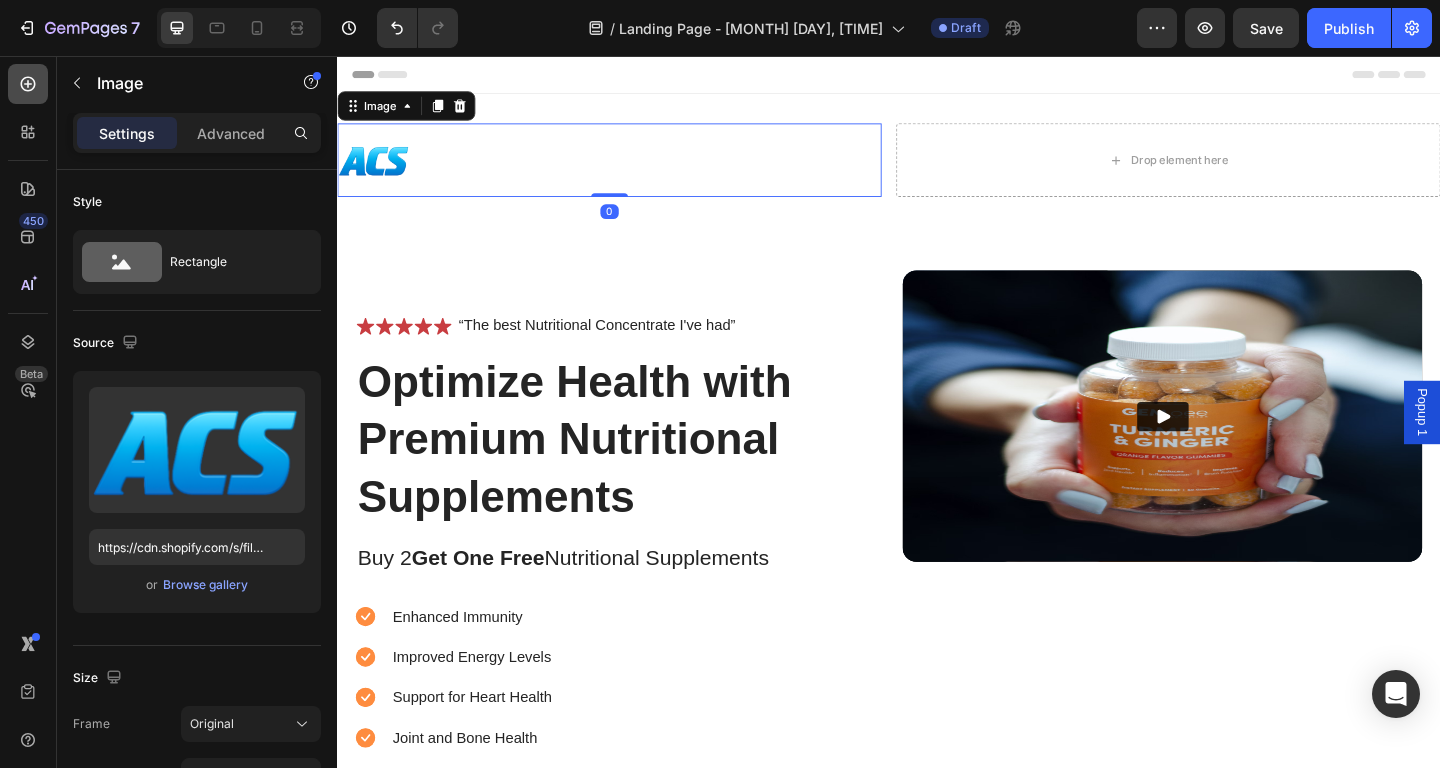 click 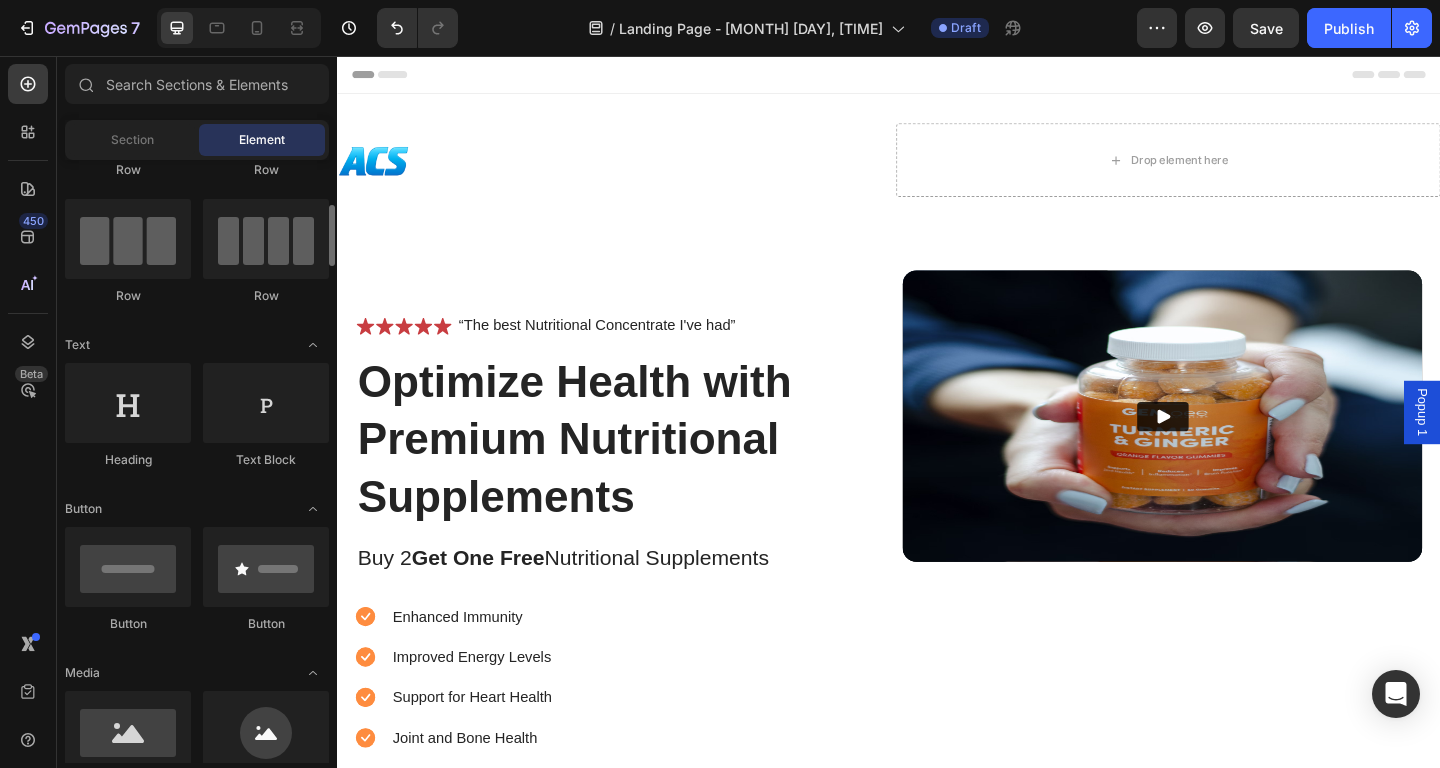 scroll, scrollTop: 161, scrollLeft: 0, axis: vertical 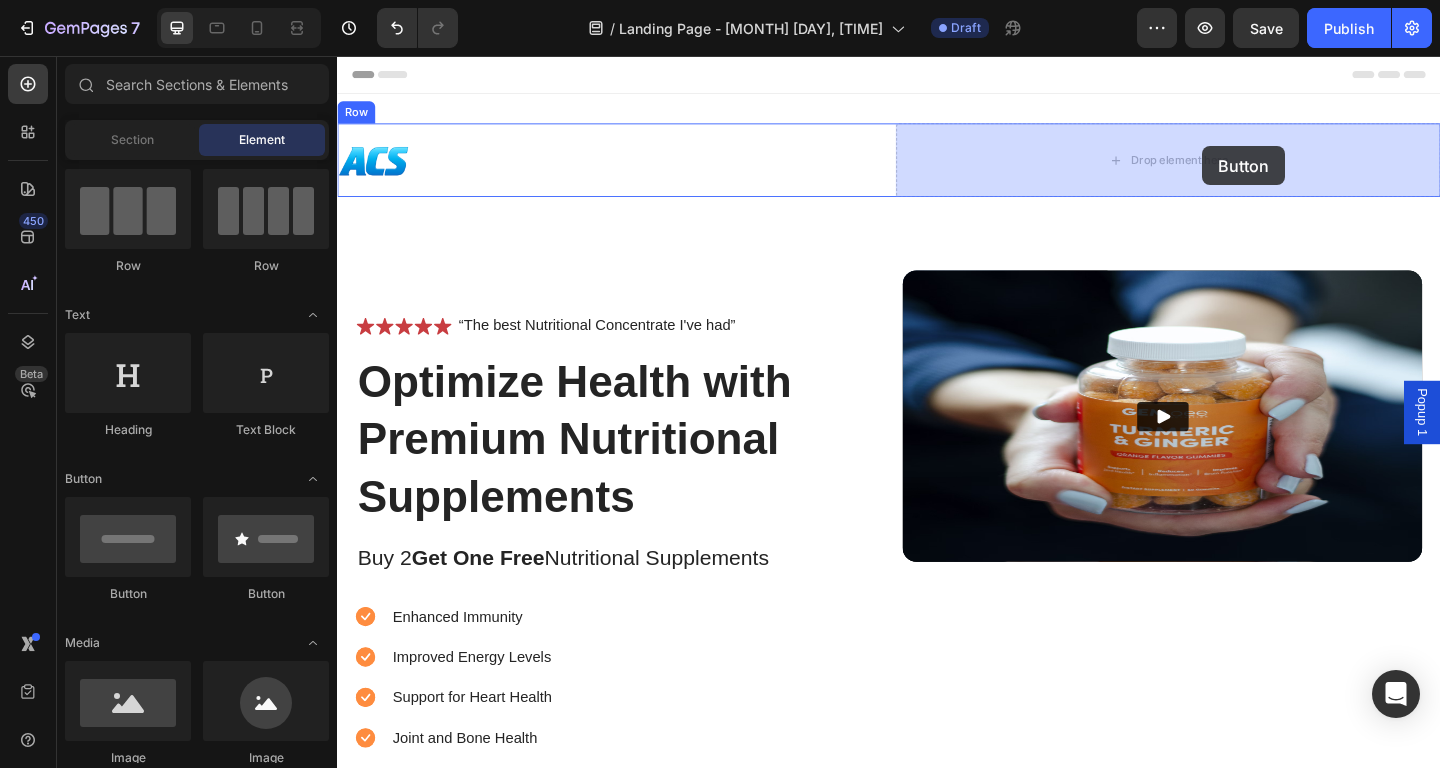 drag, startPoint x: 613, startPoint y: 599, endPoint x: 1202, endPoint y: 153, distance: 738.8078 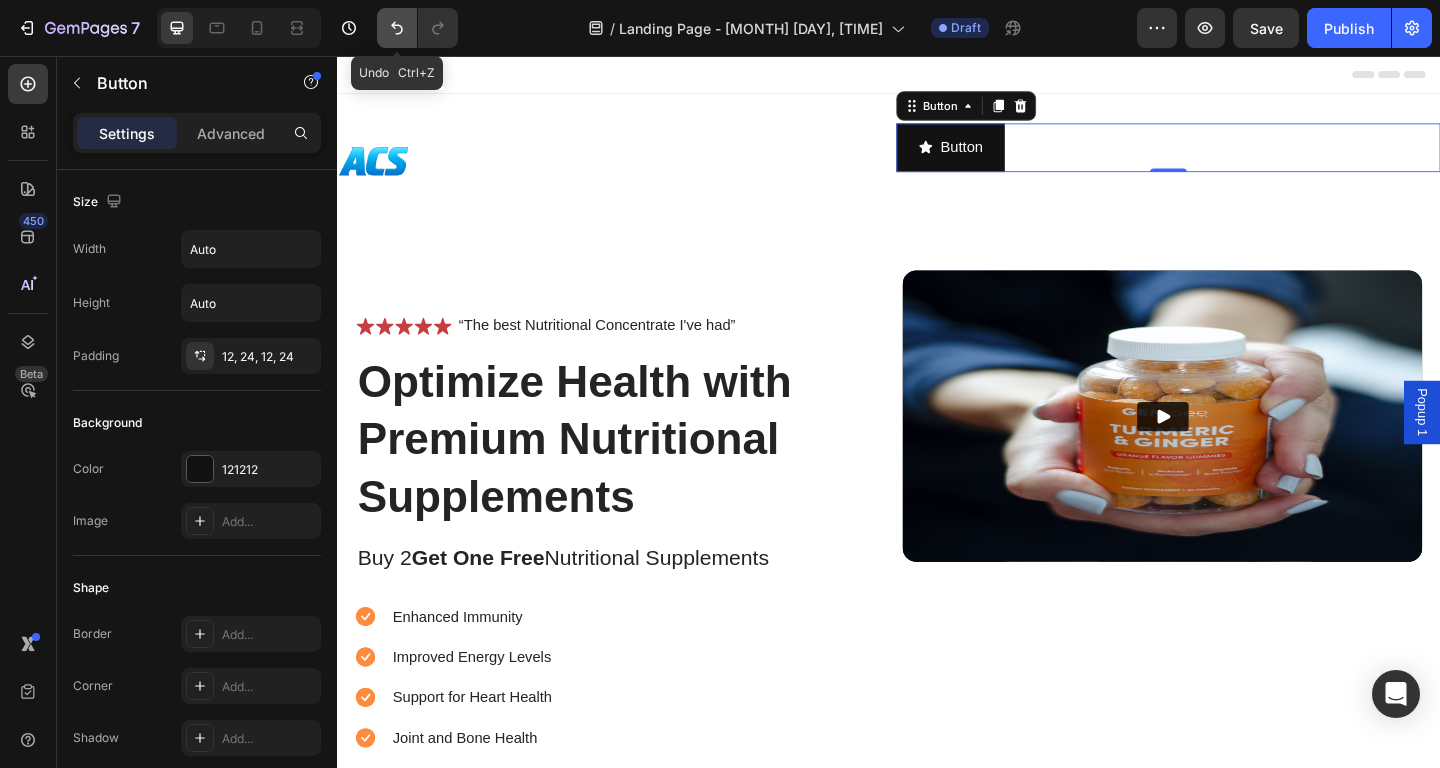 click 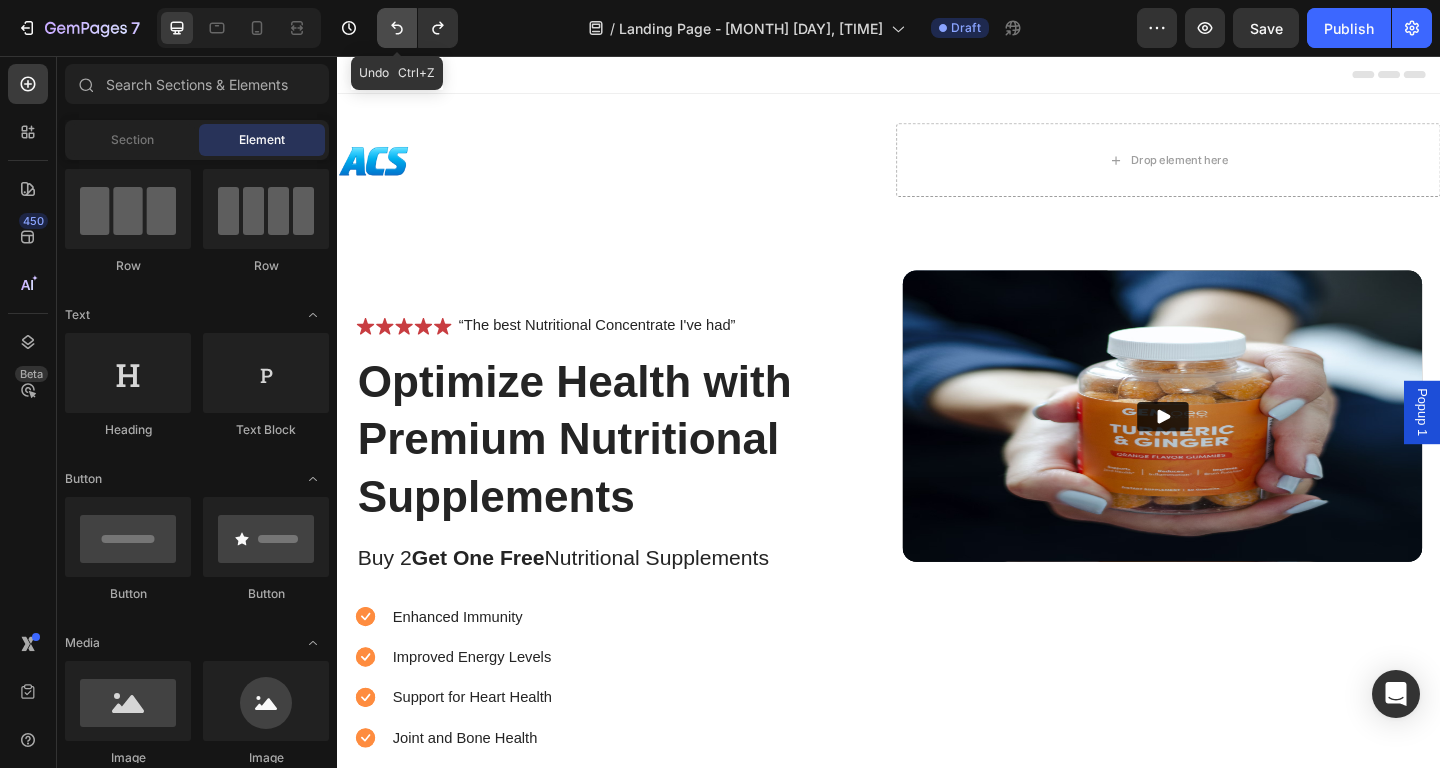 scroll, scrollTop: 161, scrollLeft: 0, axis: vertical 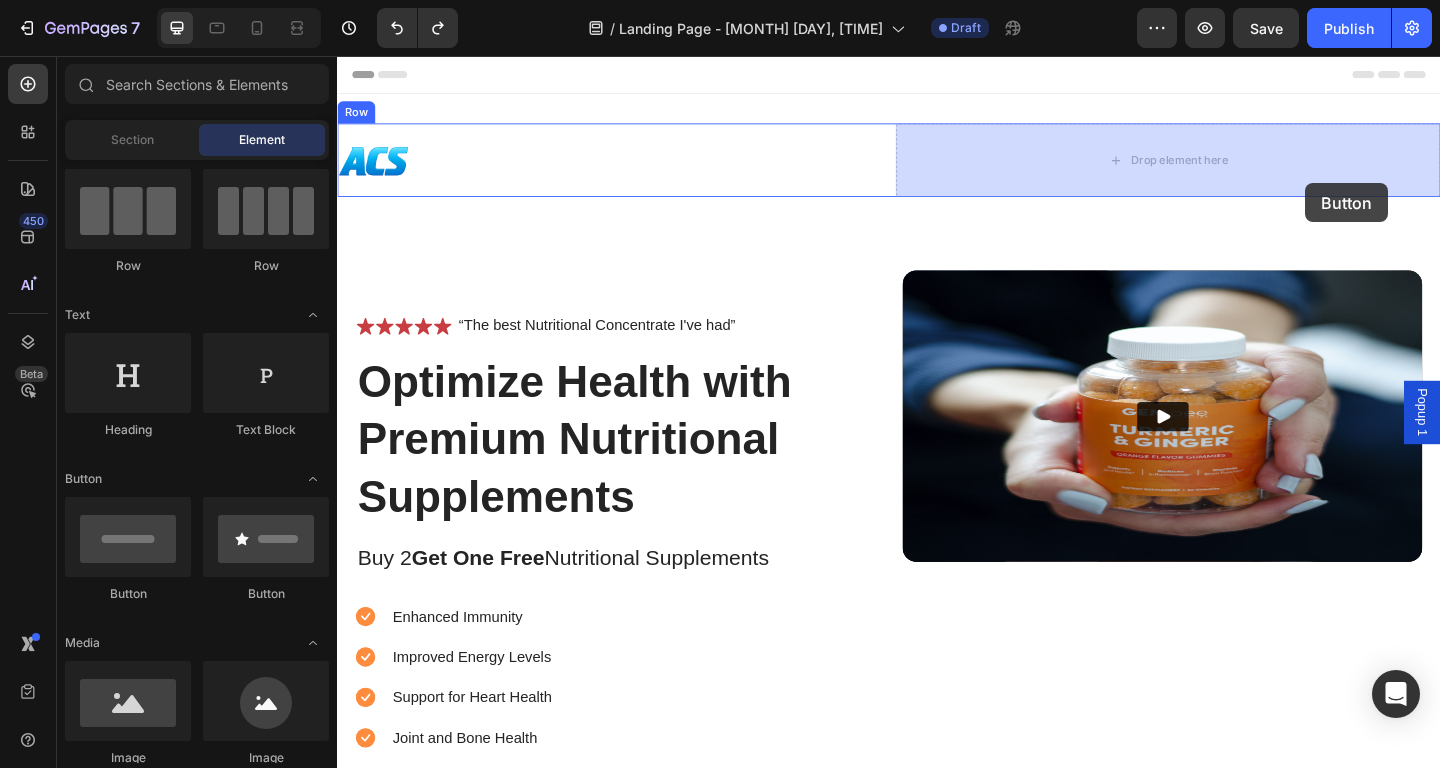 drag, startPoint x: 497, startPoint y: 609, endPoint x: 1307, endPoint y: 184, distance: 914.72675 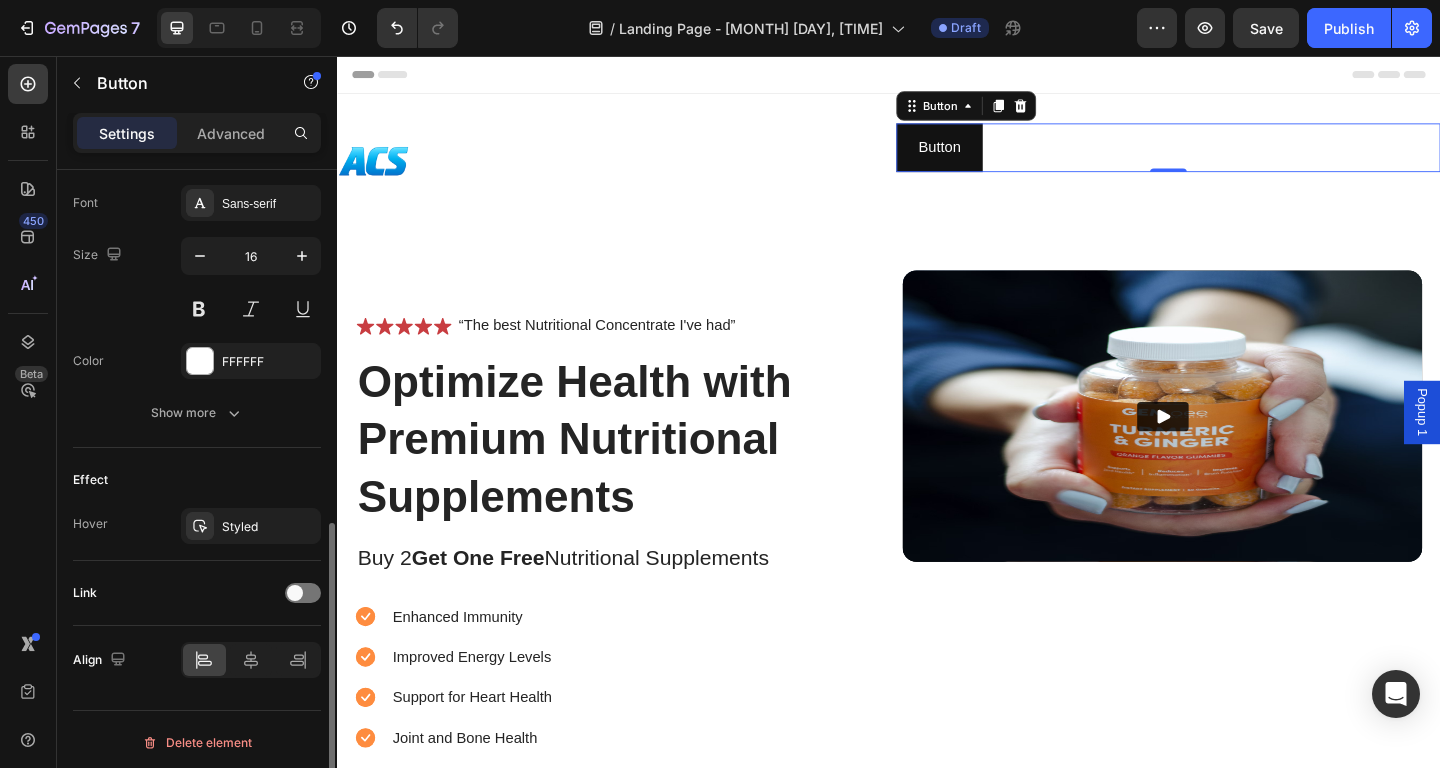 scroll, scrollTop: 779, scrollLeft: 0, axis: vertical 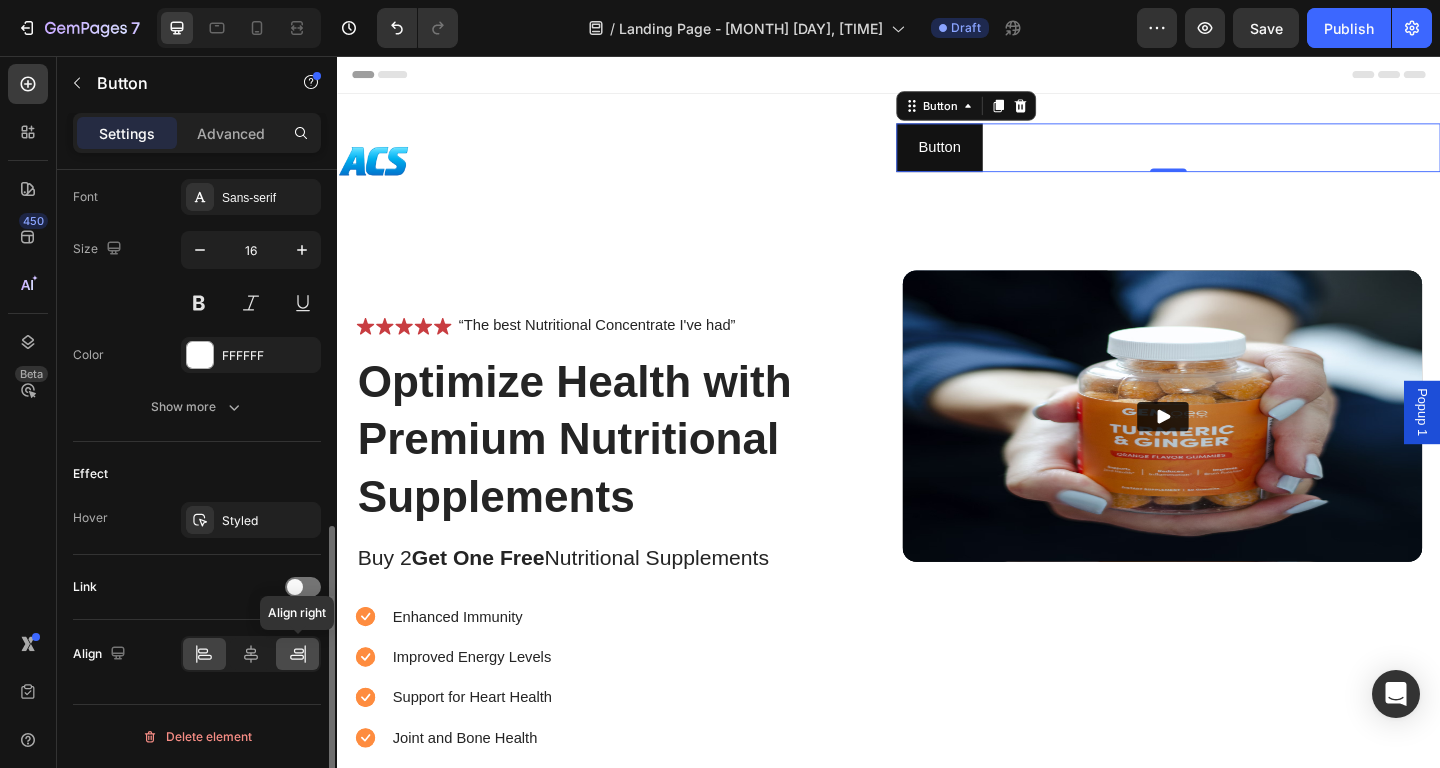 click 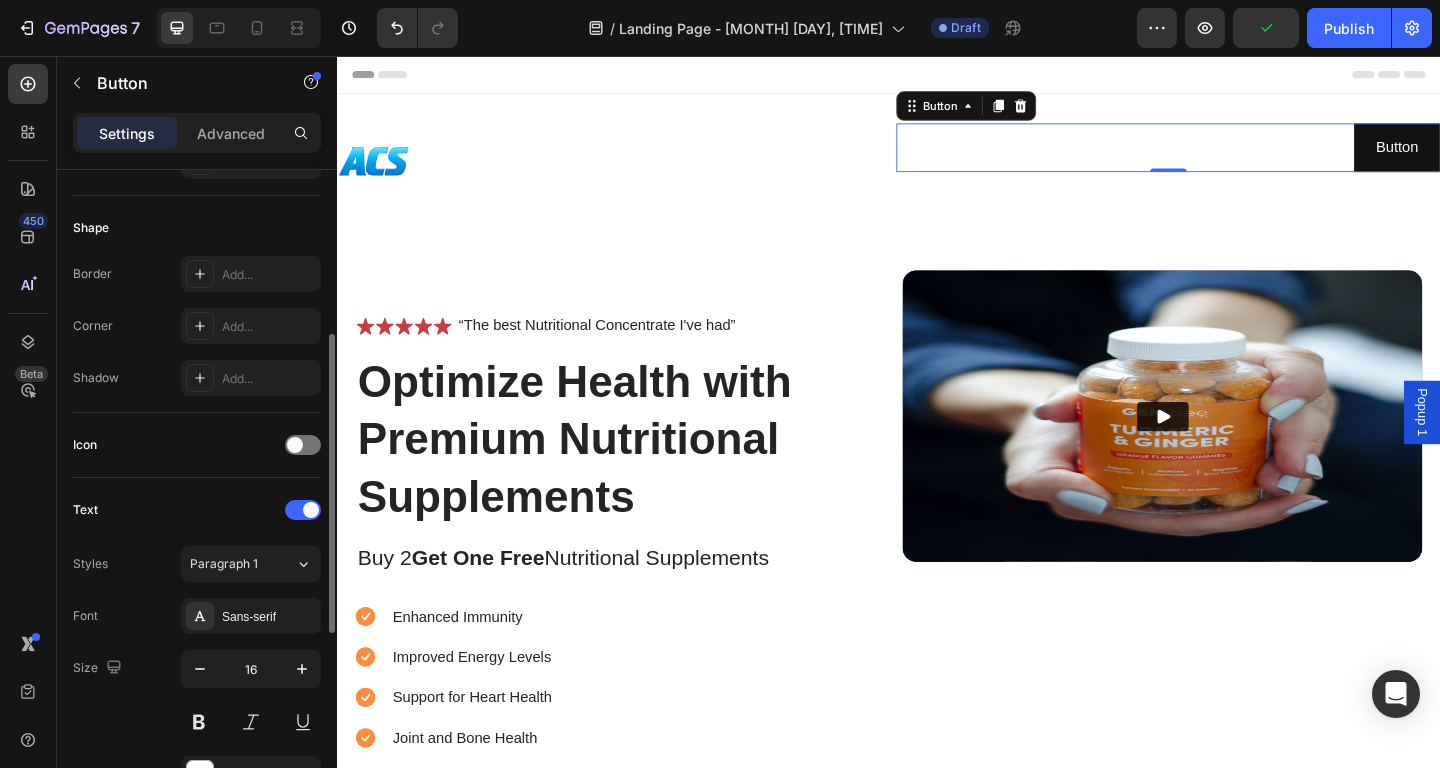 scroll, scrollTop: 358, scrollLeft: 0, axis: vertical 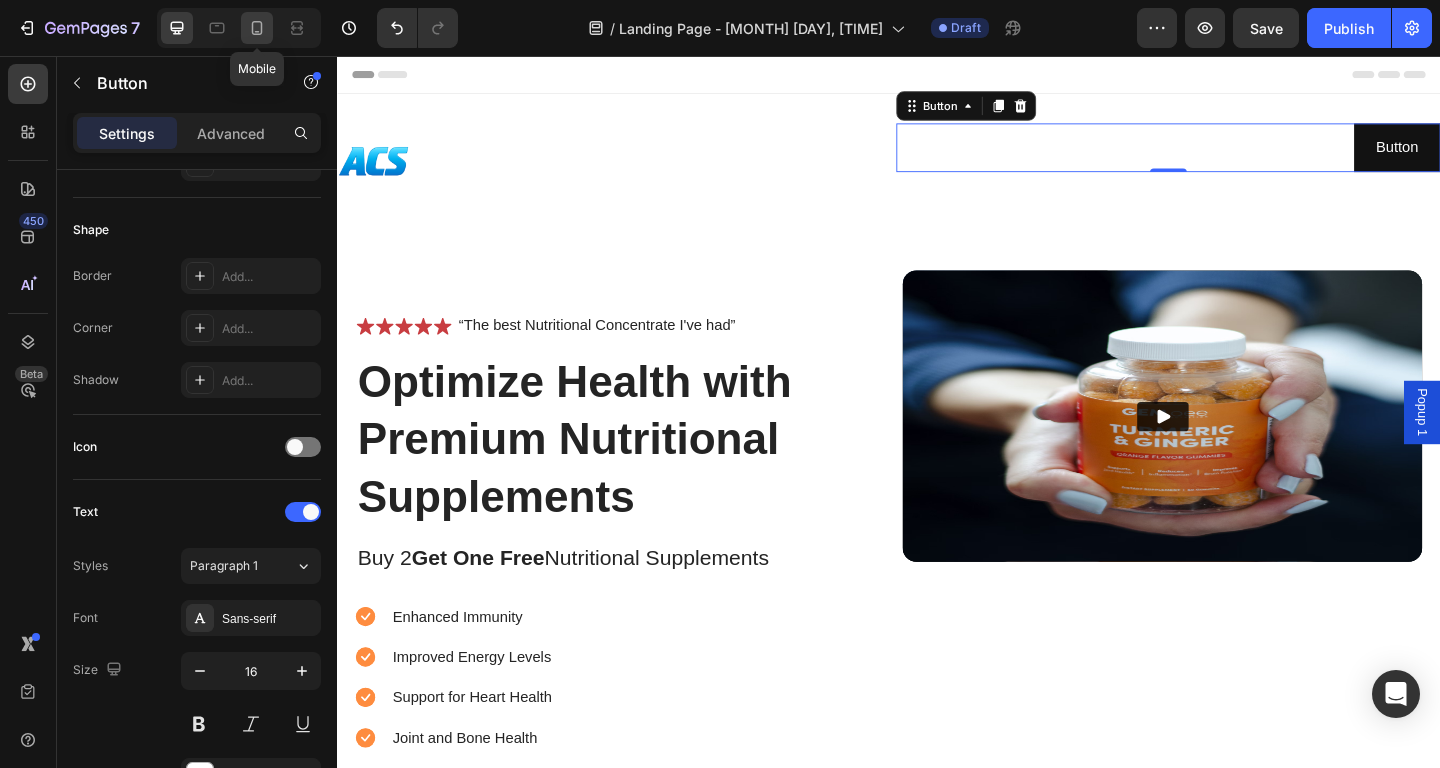 click 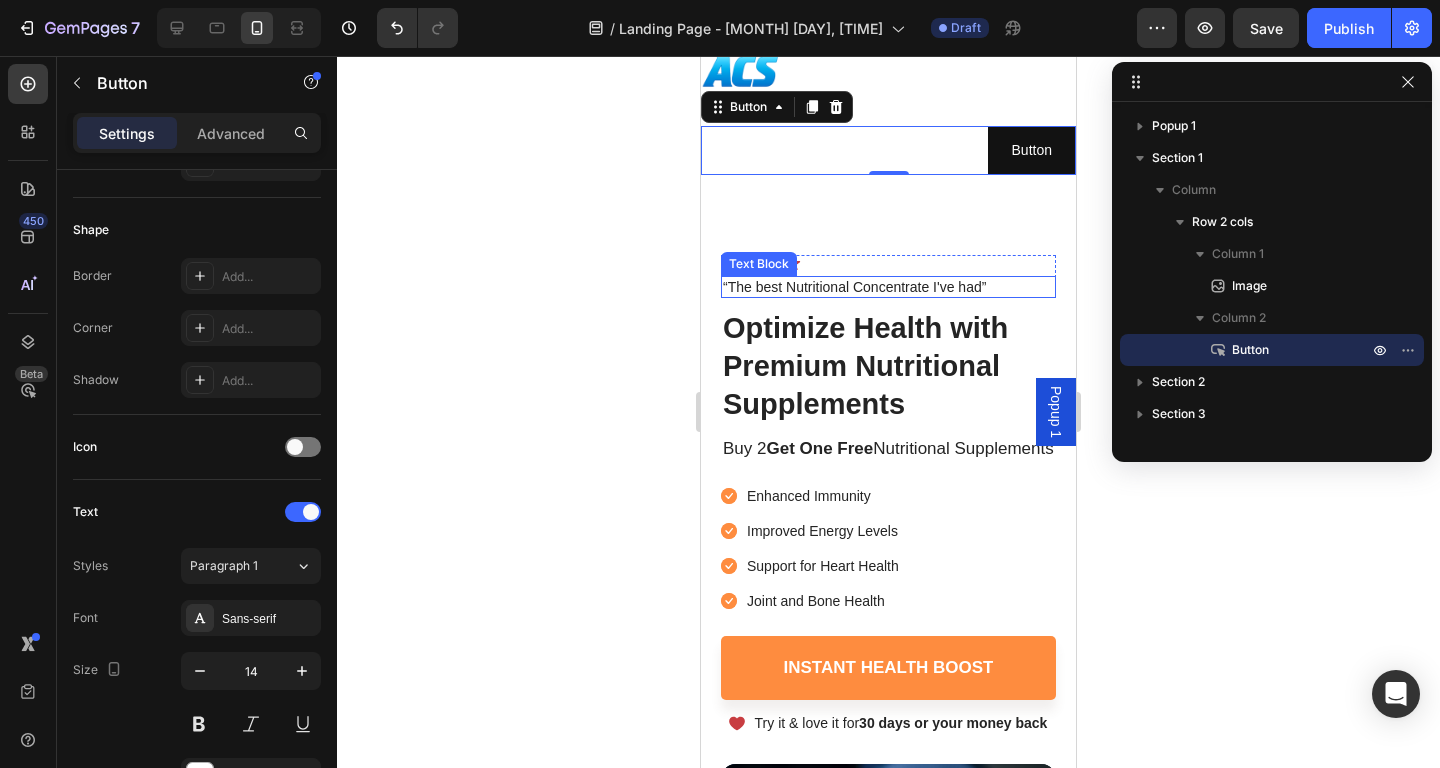 scroll, scrollTop: 0, scrollLeft: 0, axis: both 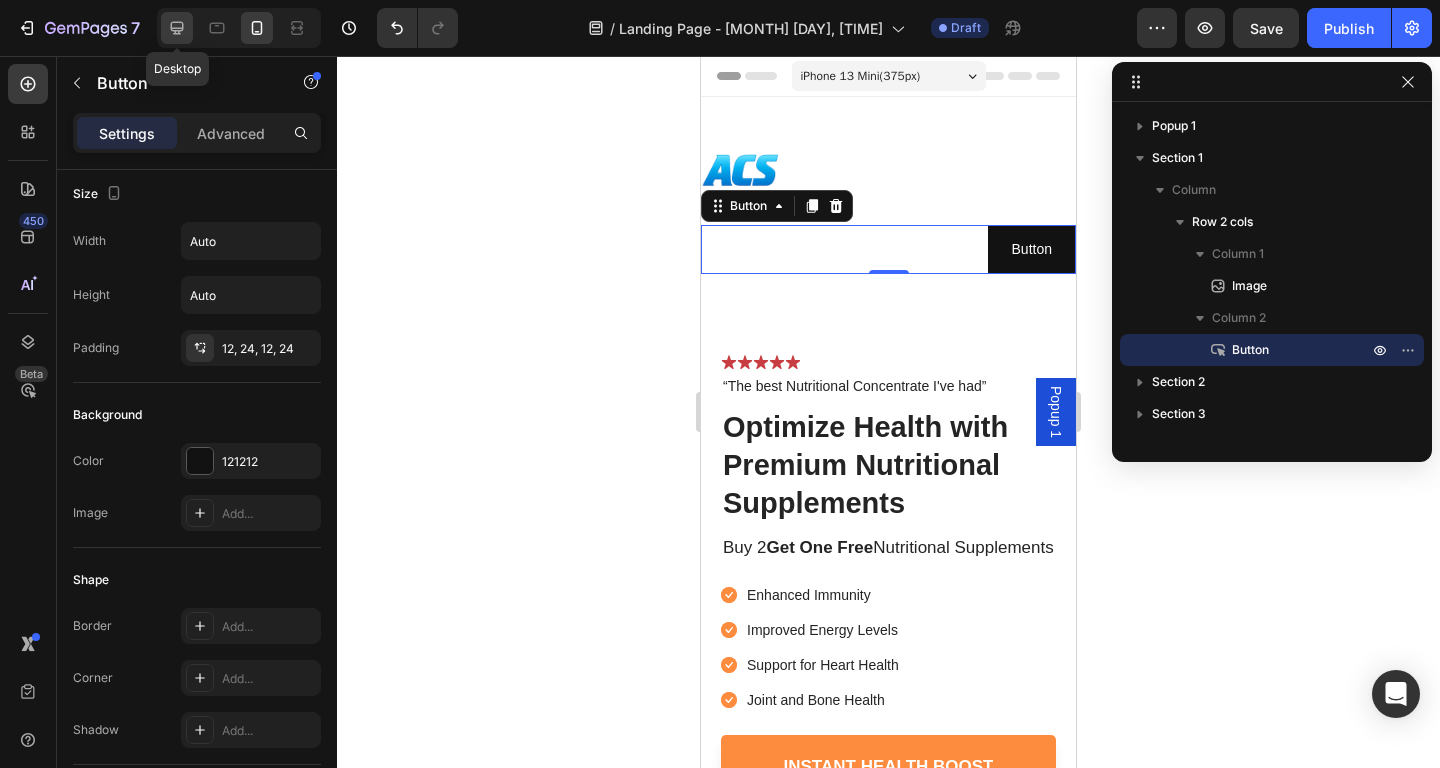 click 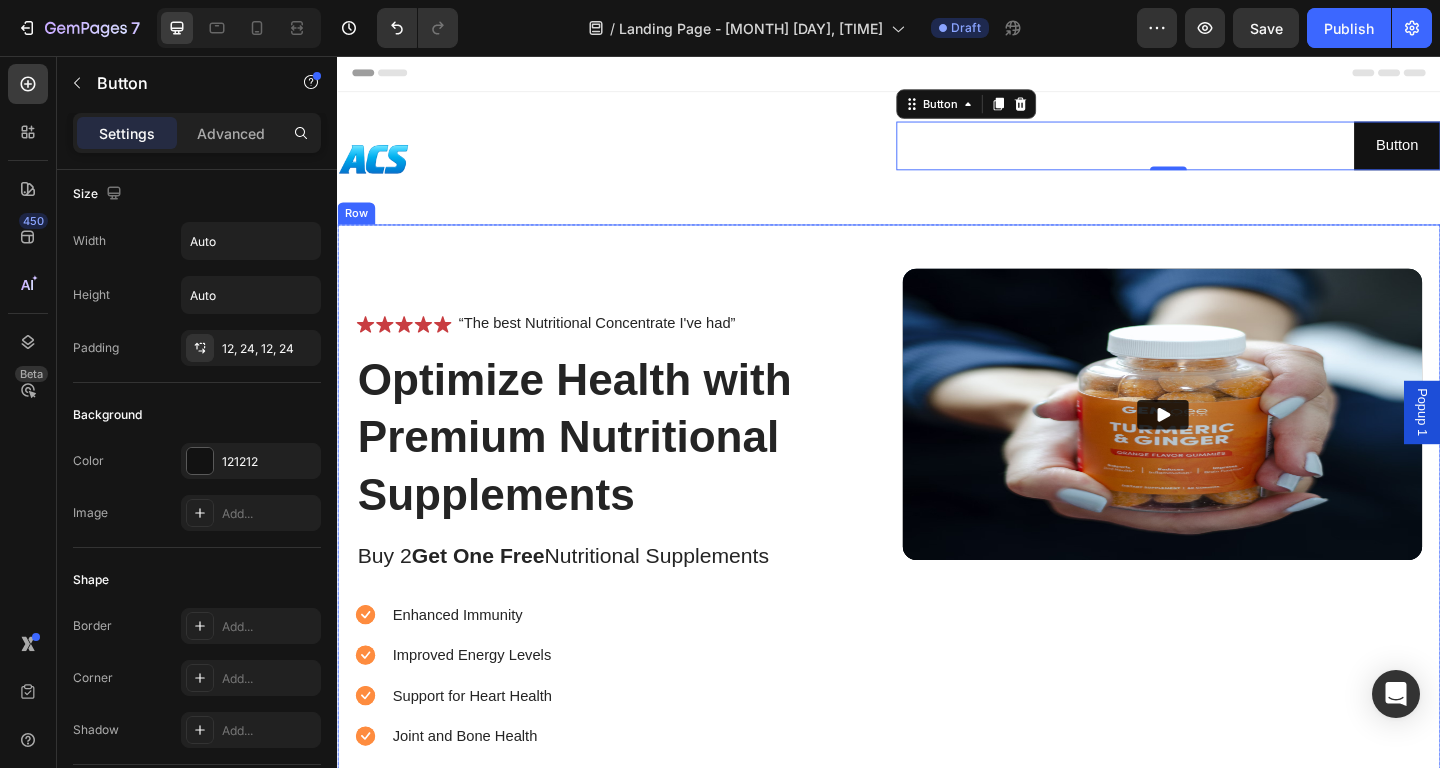 scroll, scrollTop: 0, scrollLeft: 0, axis: both 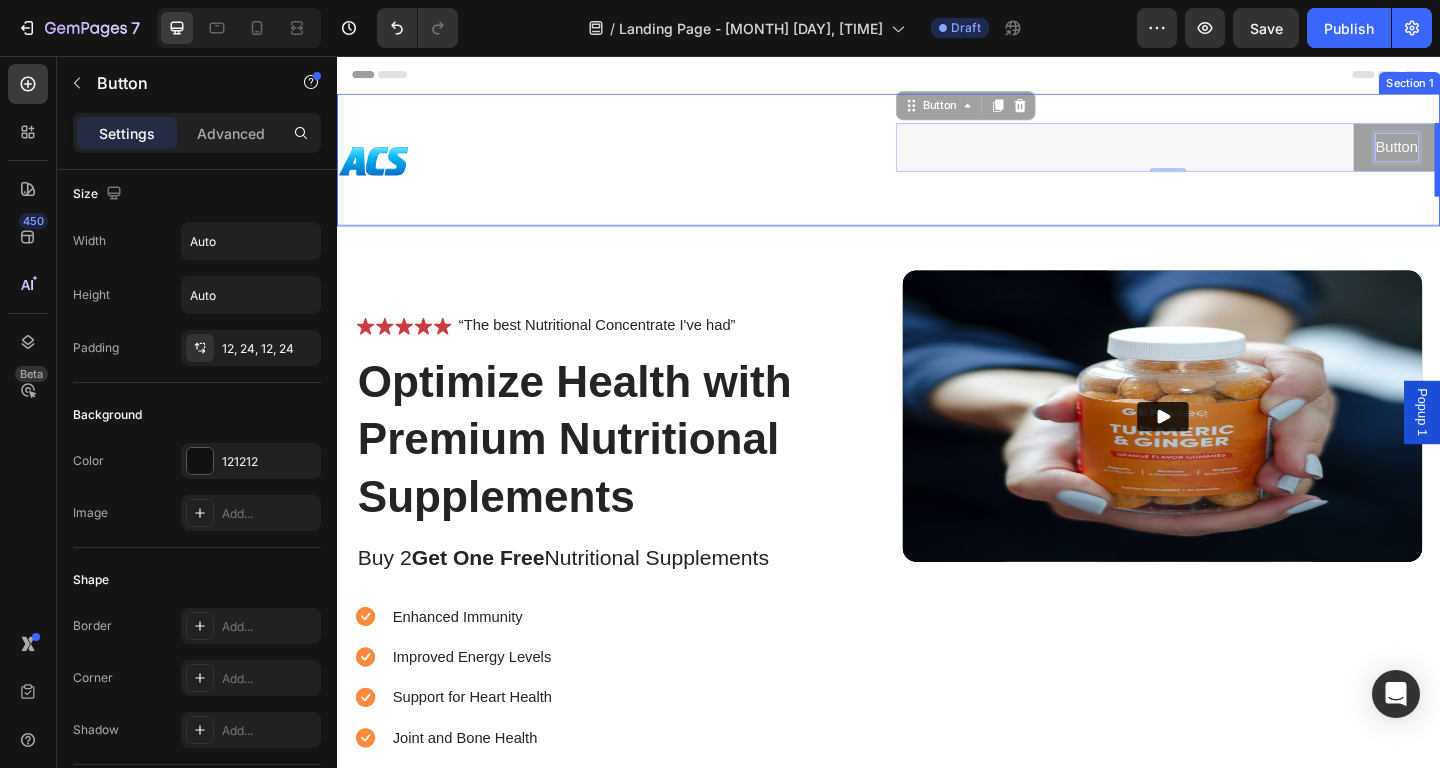 drag, startPoint x: 1509, startPoint y: 156, endPoint x: 1455, endPoint y: 195, distance: 66.61081 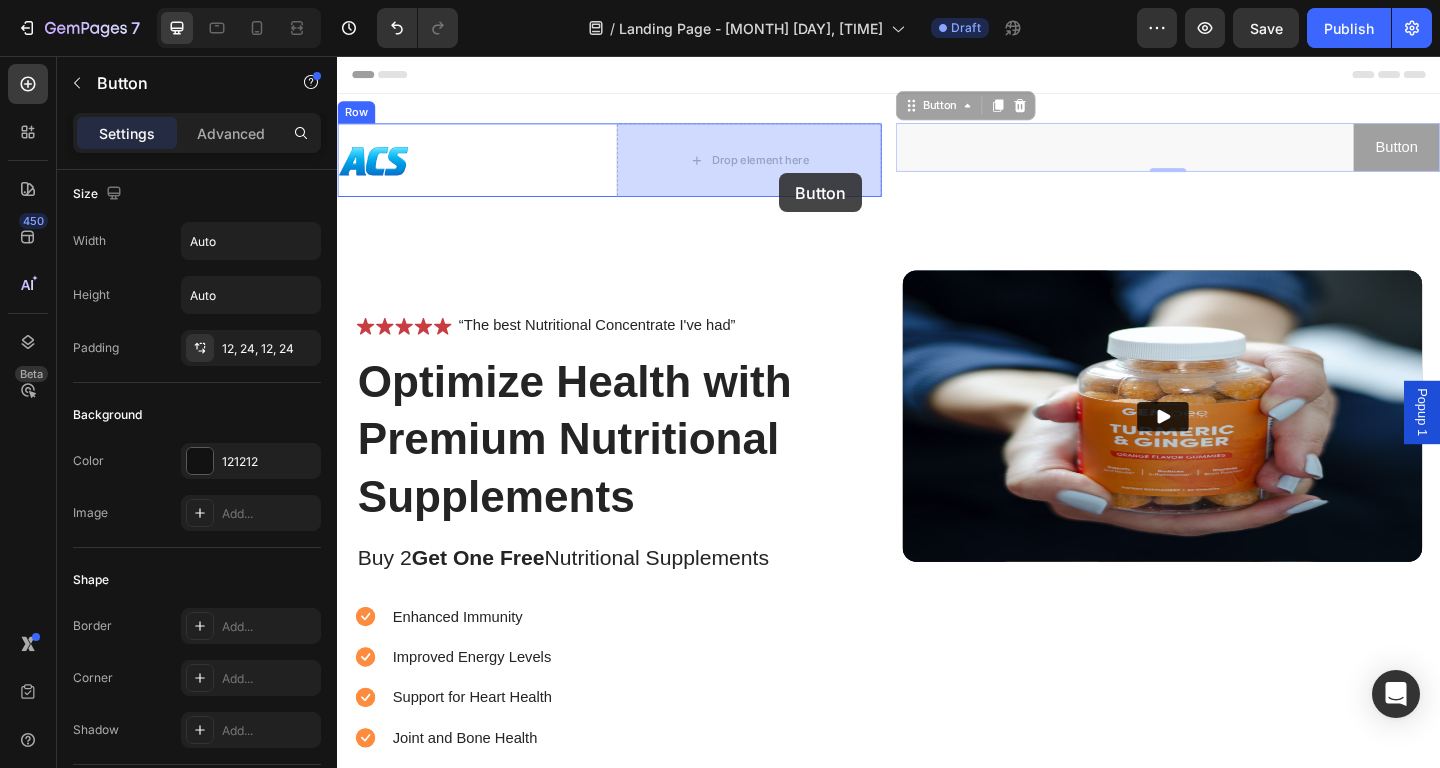 drag, startPoint x: 1387, startPoint y: 147, endPoint x: 779, endPoint y: 173, distance: 608.55566 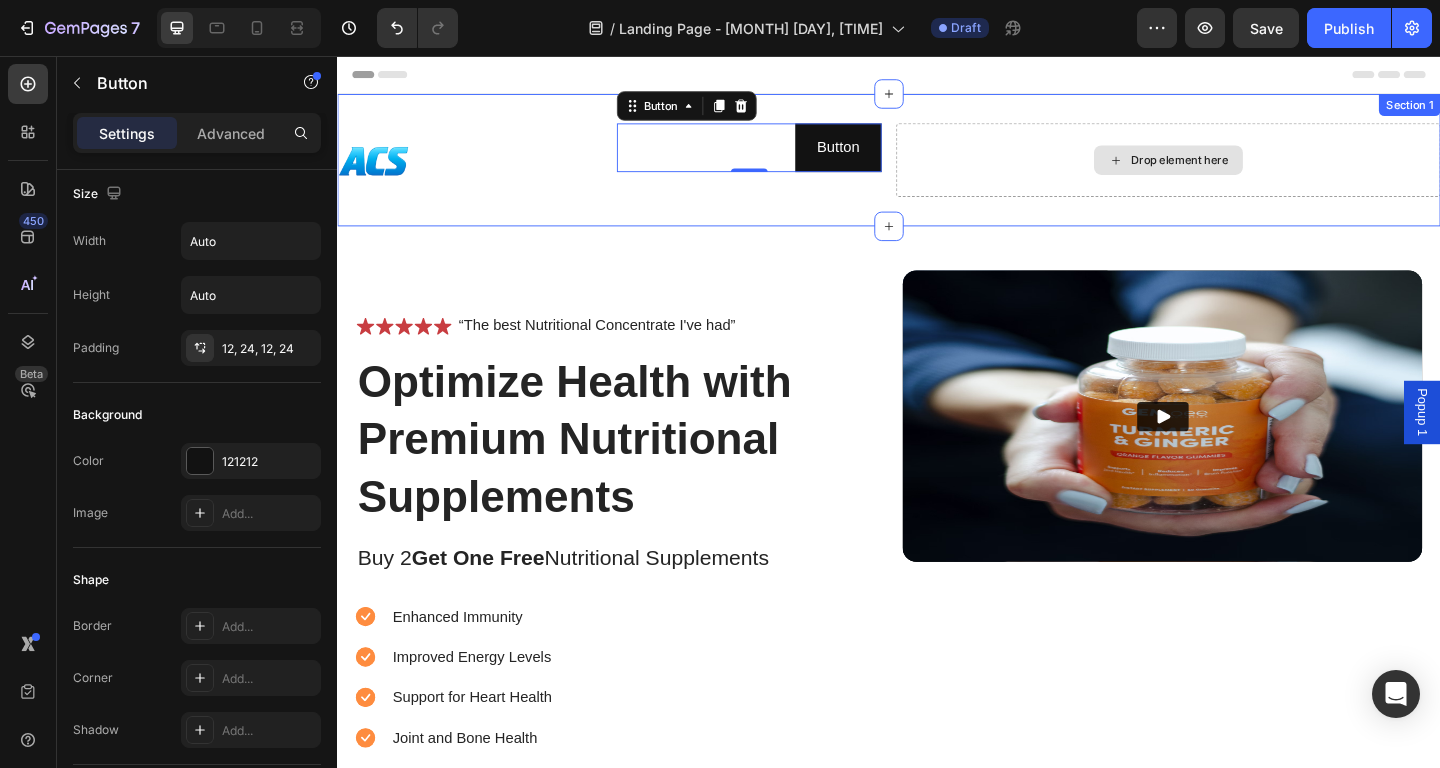 click on "Drop element here" at bounding box center [1241, 169] 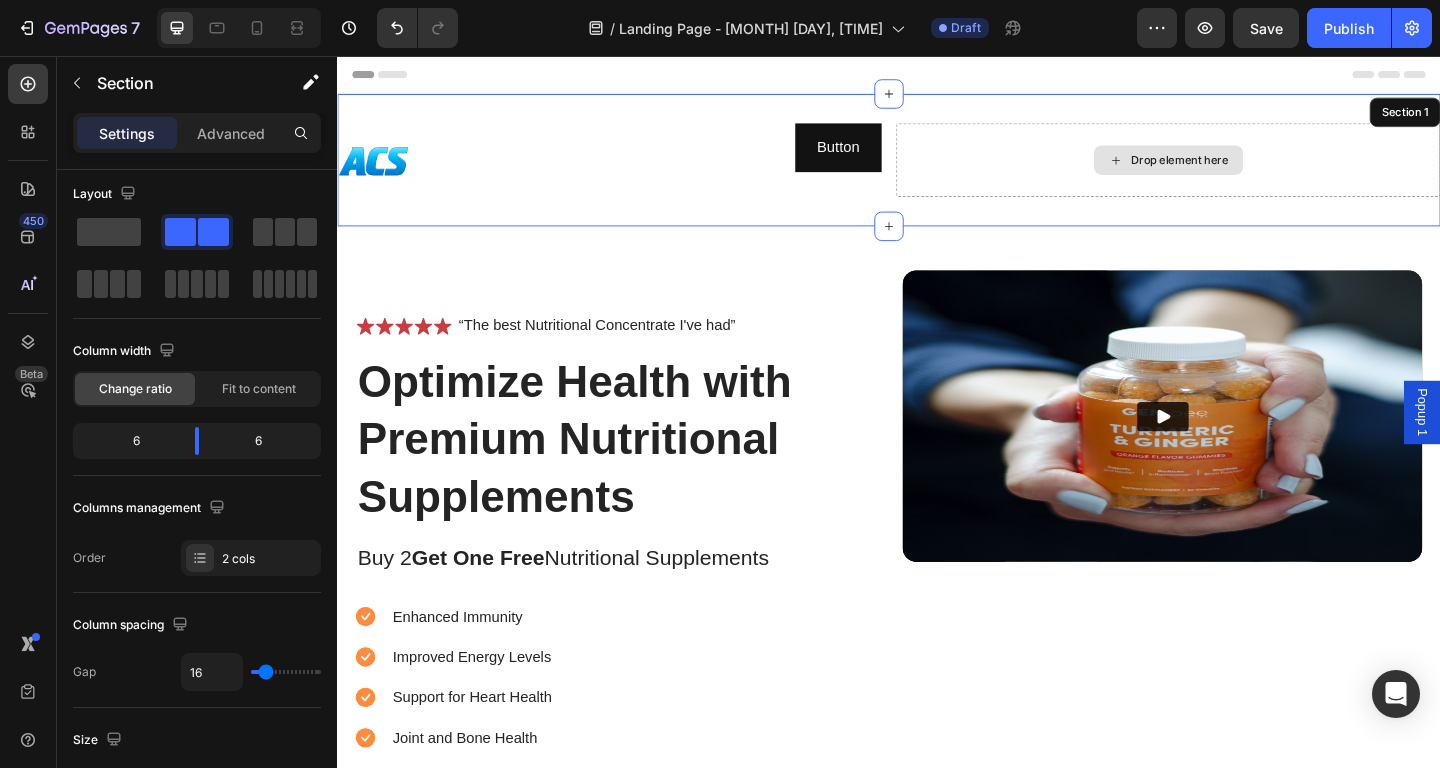 scroll, scrollTop: 0, scrollLeft: 0, axis: both 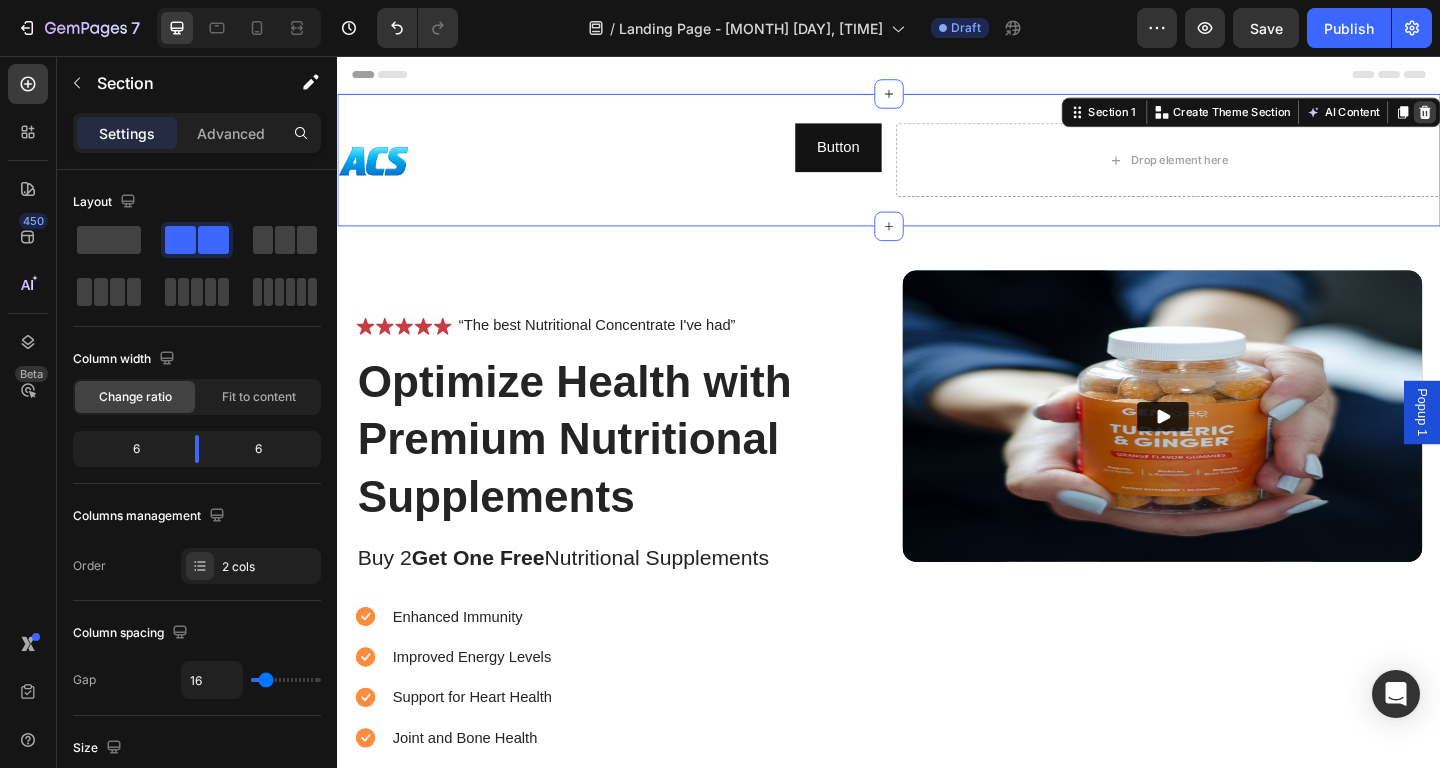 click 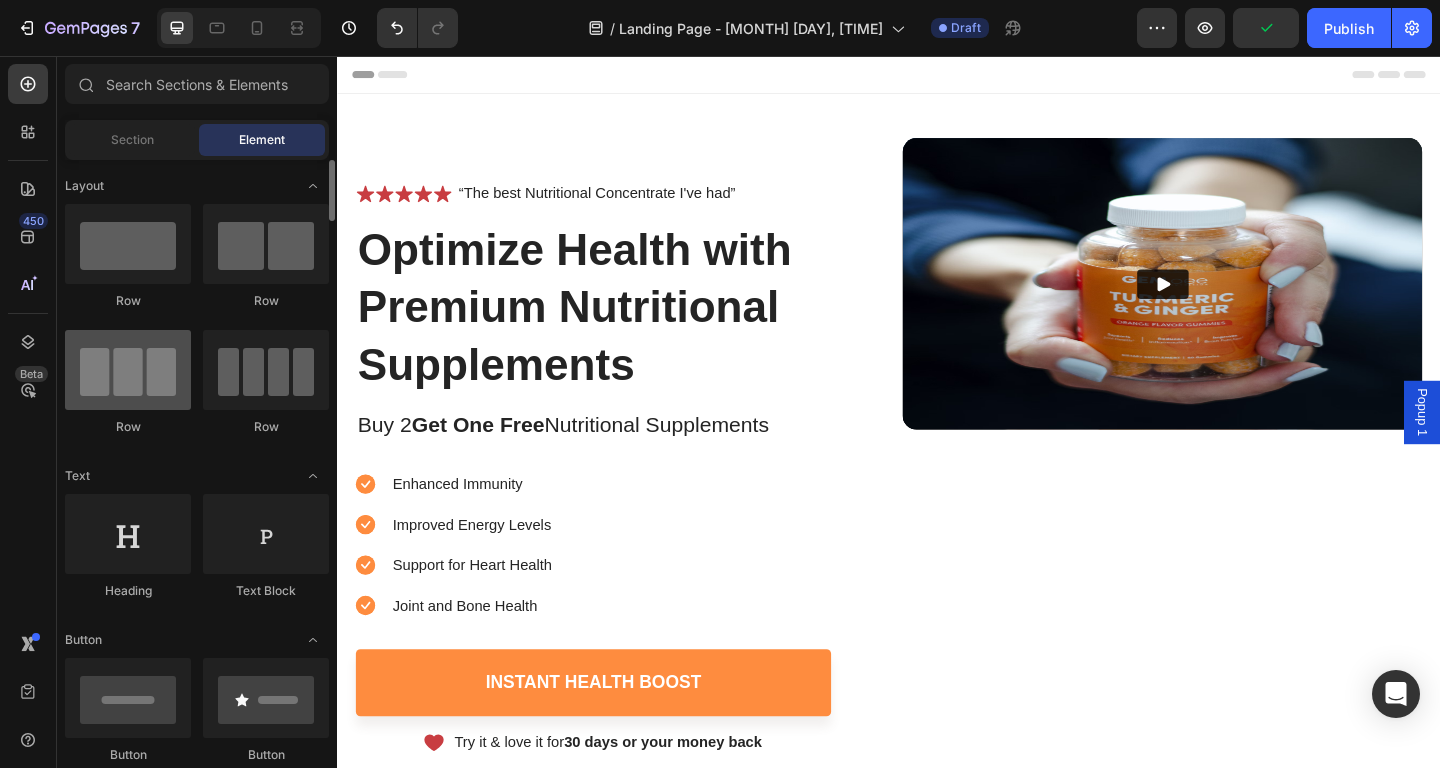 scroll, scrollTop: 0, scrollLeft: 0, axis: both 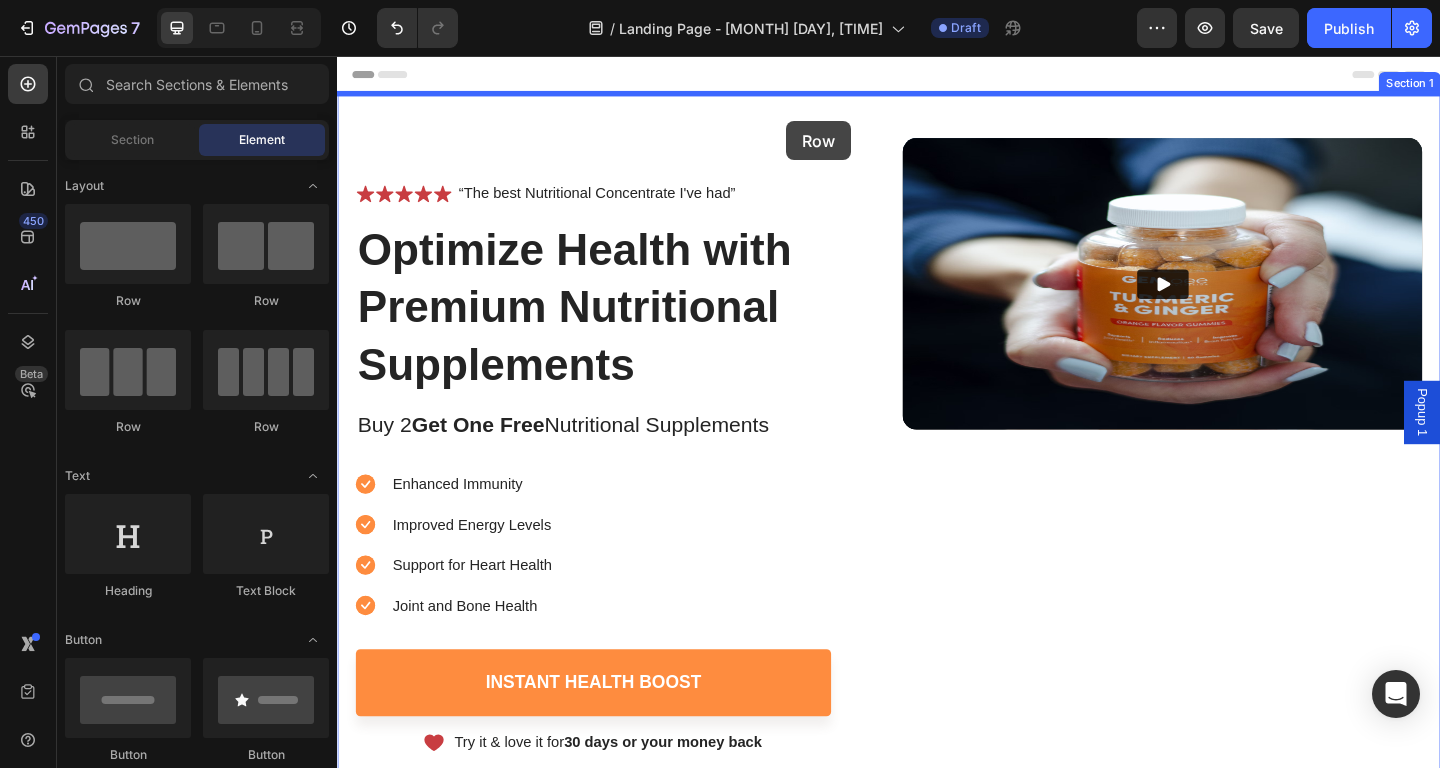 drag, startPoint x: 595, startPoint y: 410, endPoint x: 783, endPoint y: 121, distance: 344.76804 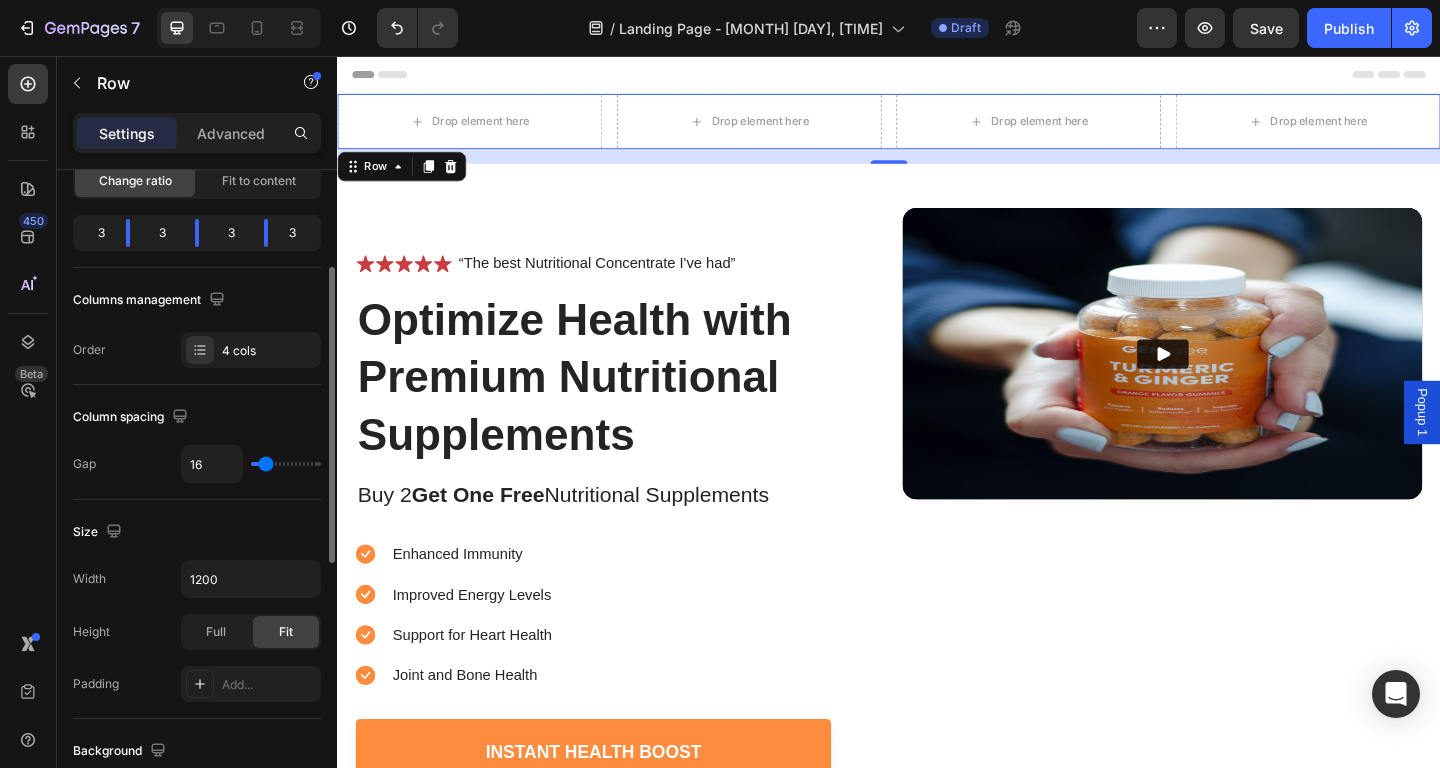 scroll, scrollTop: 0, scrollLeft: 0, axis: both 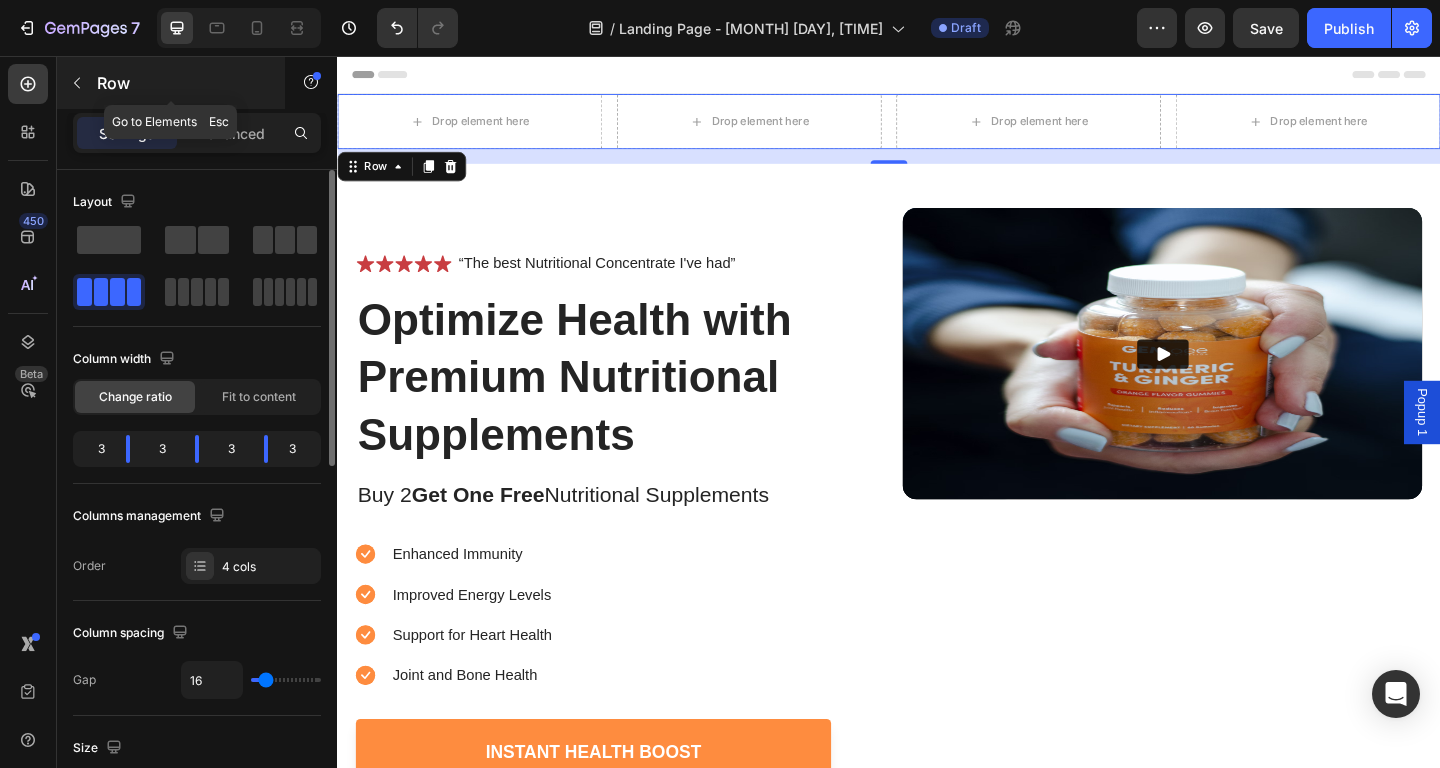 click at bounding box center [77, 83] 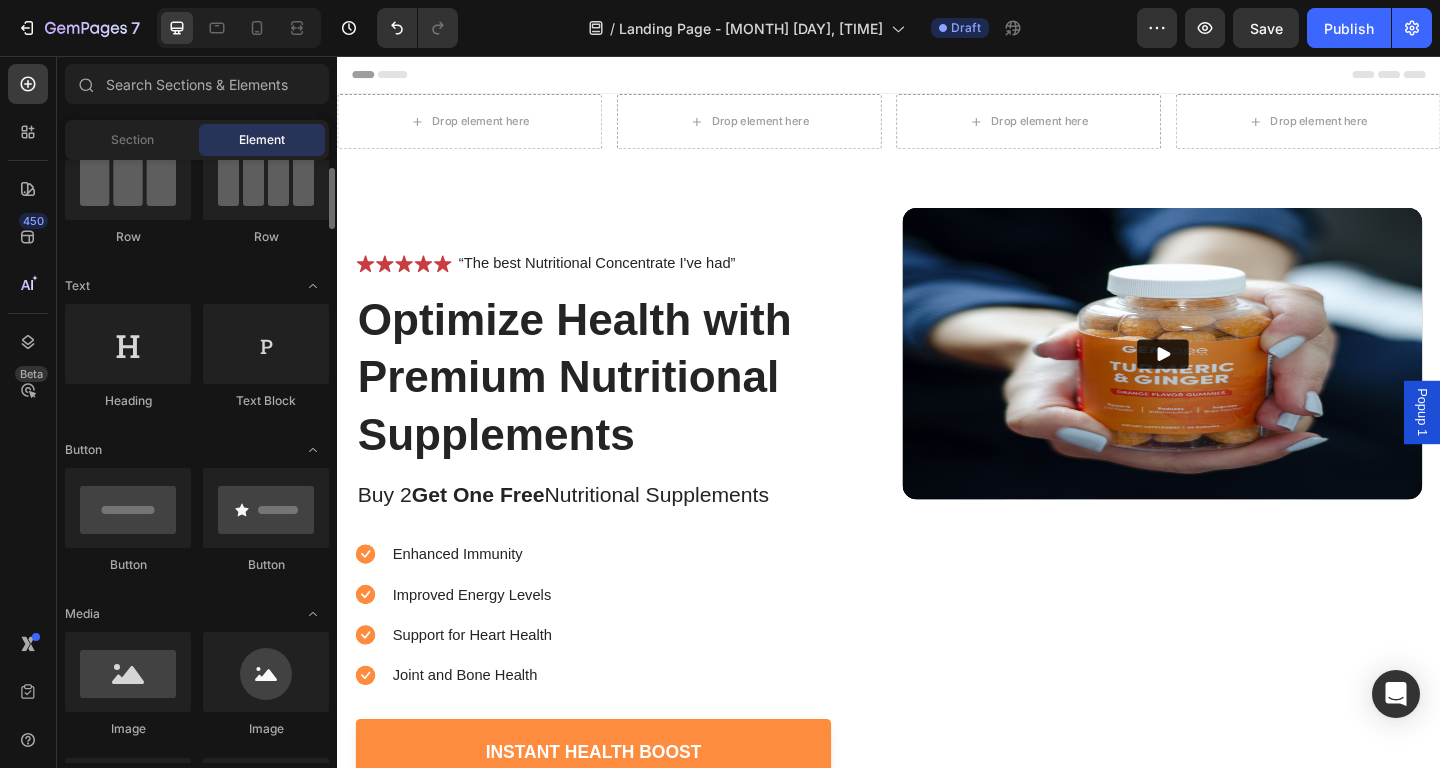 scroll, scrollTop: 191, scrollLeft: 0, axis: vertical 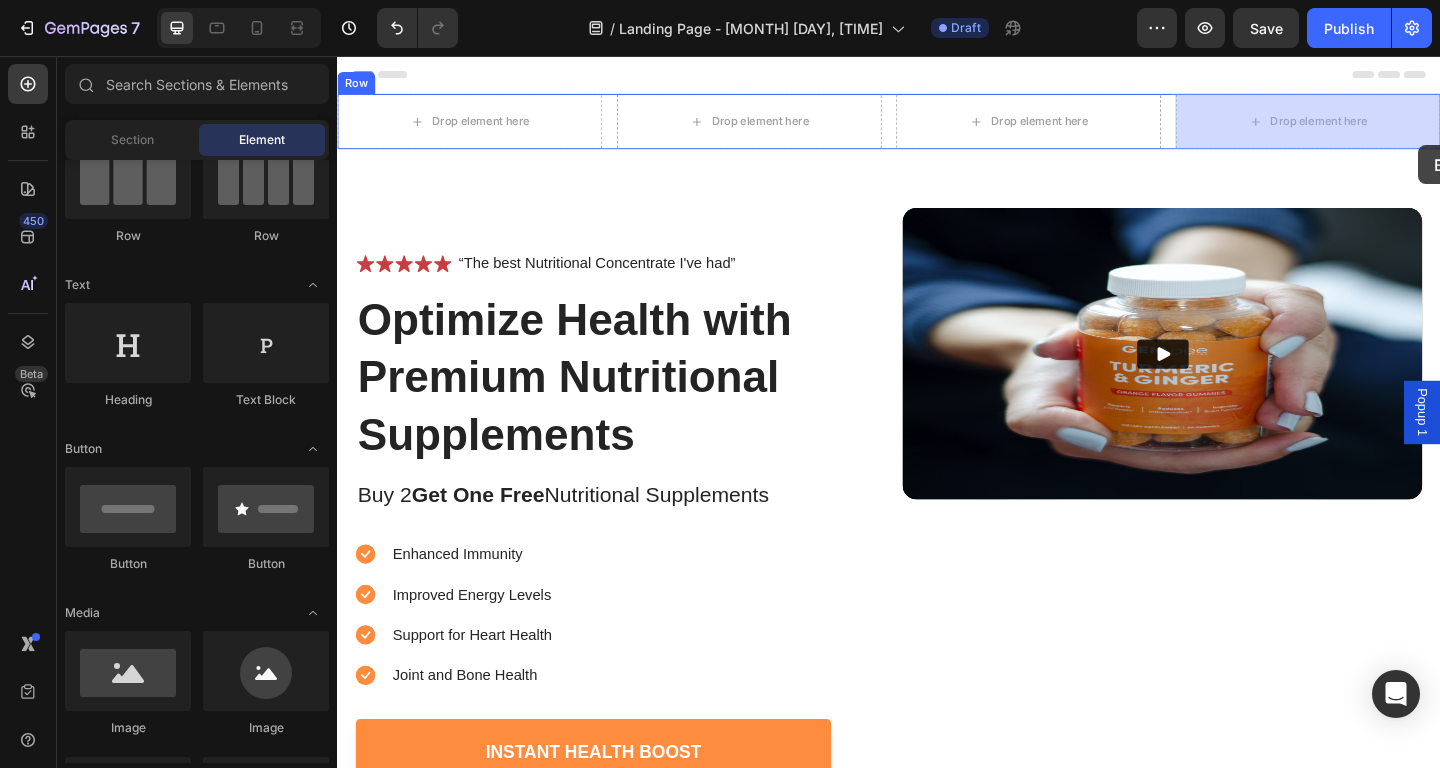 drag, startPoint x: 474, startPoint y: 569, endPoint x: 1418, endPoint y: 145, distance: 1034.8488 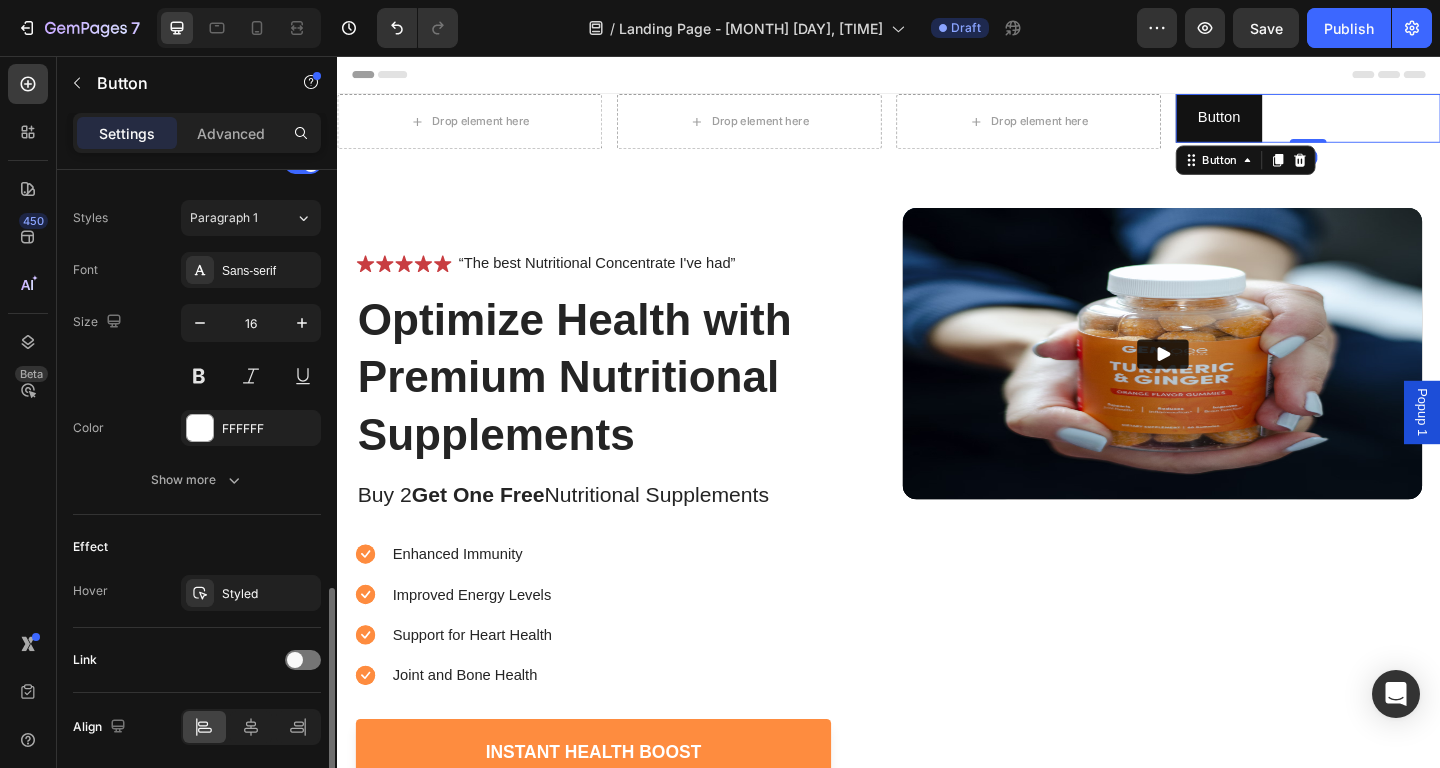 scroll, scrollTop: 779, scrollLeft: 0, axis: vertical 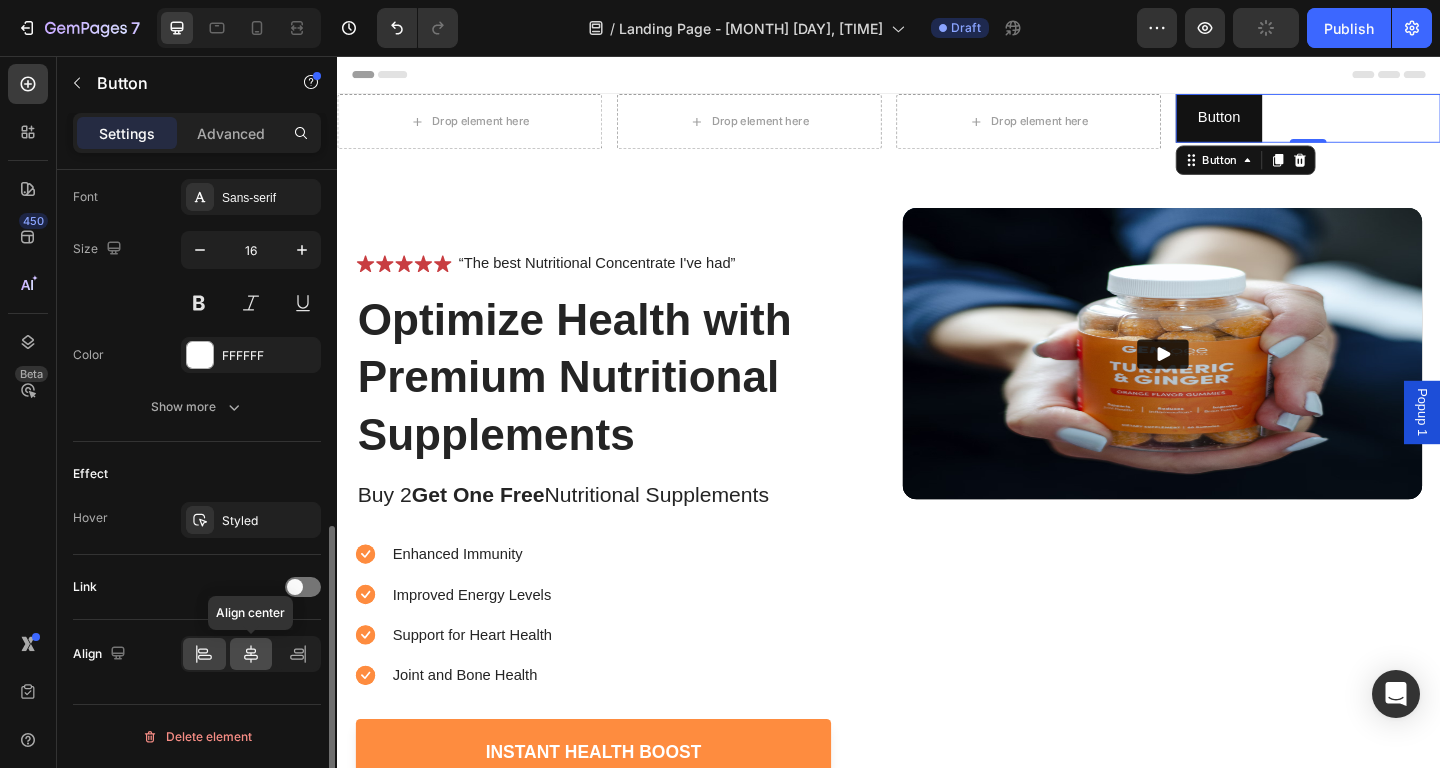 click 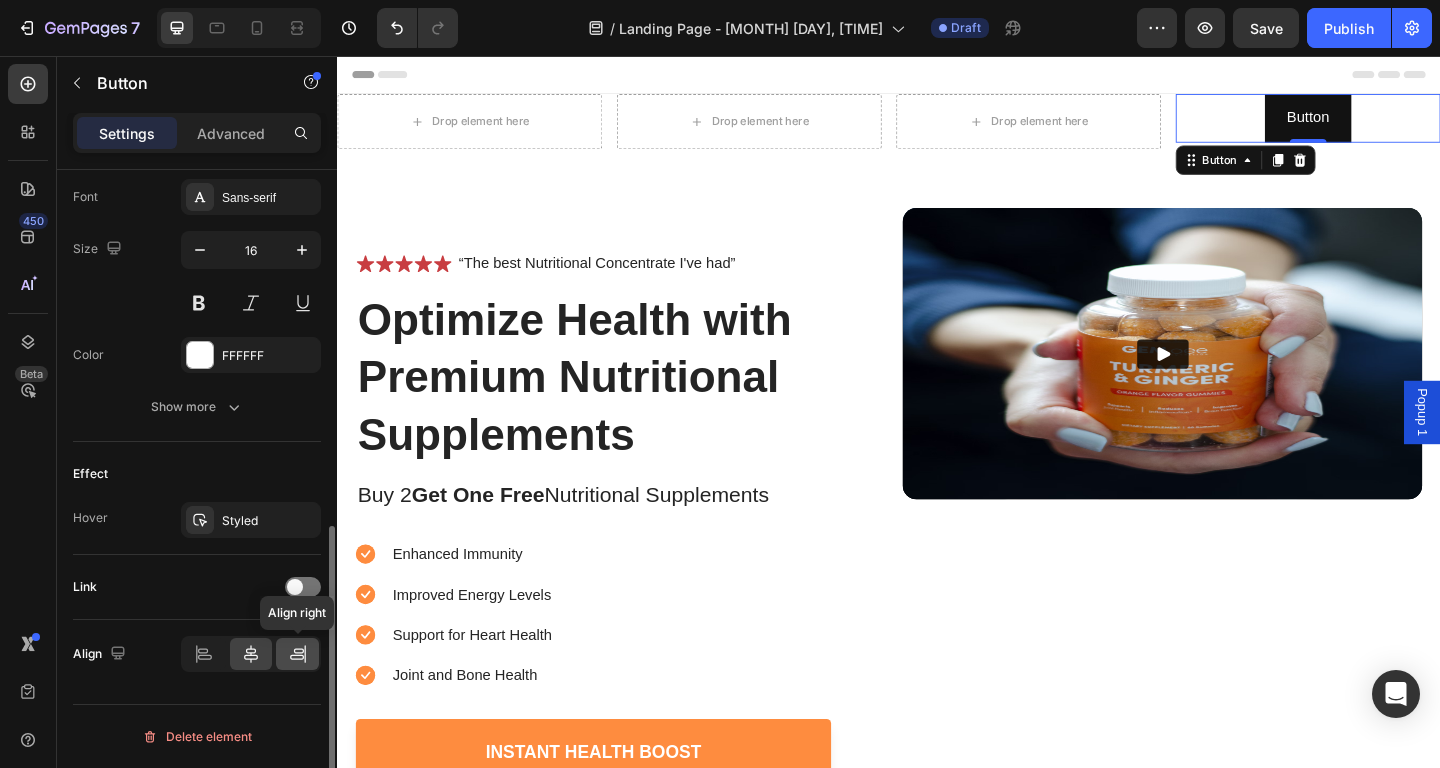 click 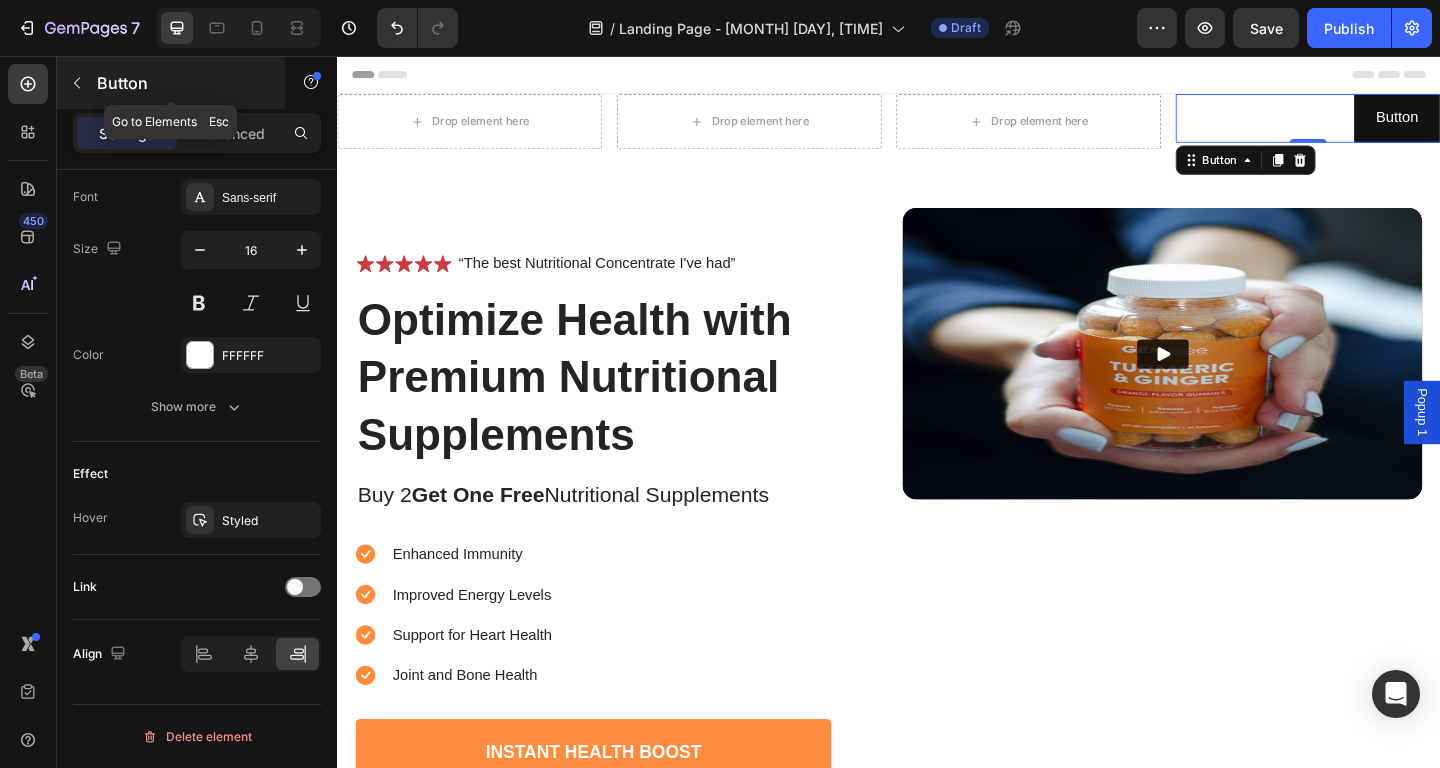 click at bounding box center (77, 83) 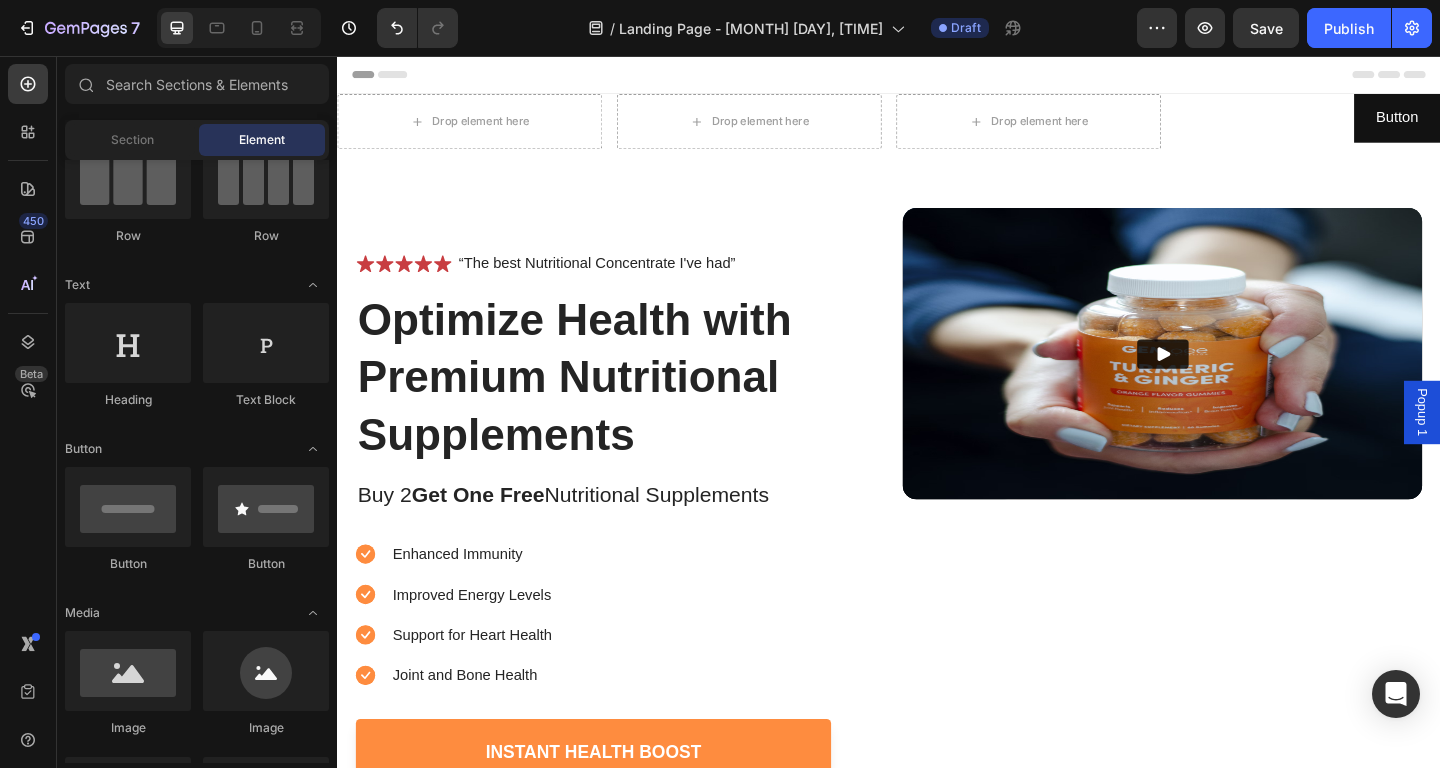 scroll, scrollTop: 191, scrollLeft: 0, axis: vertical 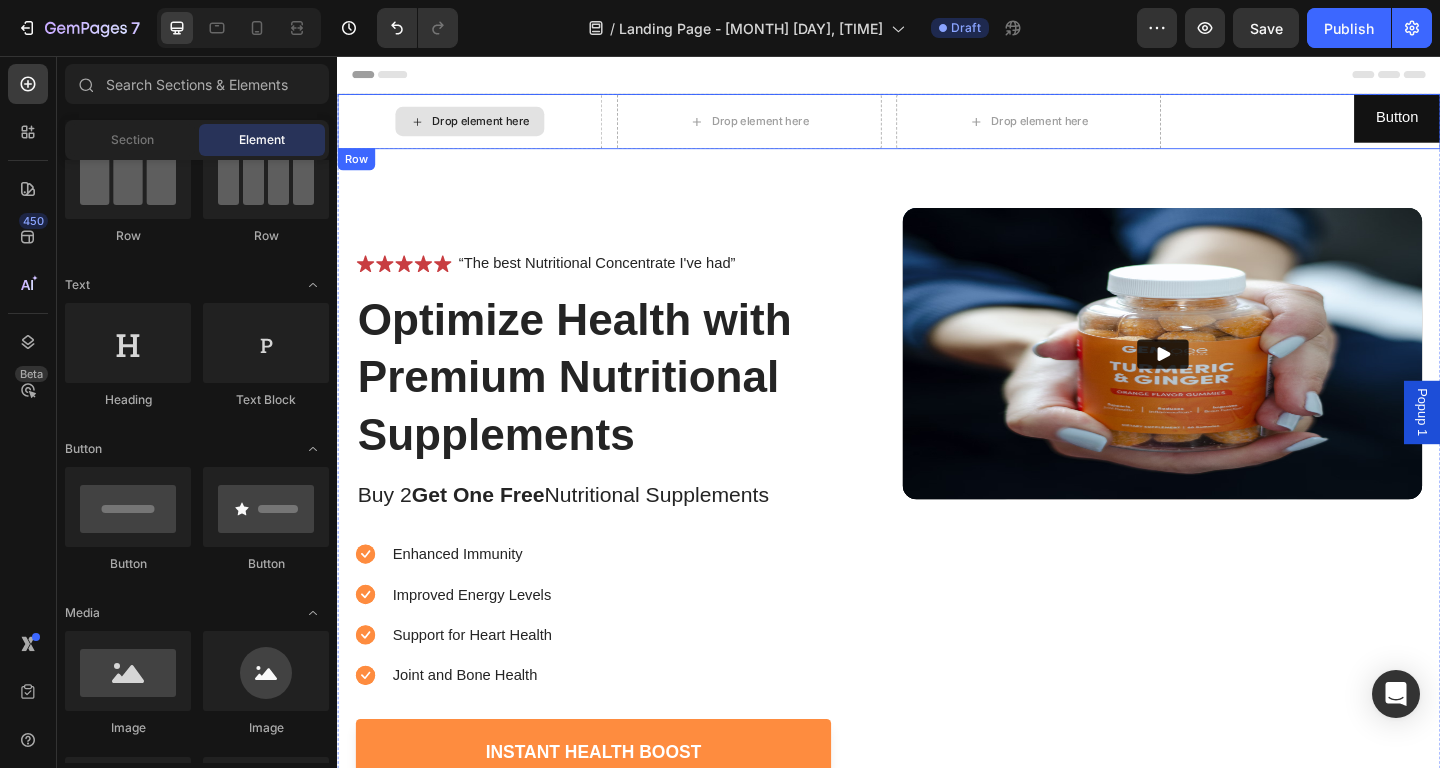 click on "Drop element here" at bounding box center (493, 127) 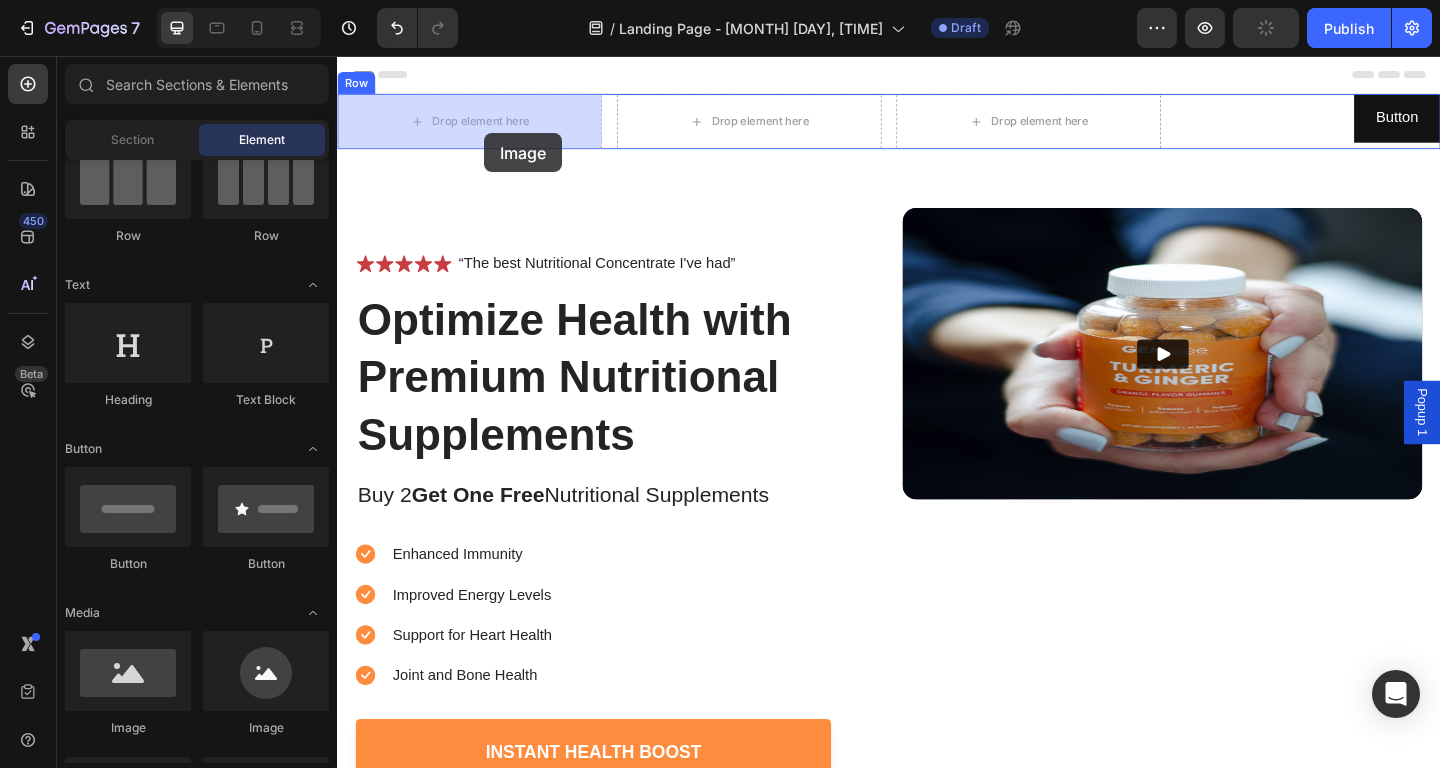 drag, startPoint x: 470, startPoint y: 748, endPoint x: 483, endPoint y: 134, distance: 614.13763 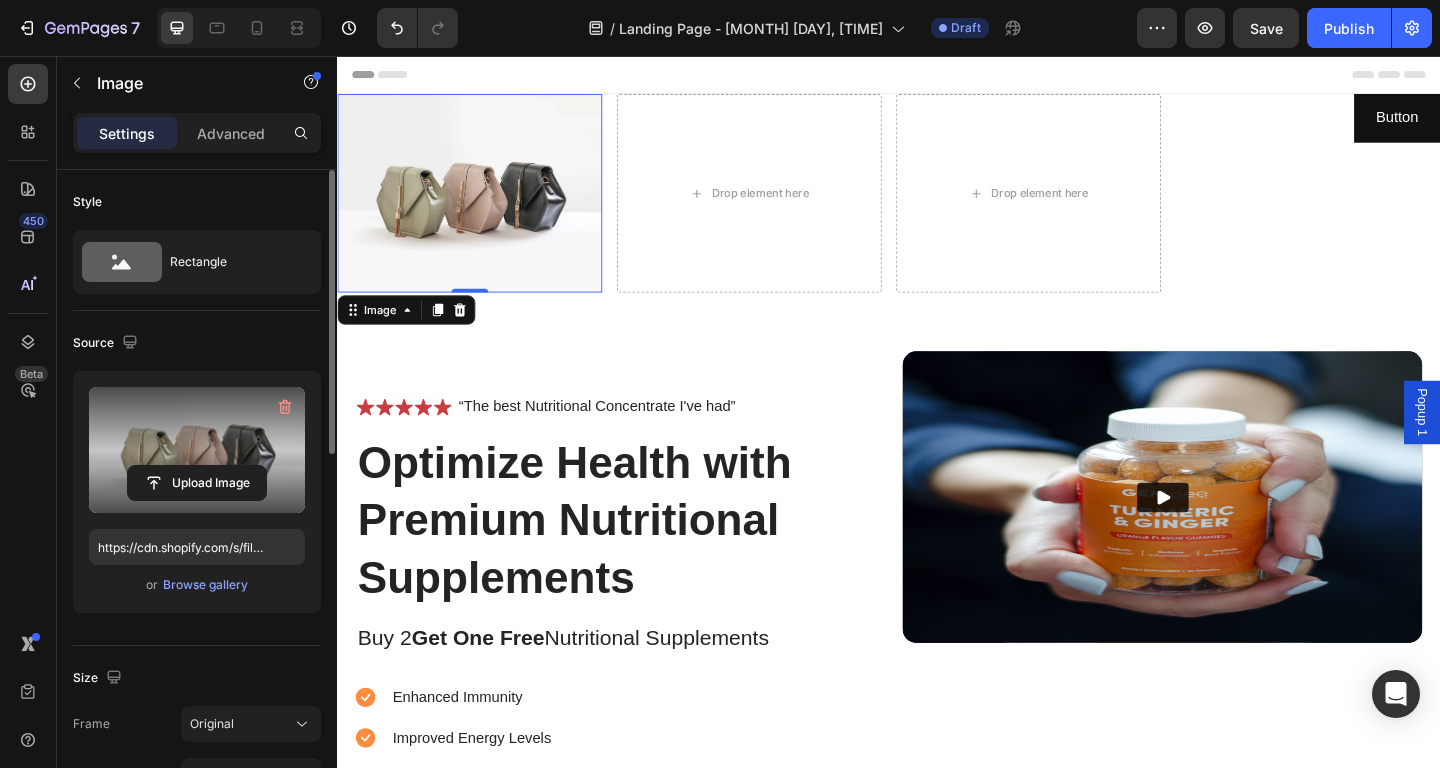 click at bounding box center [197, 450] 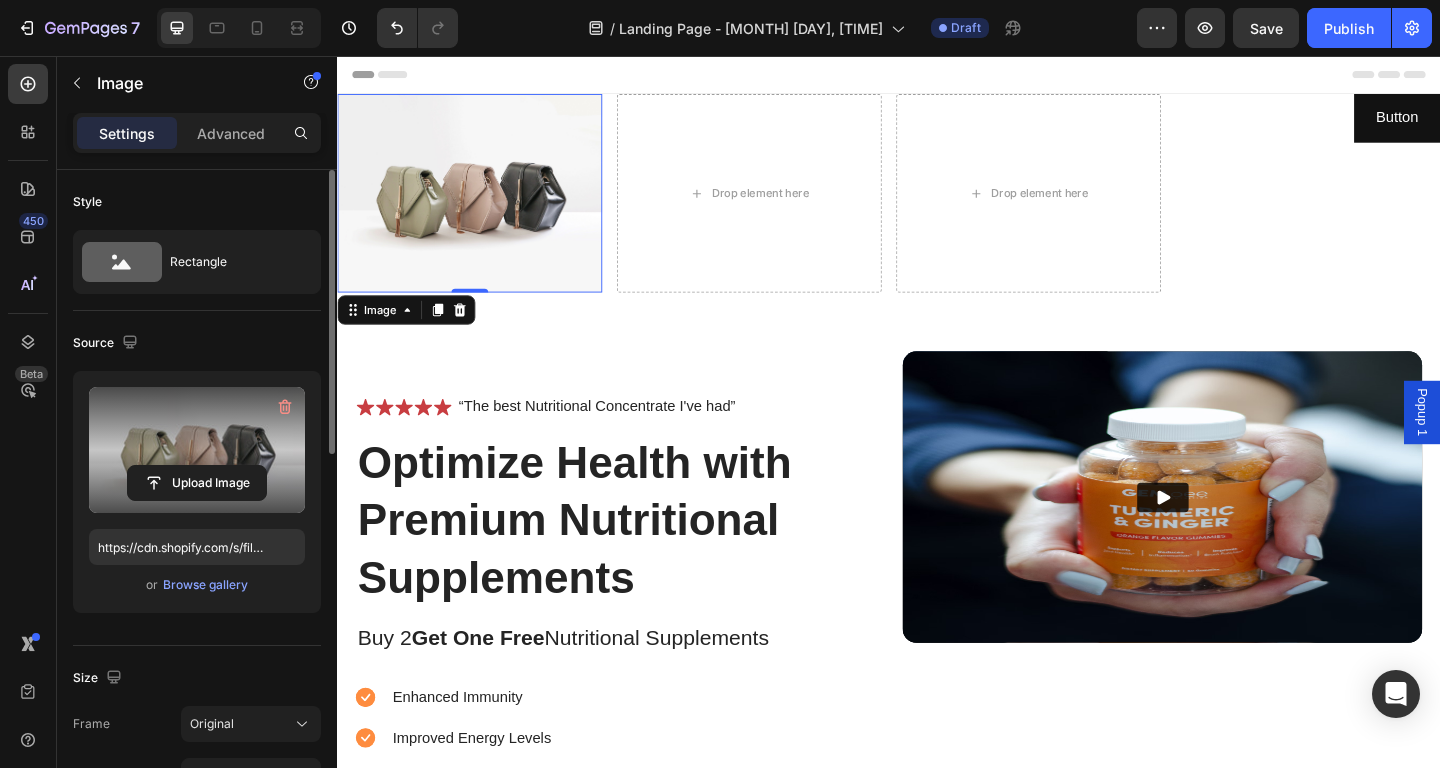 click 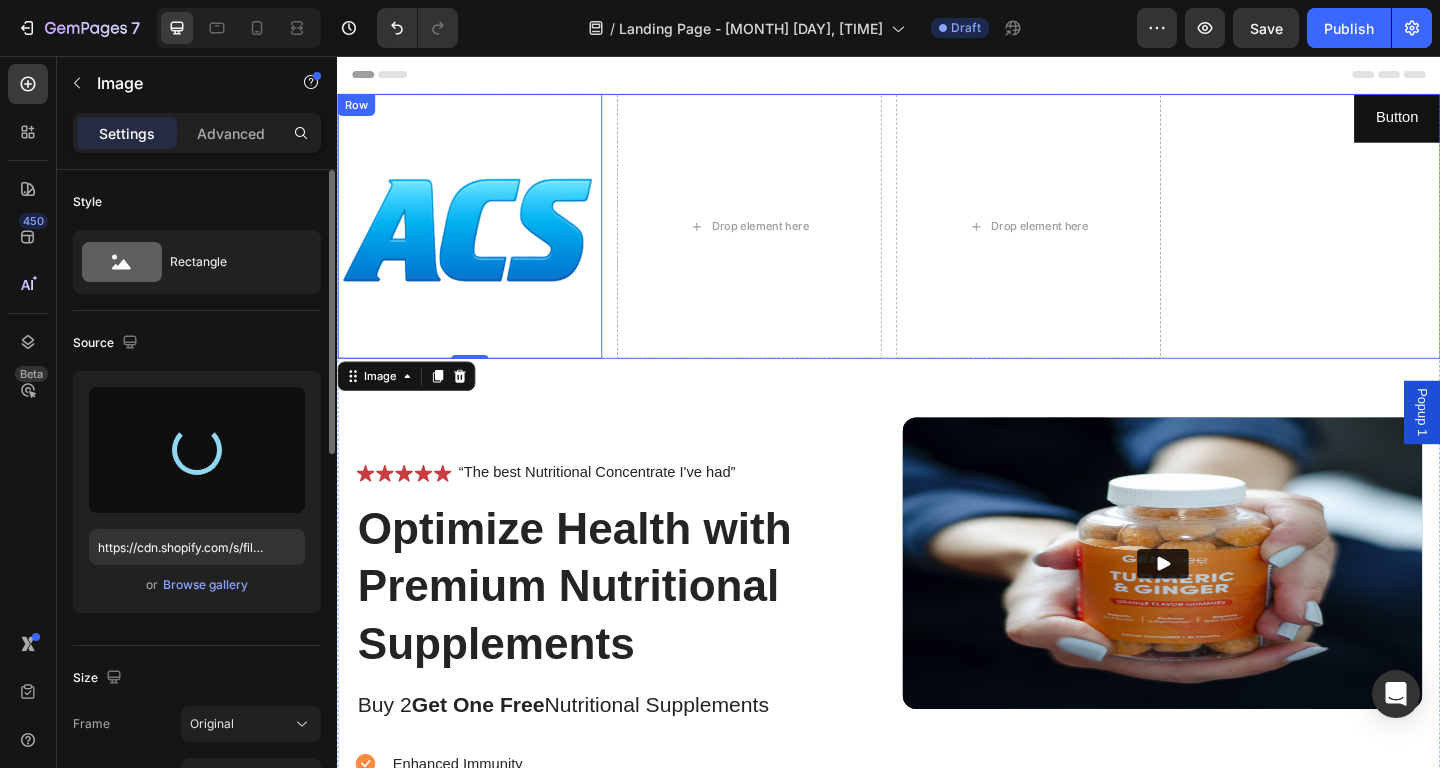 type on "https://cdn.shopify.com/s/files/1/0576/9586/2842/files/gempages_571741074129683680-4804b830-4393-43af-9a13-407cad935b9c.png" 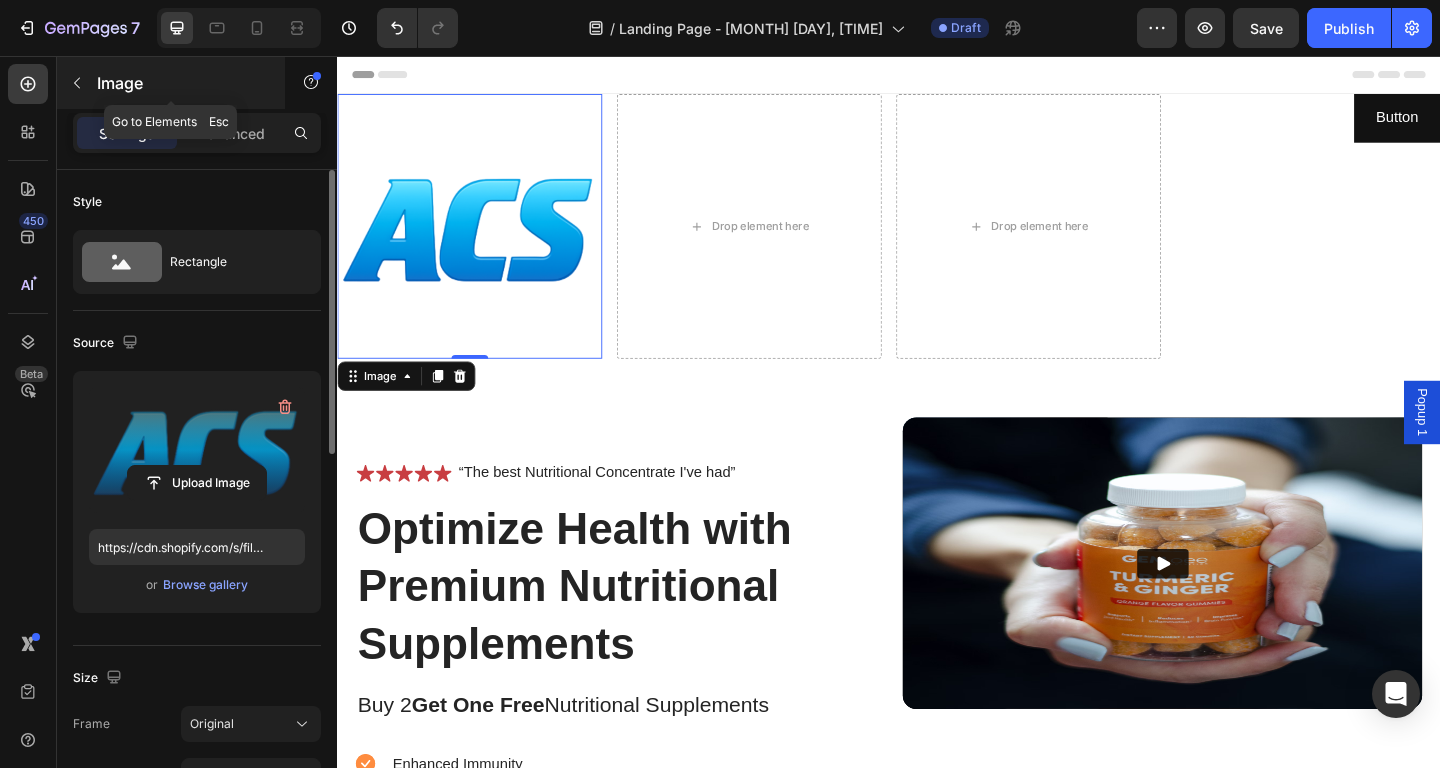 click 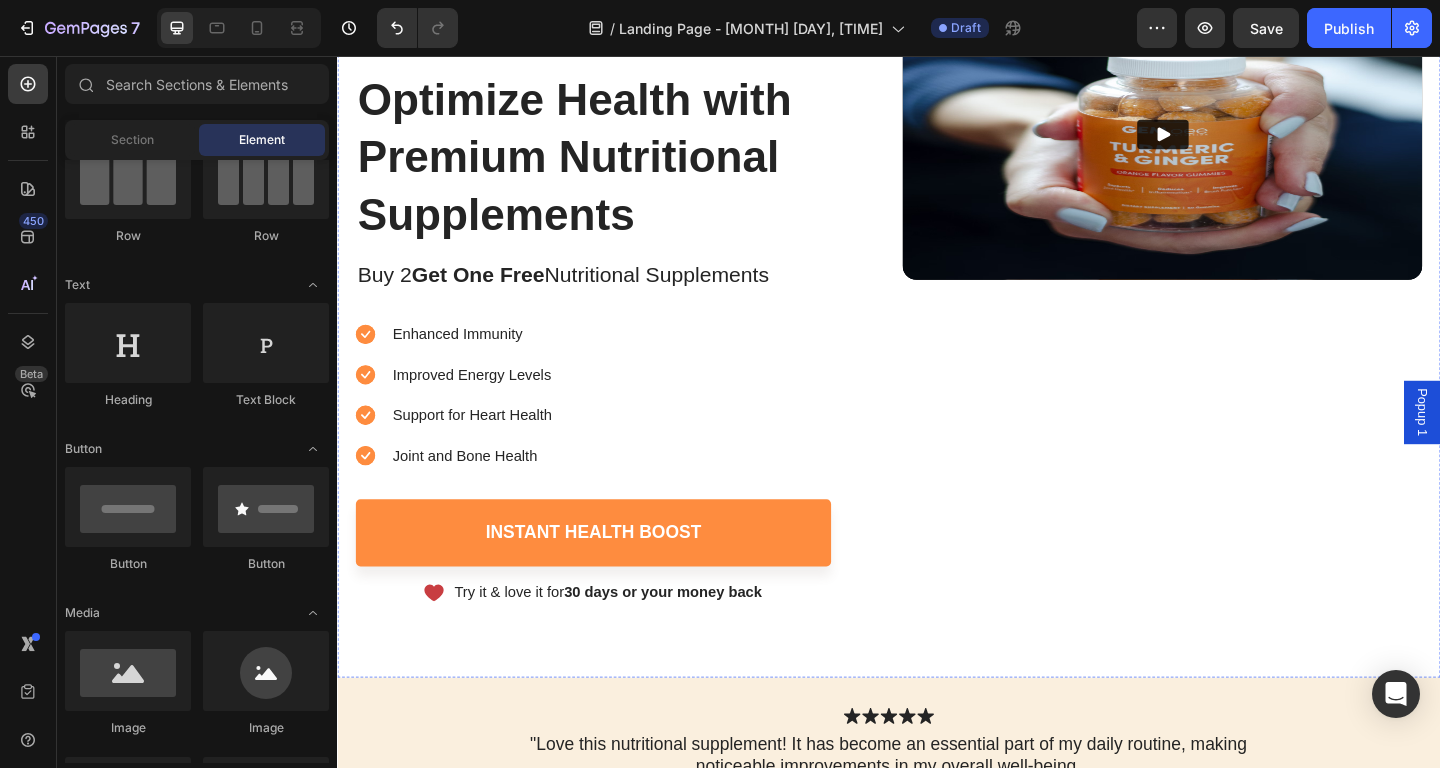 scroll, scrollTop: 0, scrollLeft: 0, axis: both 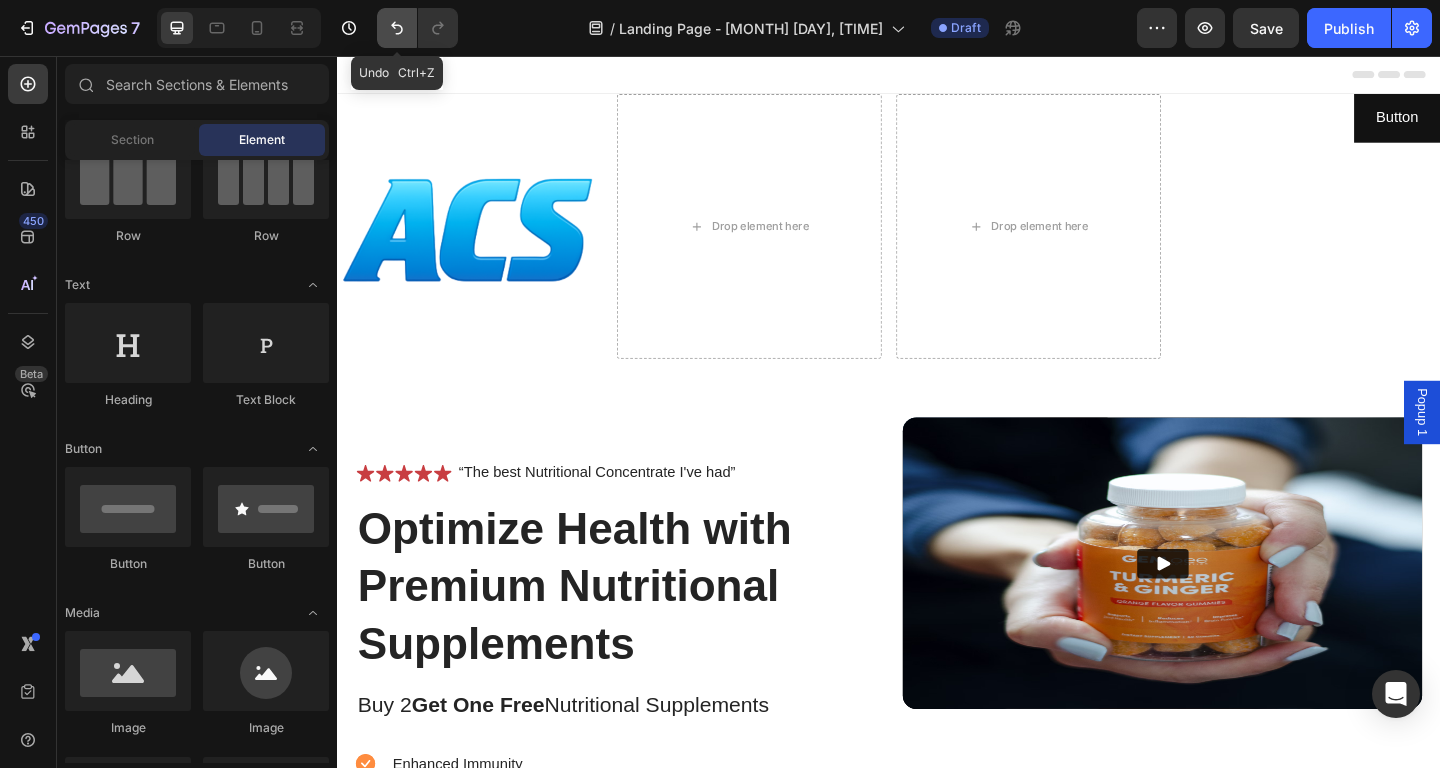 click 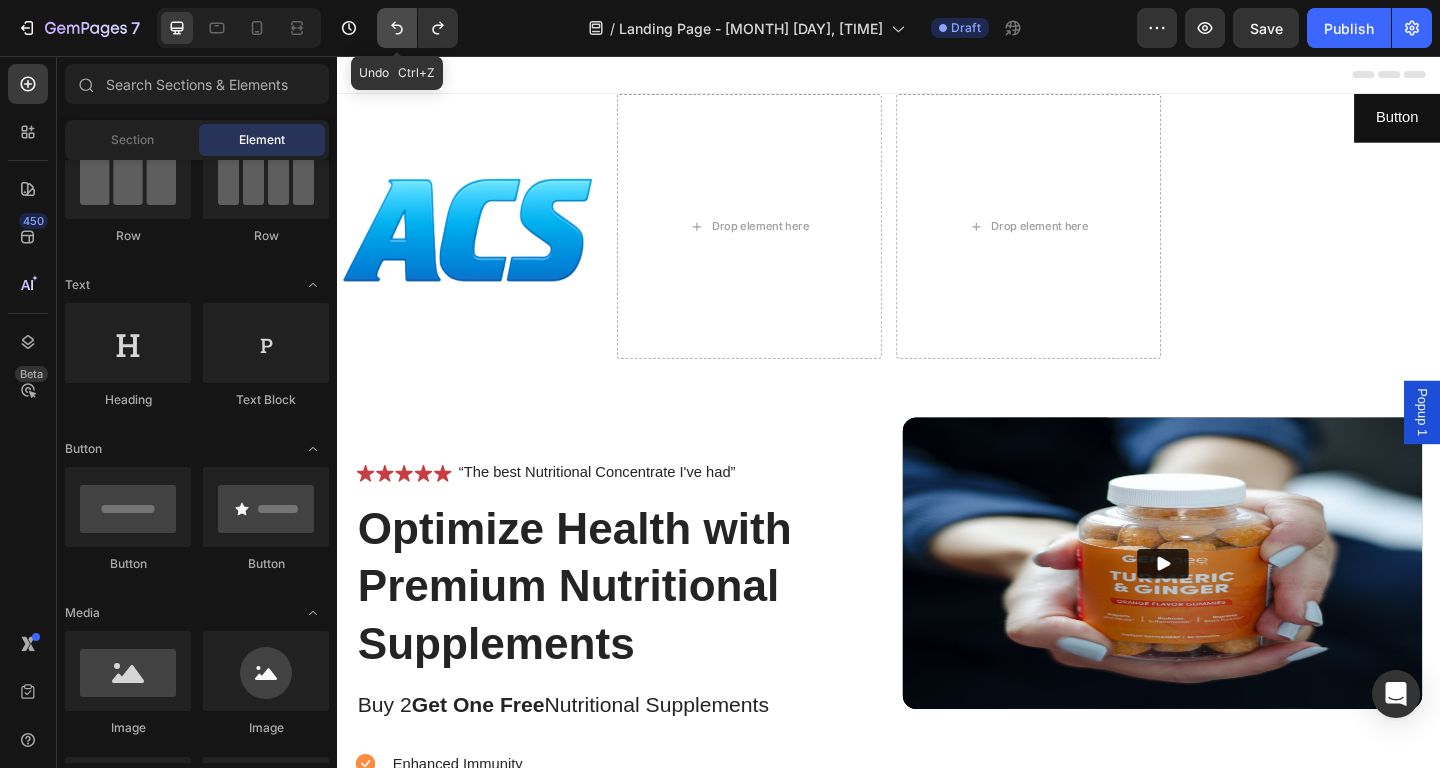 click 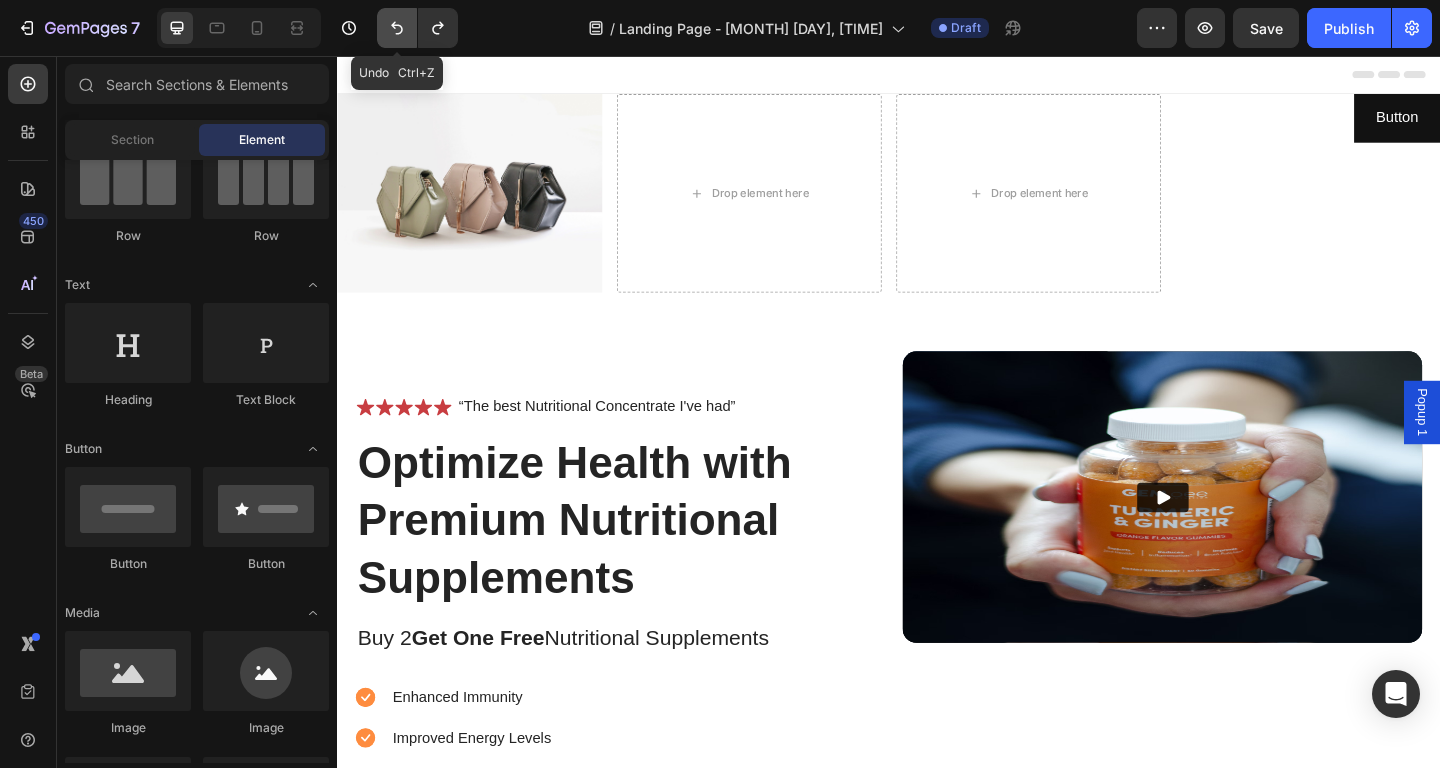 click 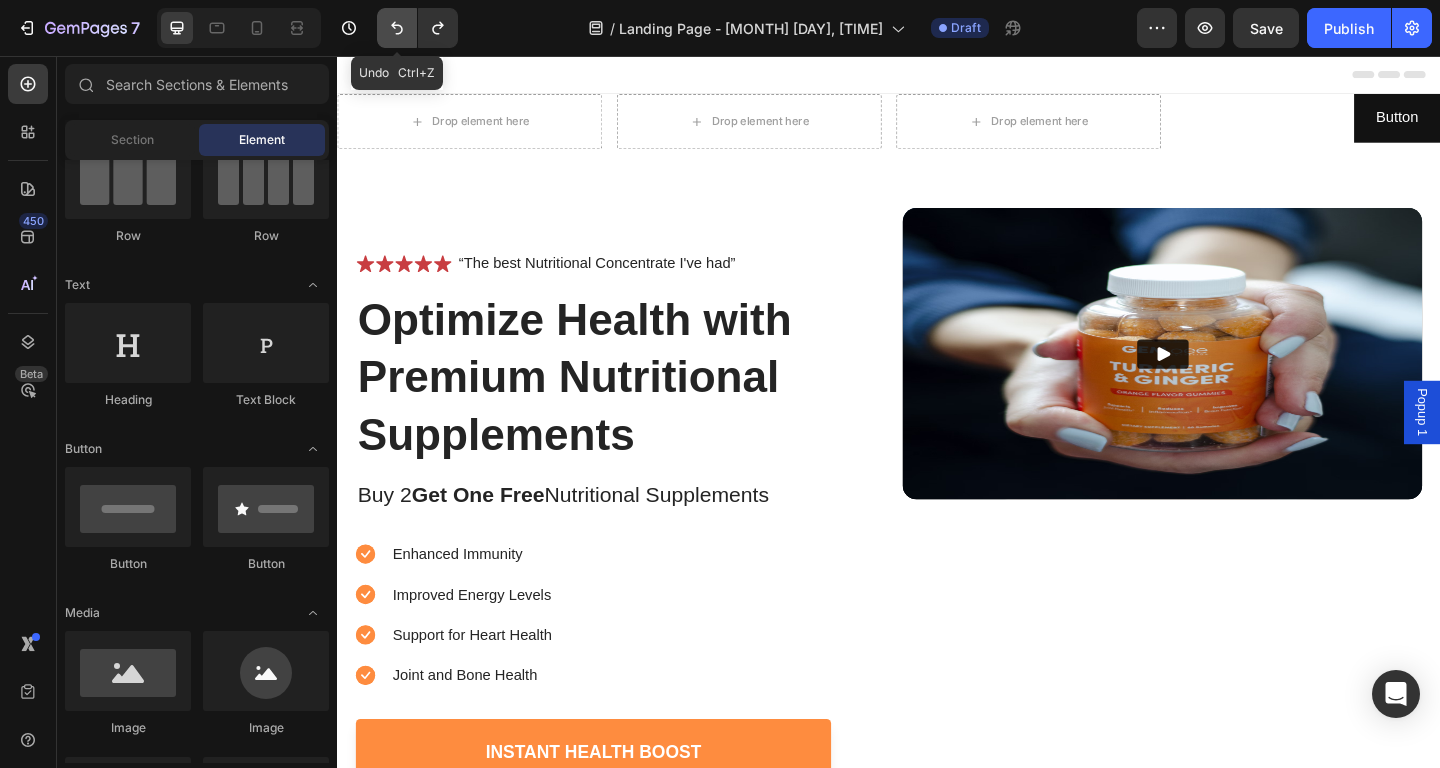 click 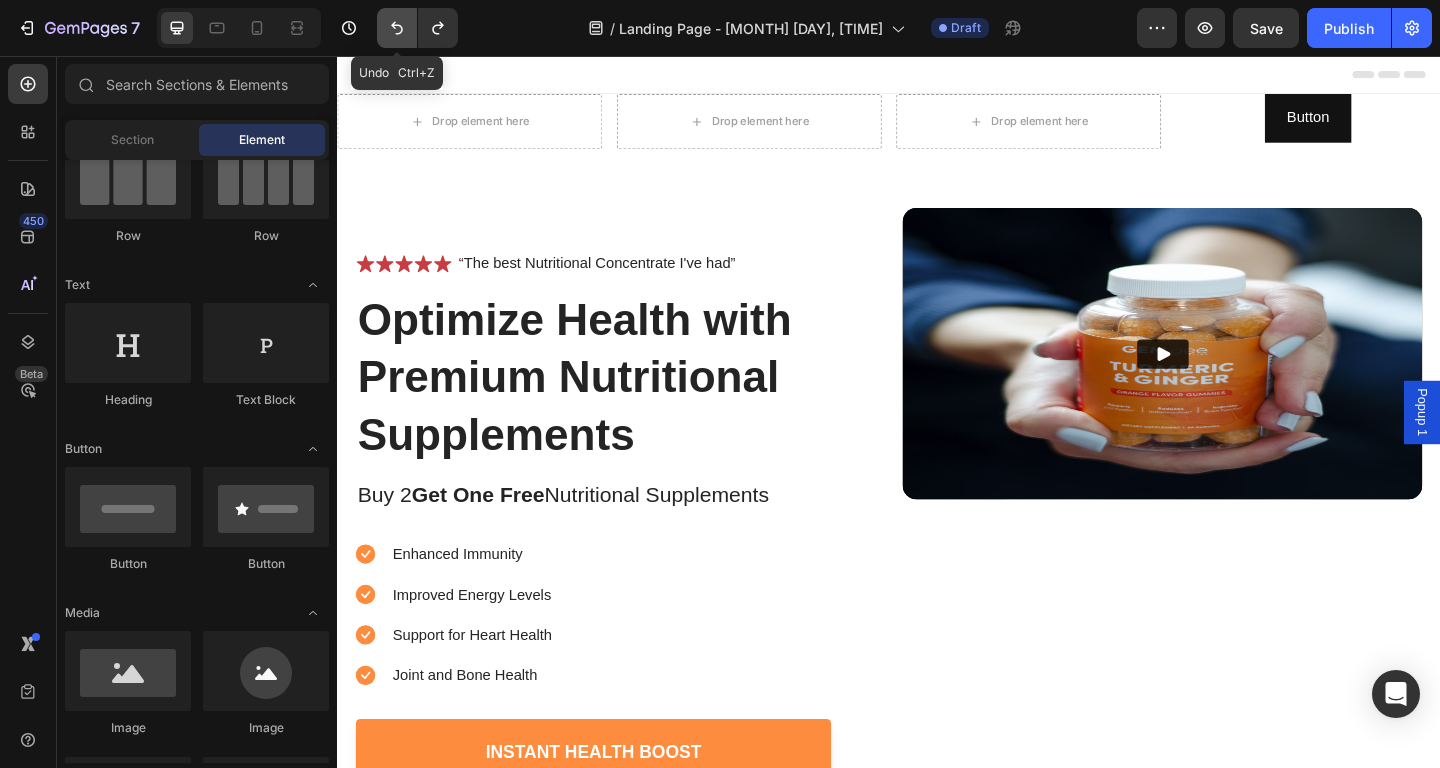 click 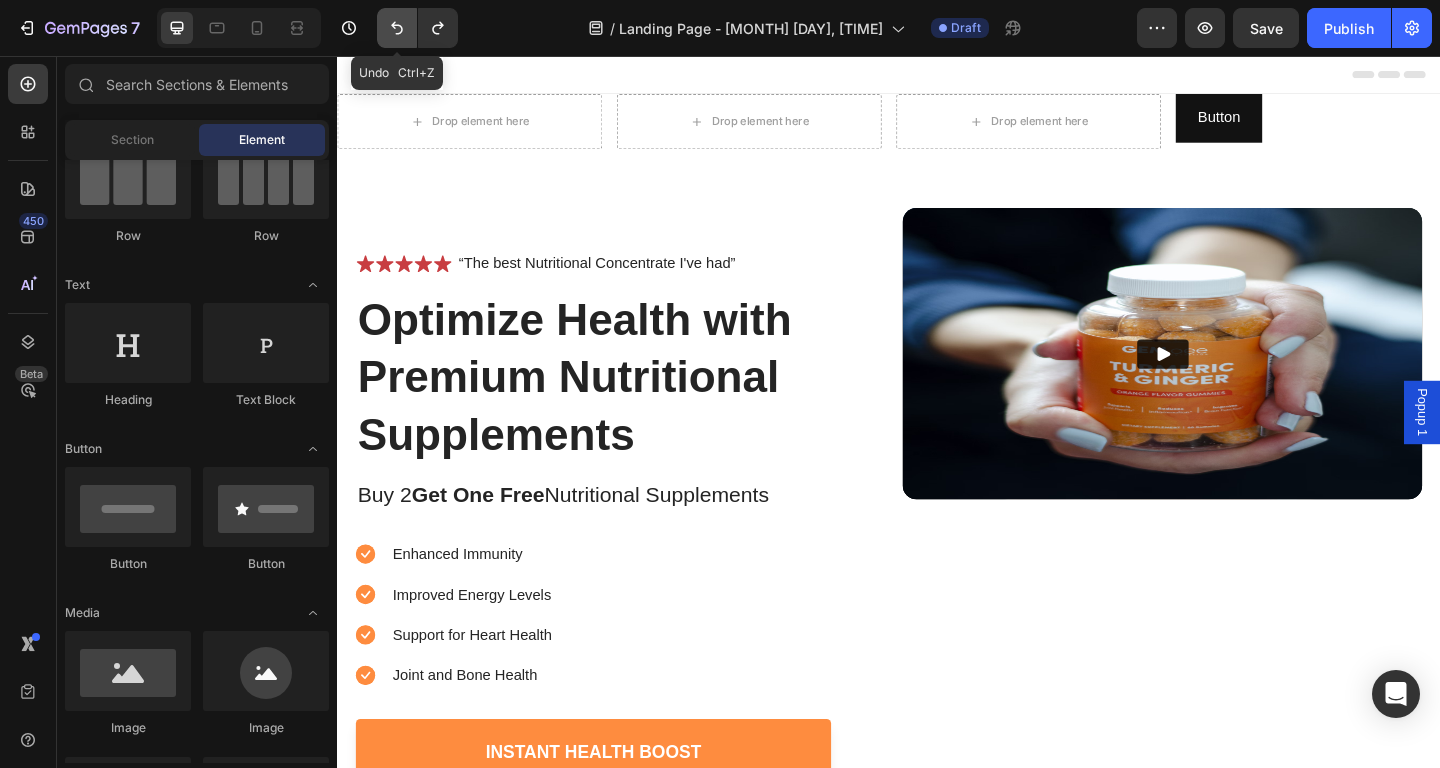 click 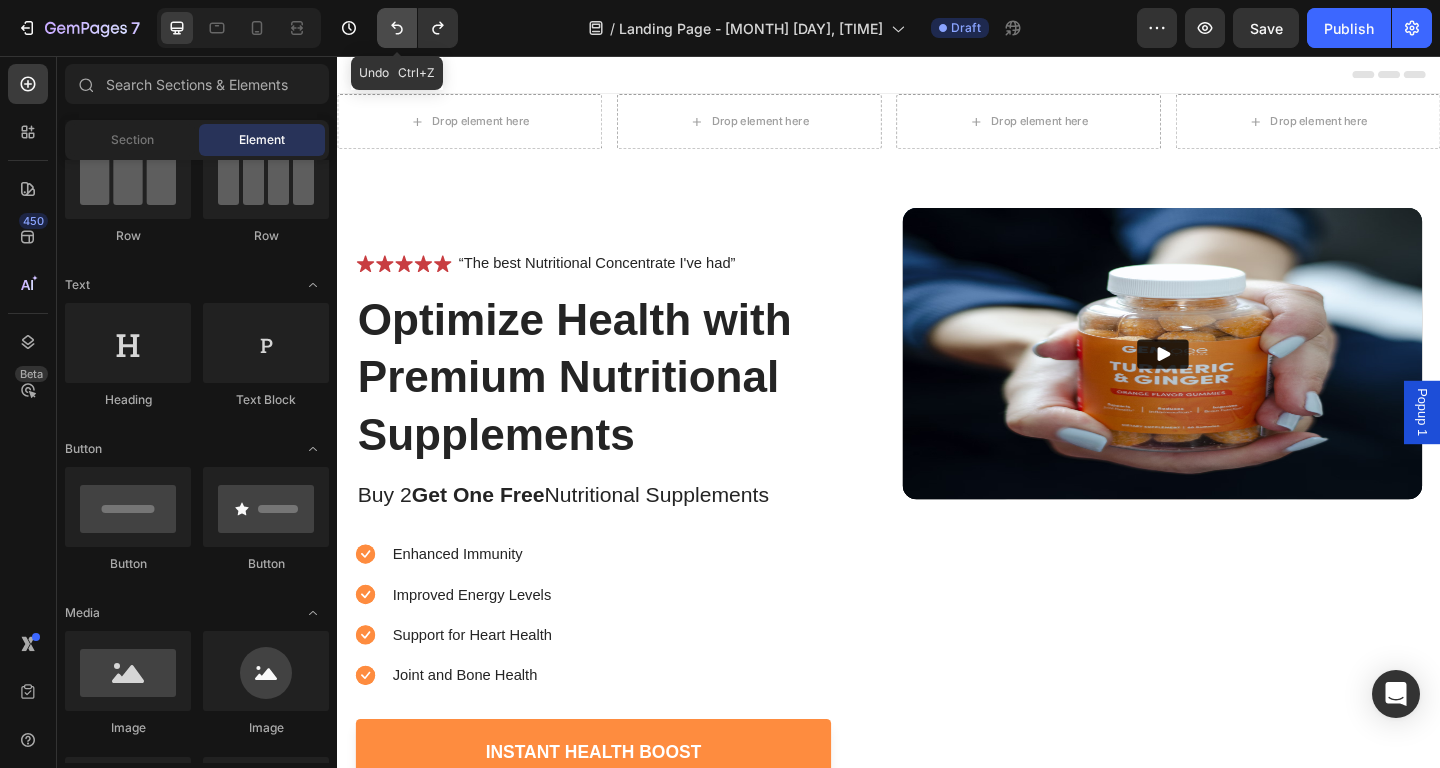 click 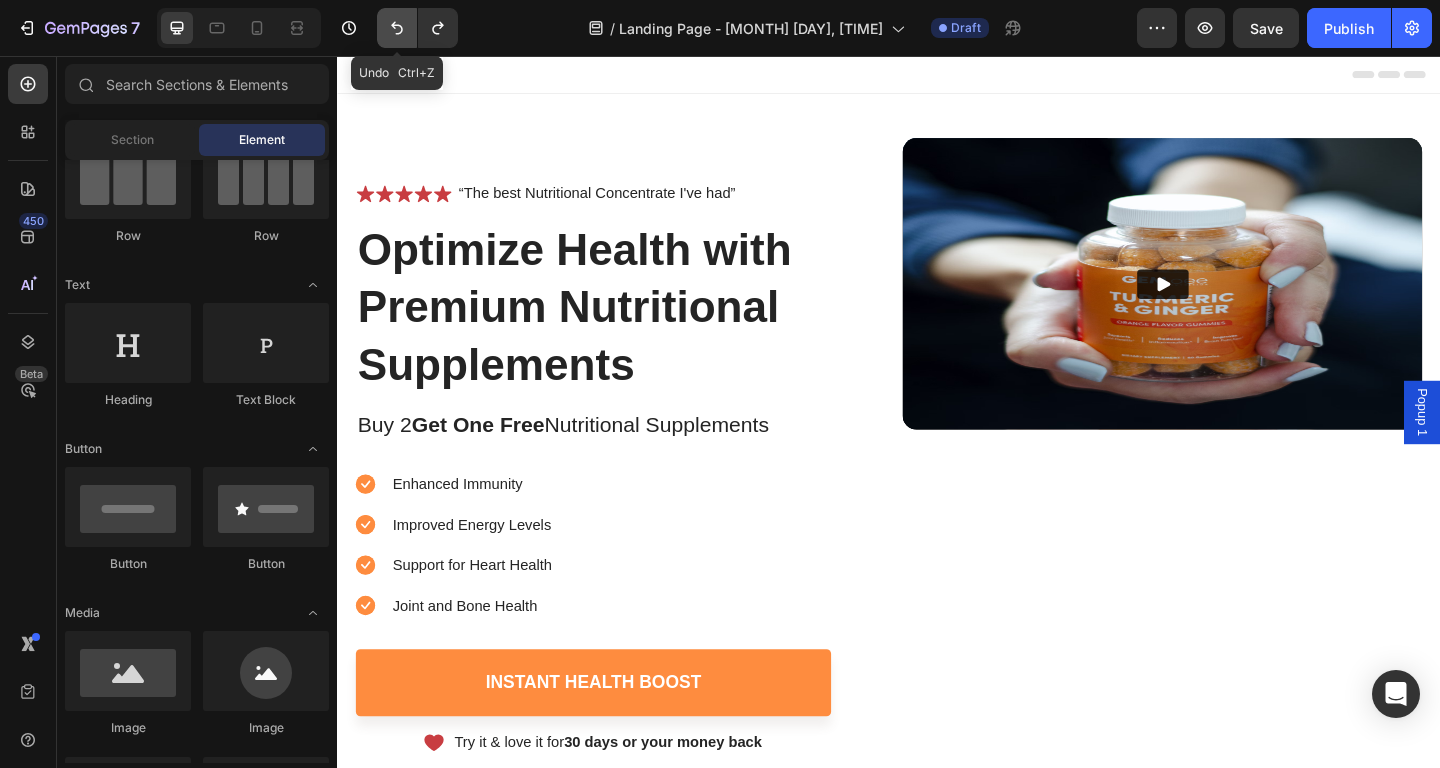 click 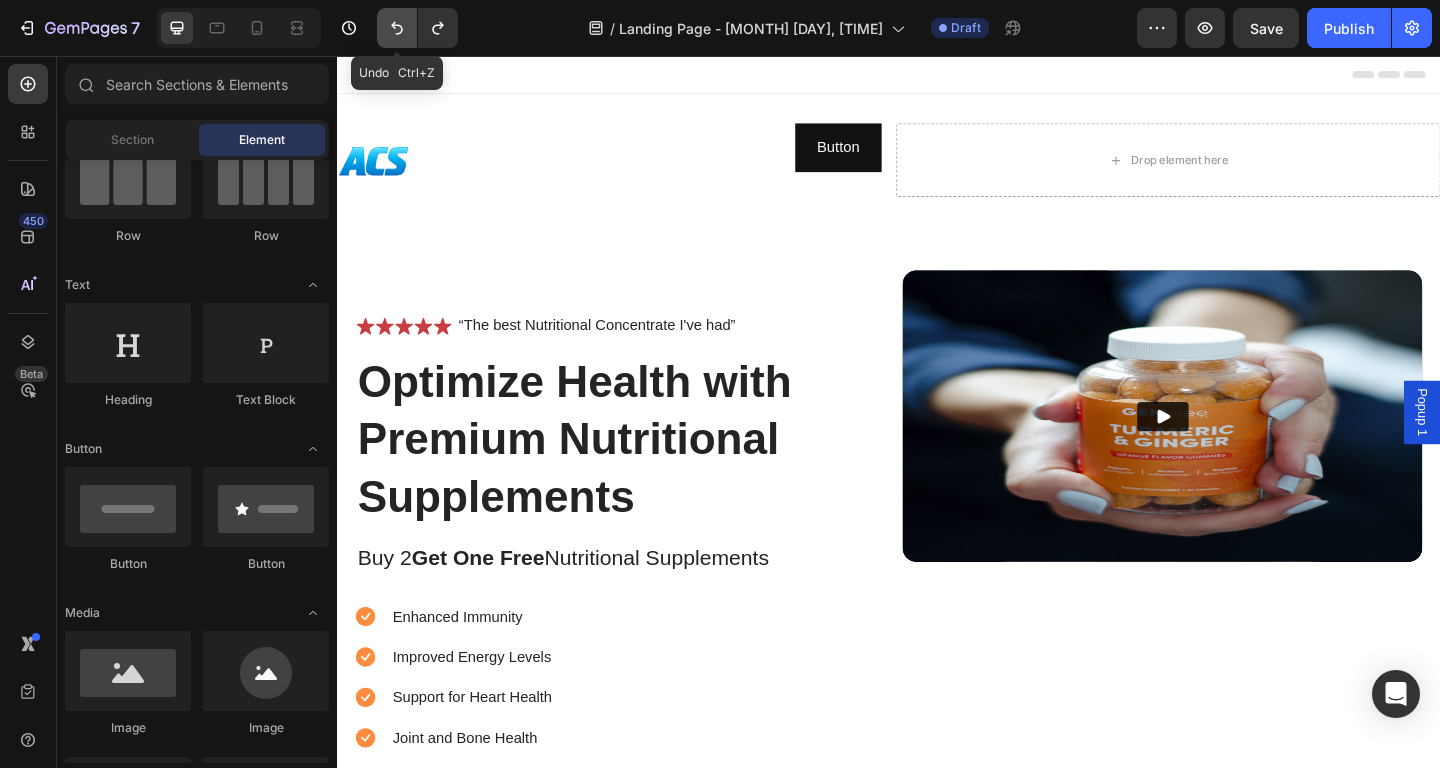 click 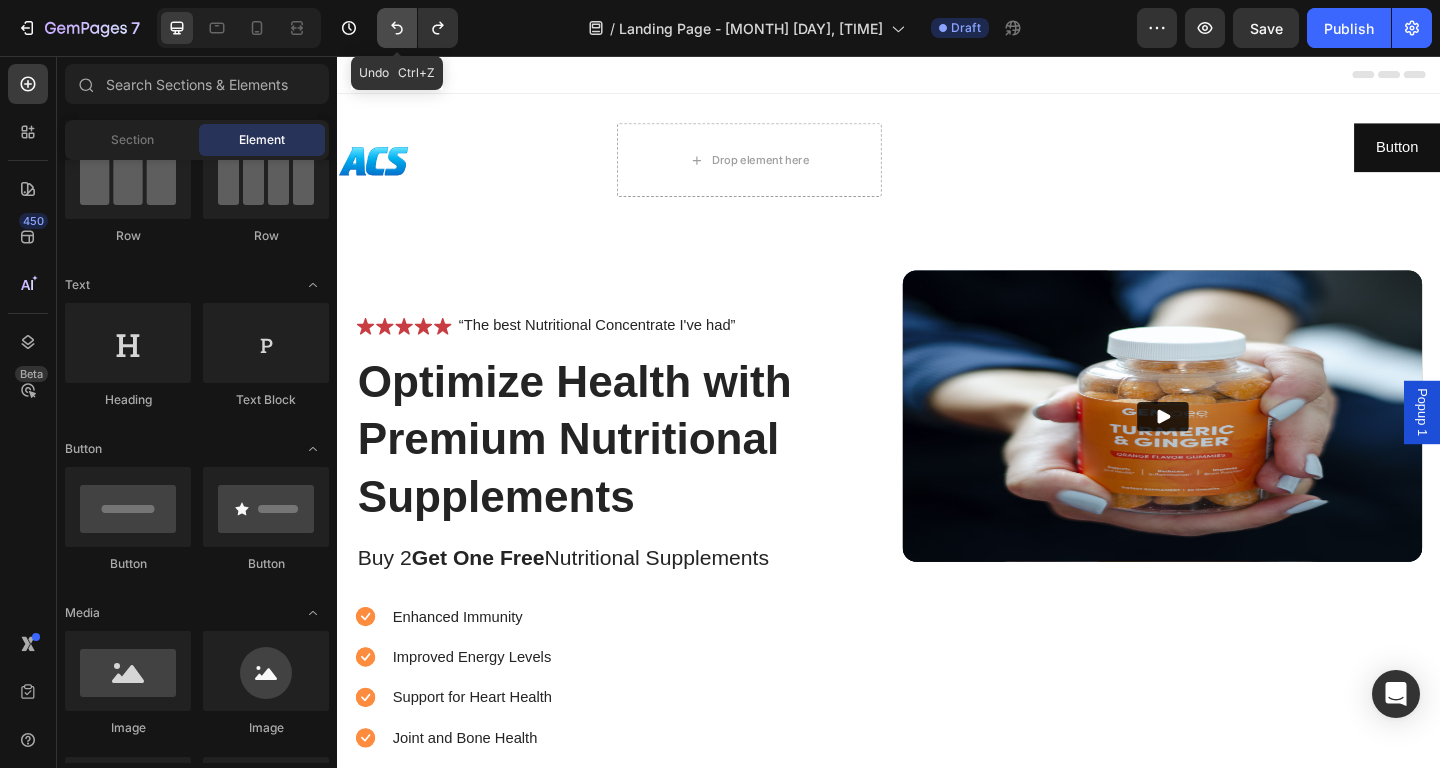 click 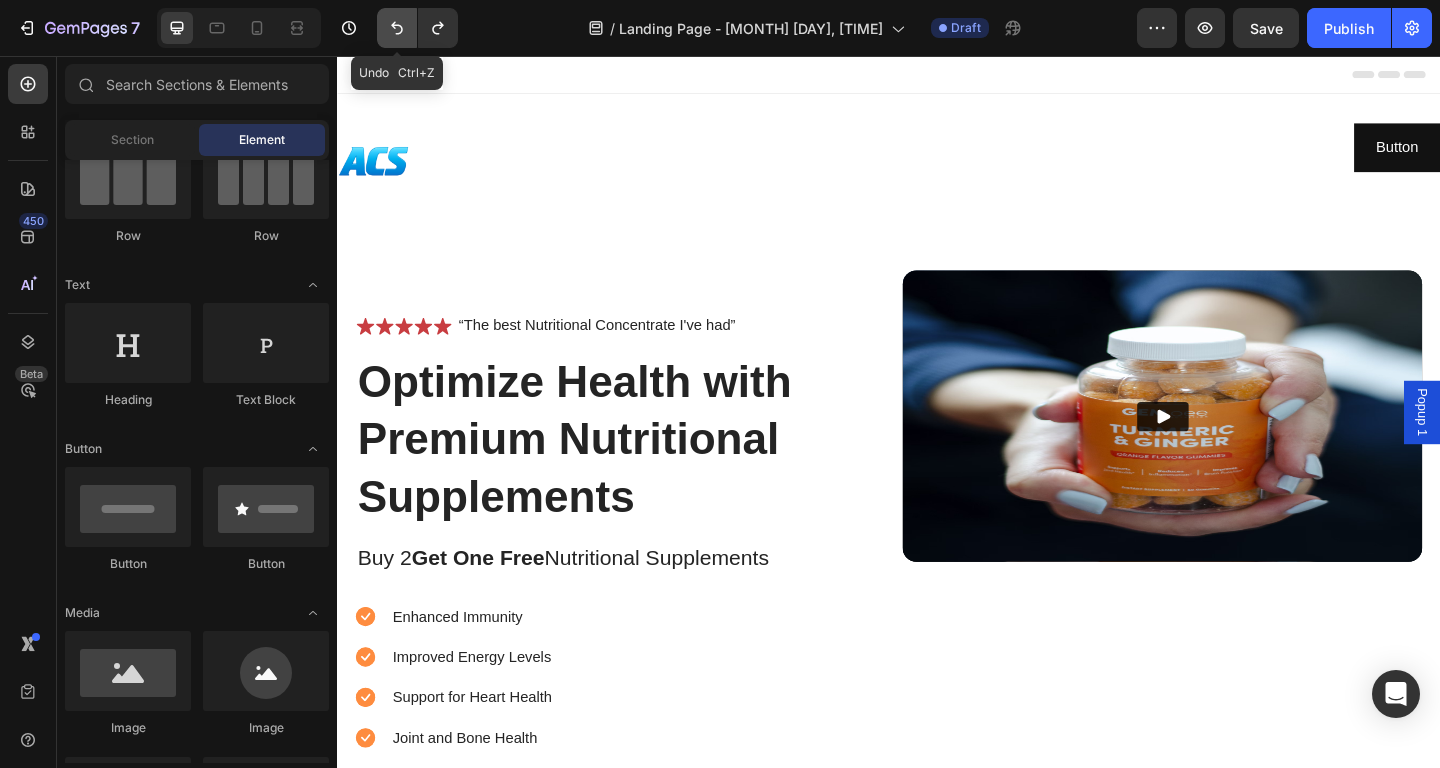 click 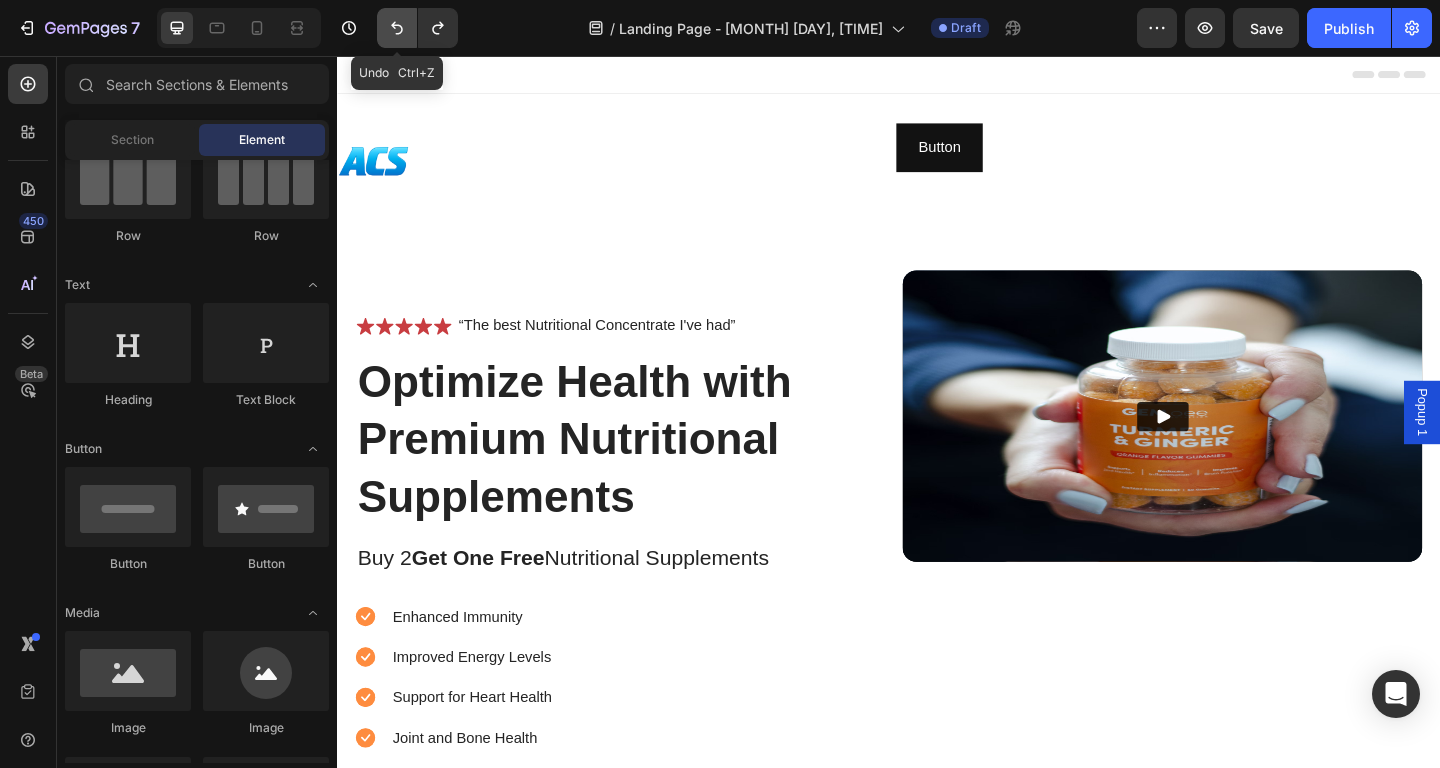 click 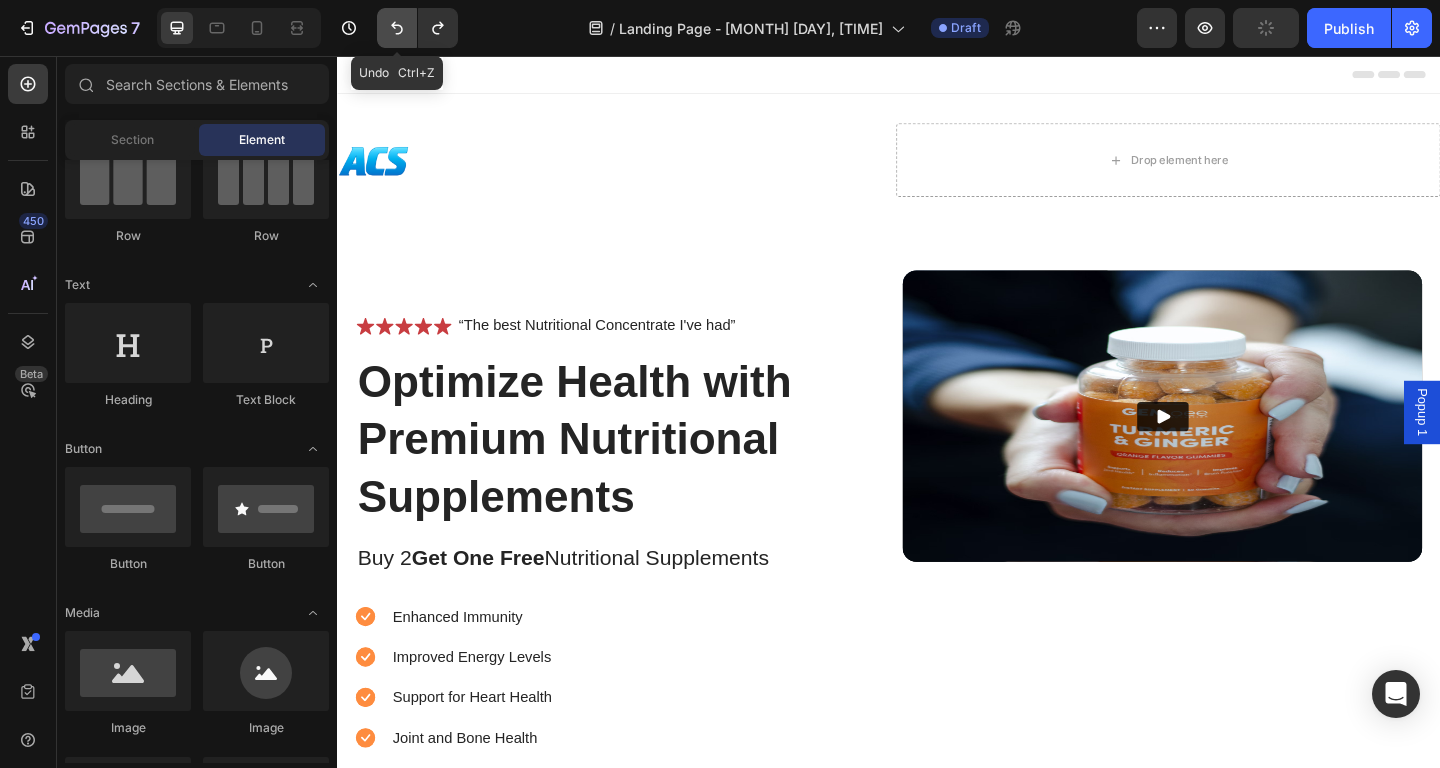 click 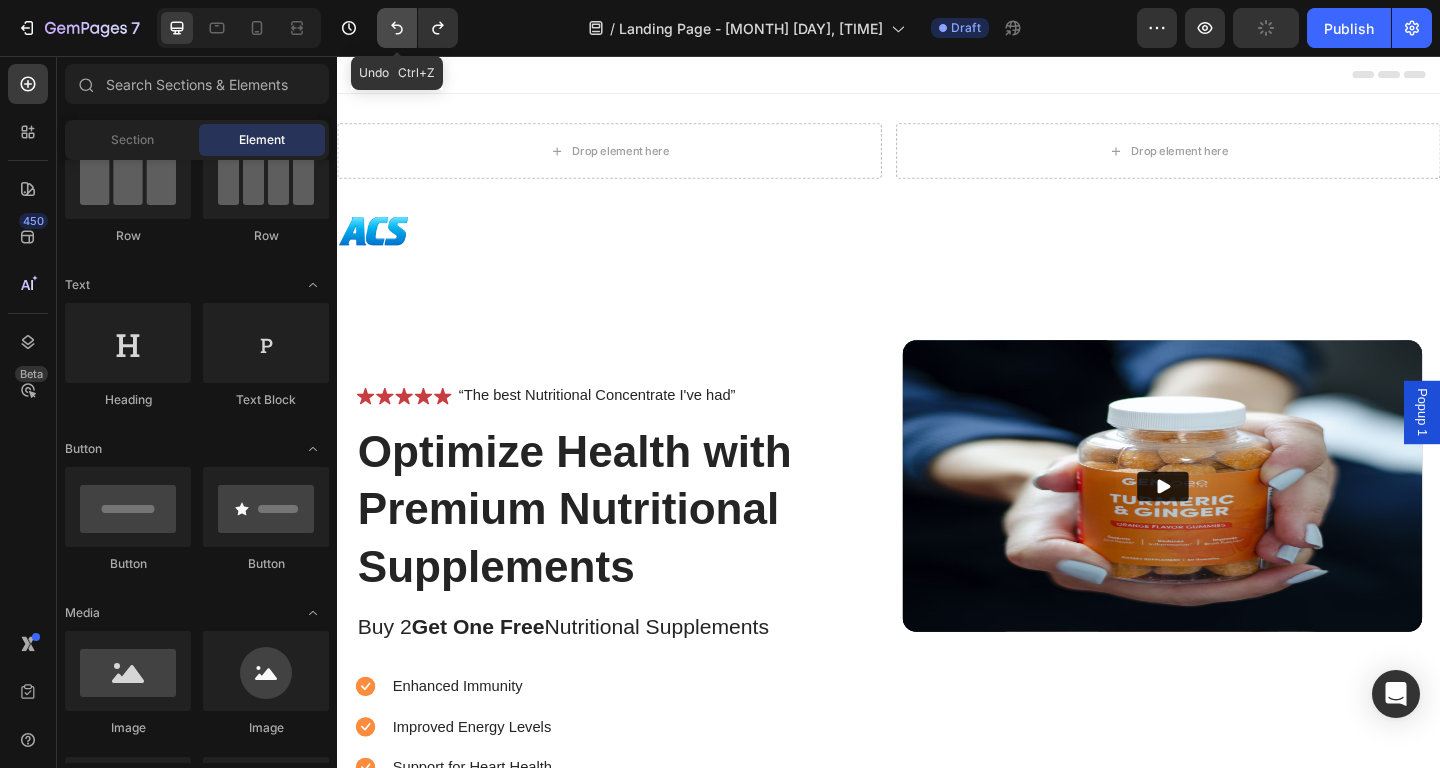 click 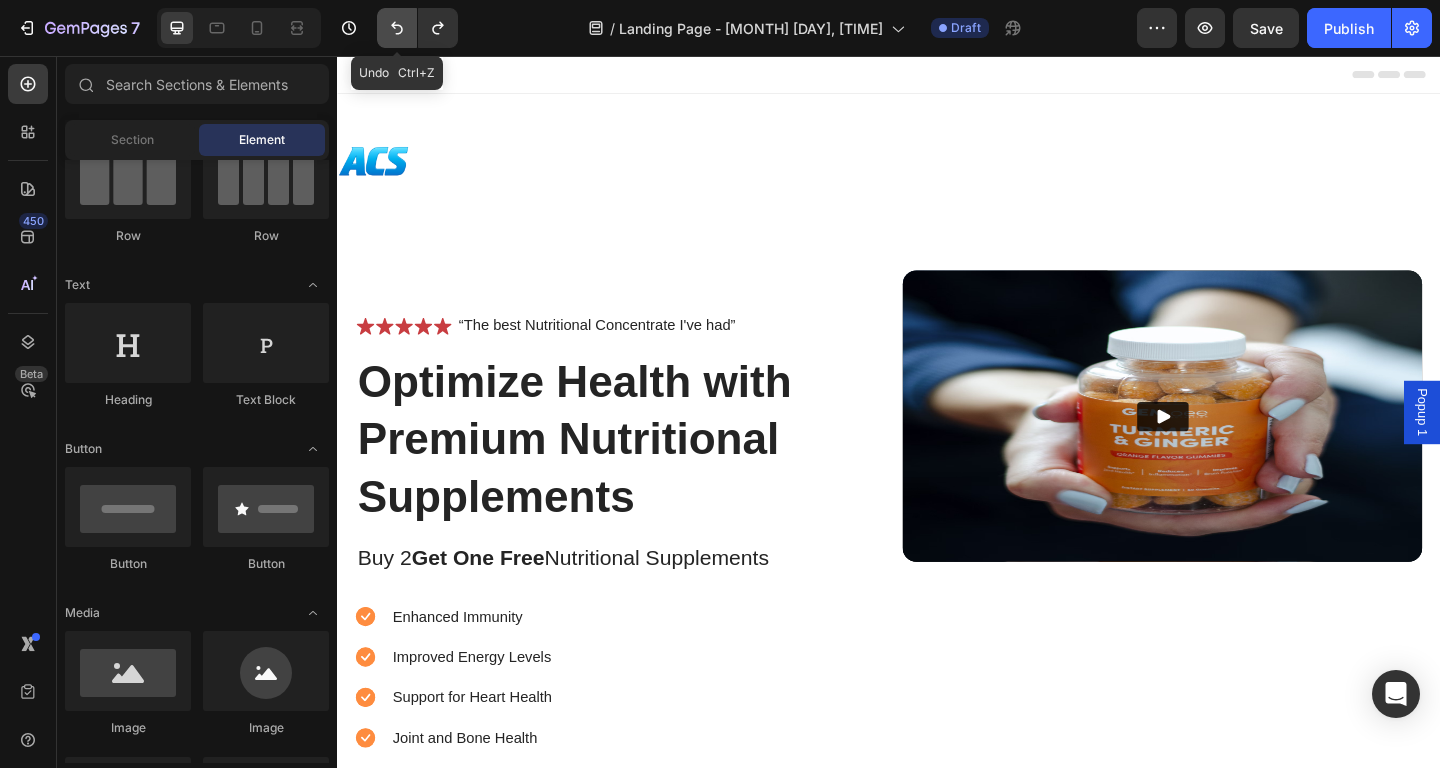 click 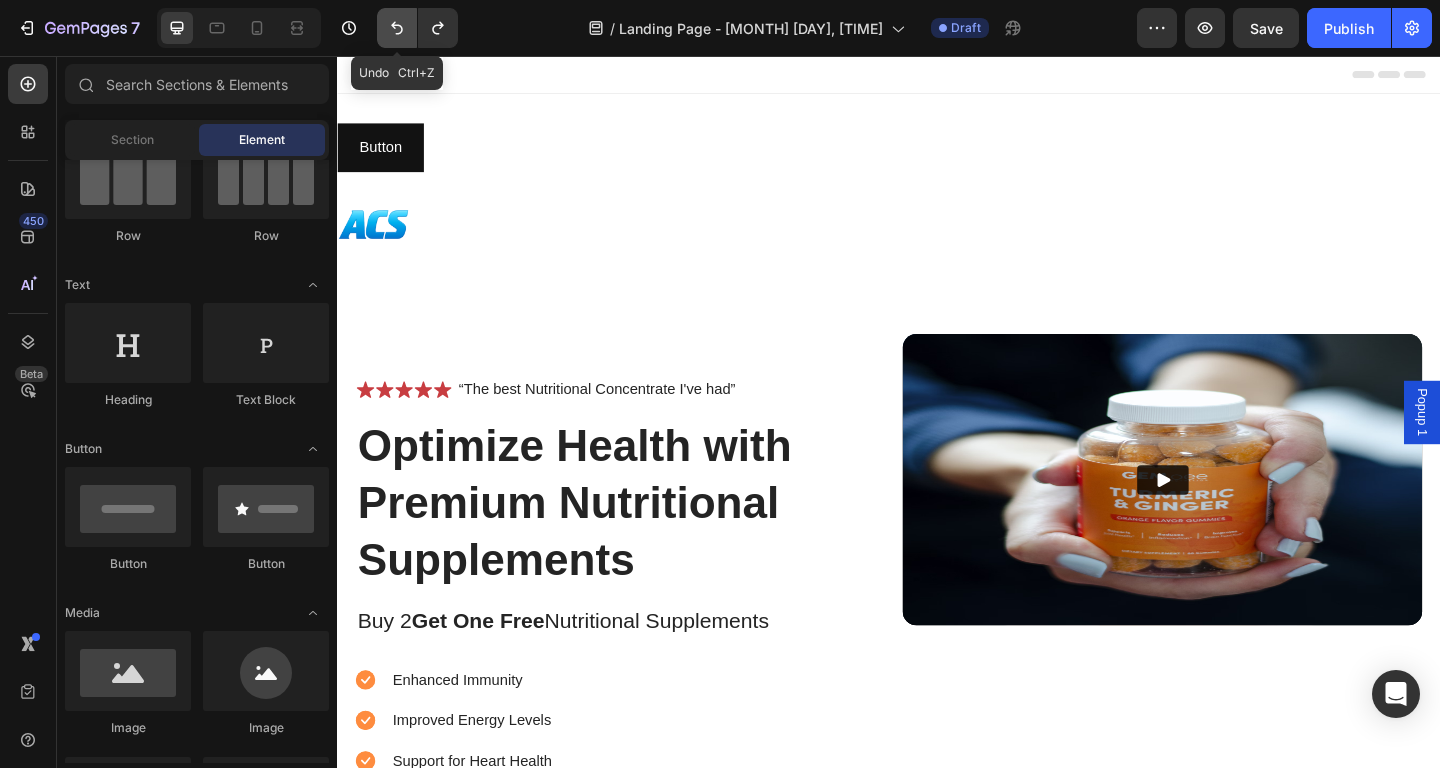 click 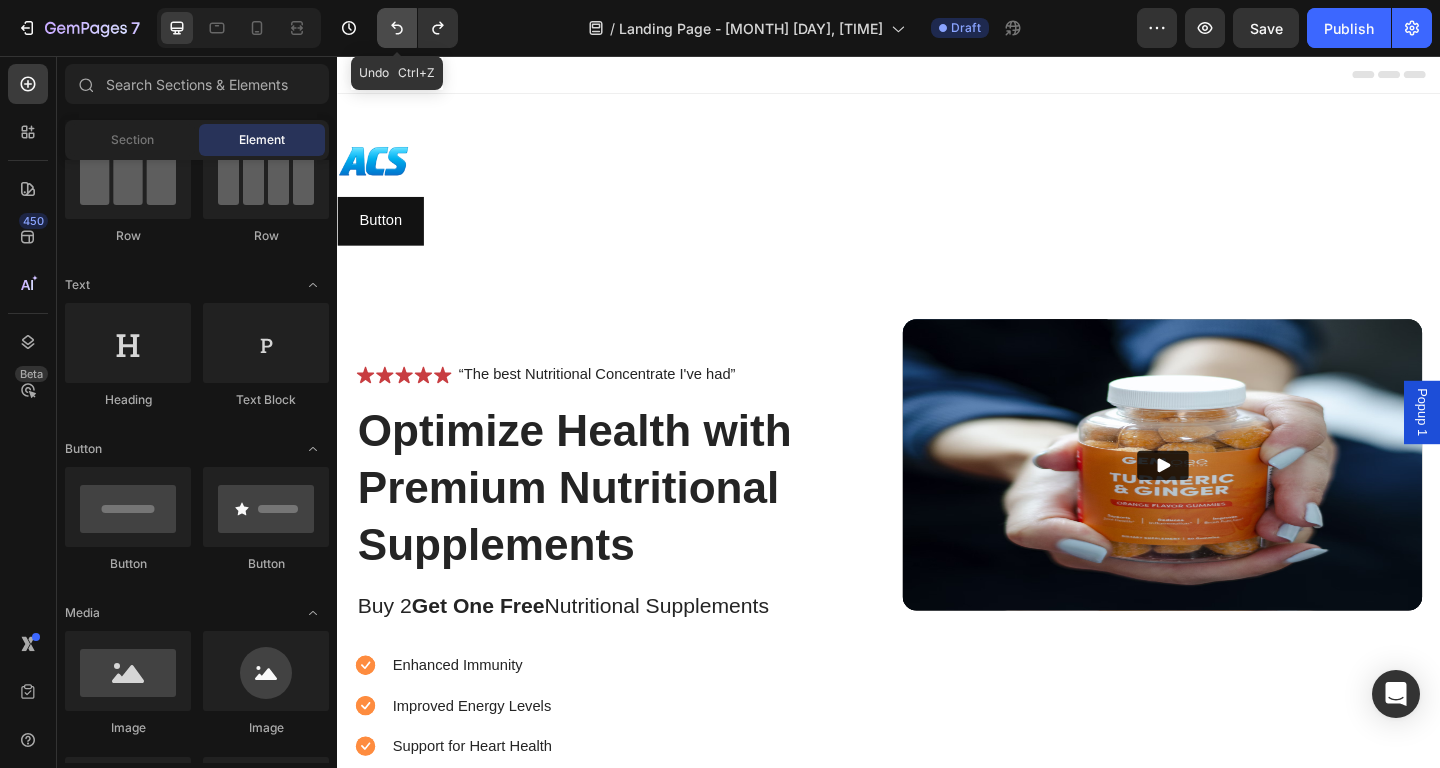 click 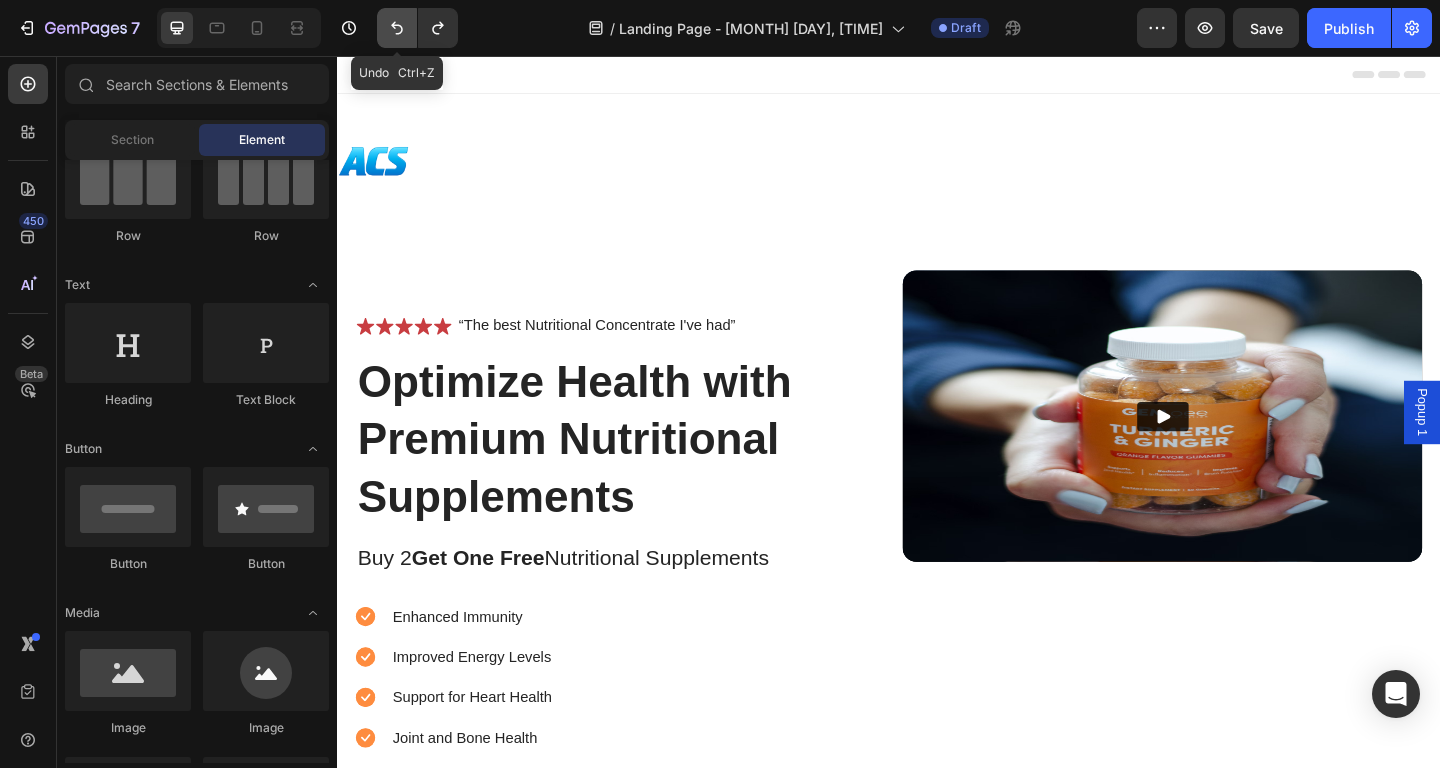 click 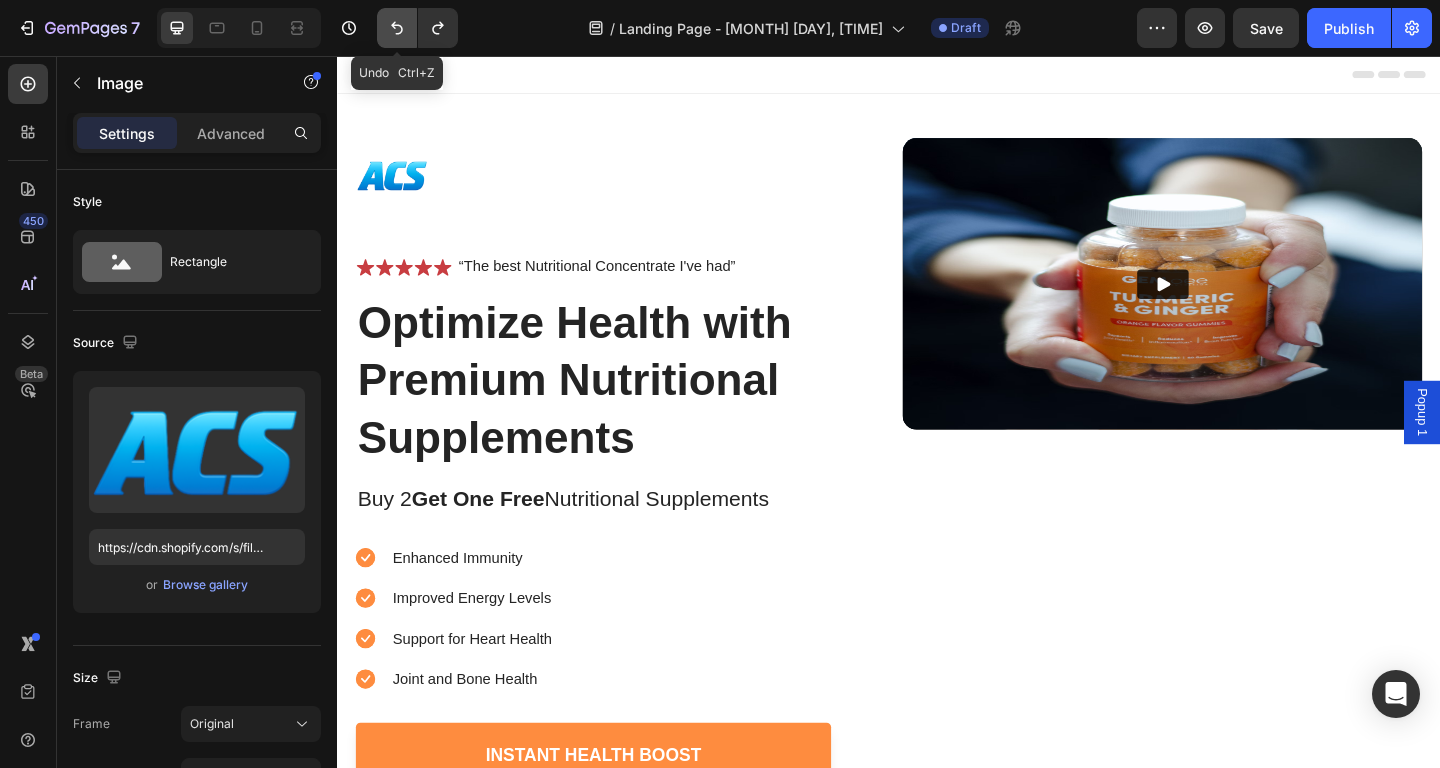 click 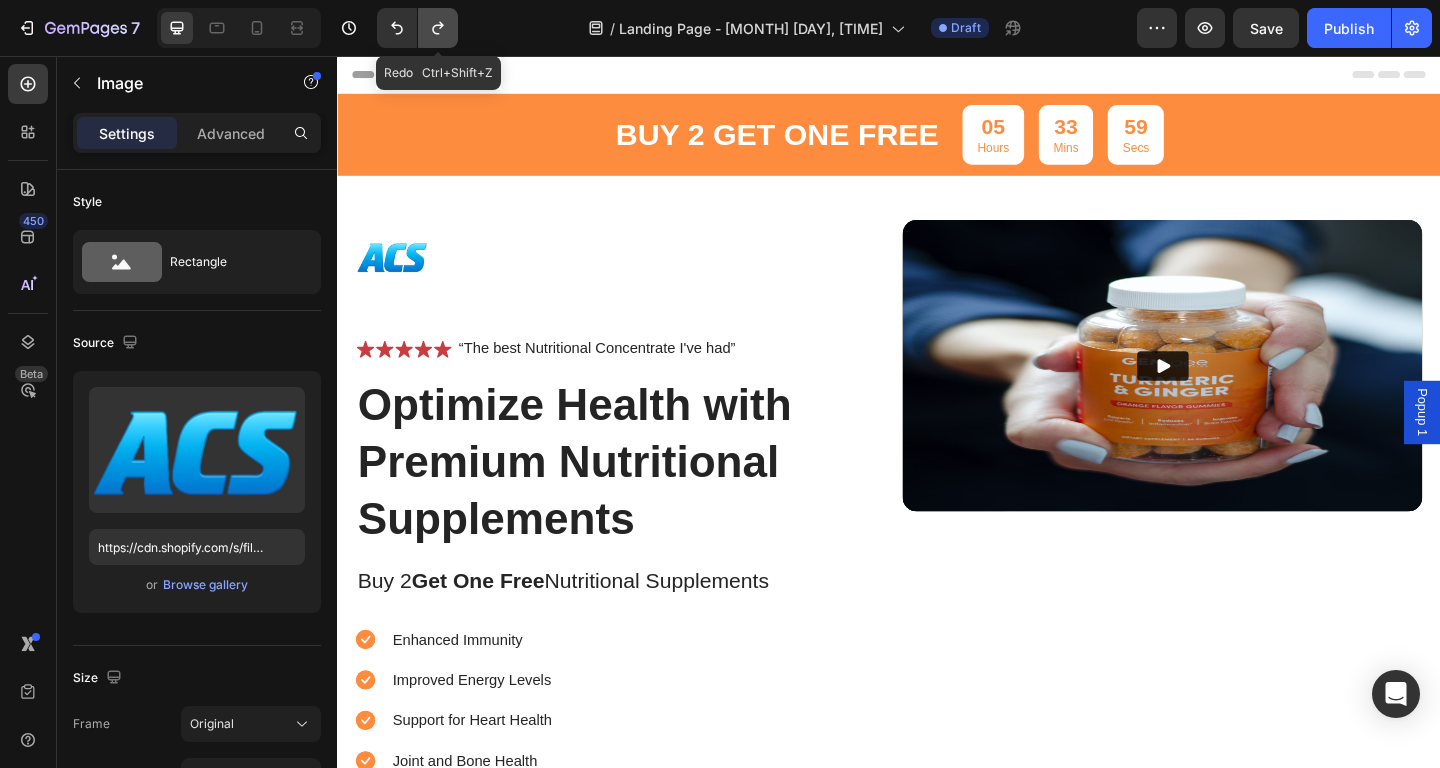 click 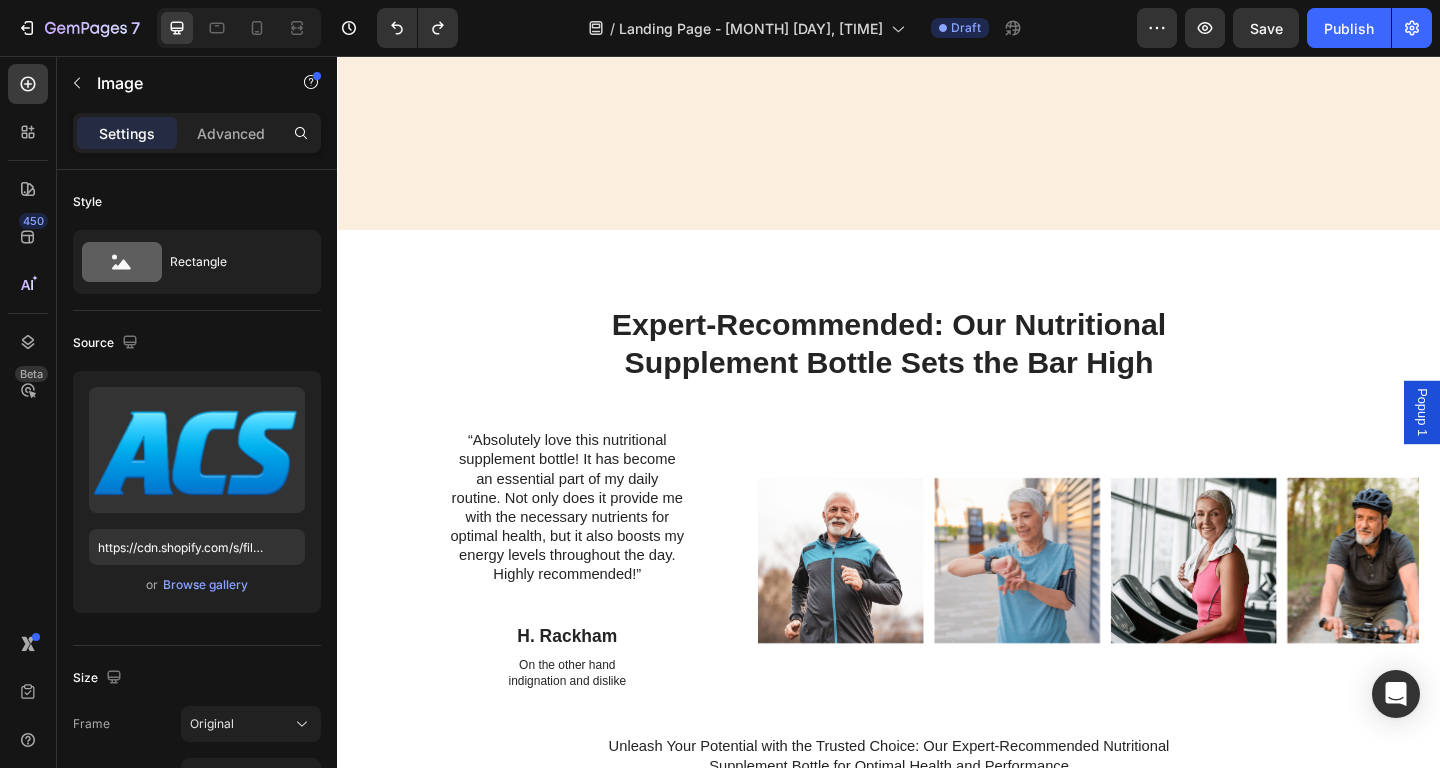scroll, scrollTop: 3305, scrollLeft: 0, axis: vertical 